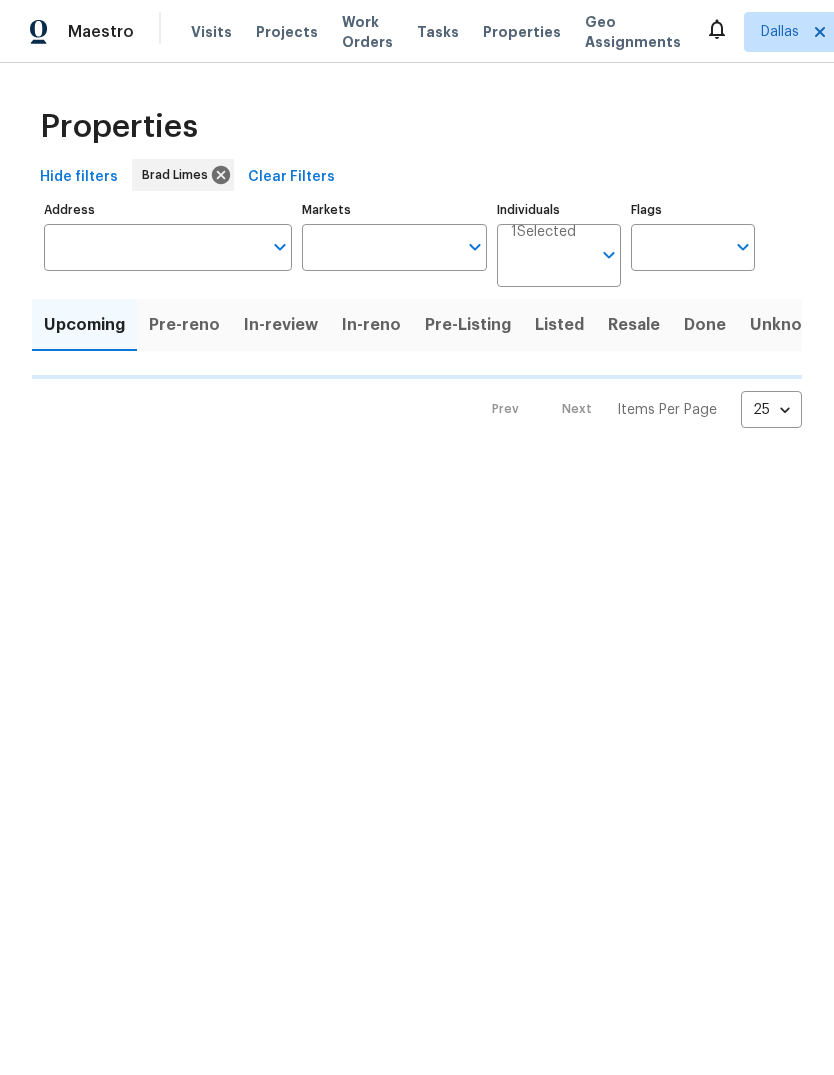 scroll, scrollTop: 0, scrollLeft: 0, axis: both 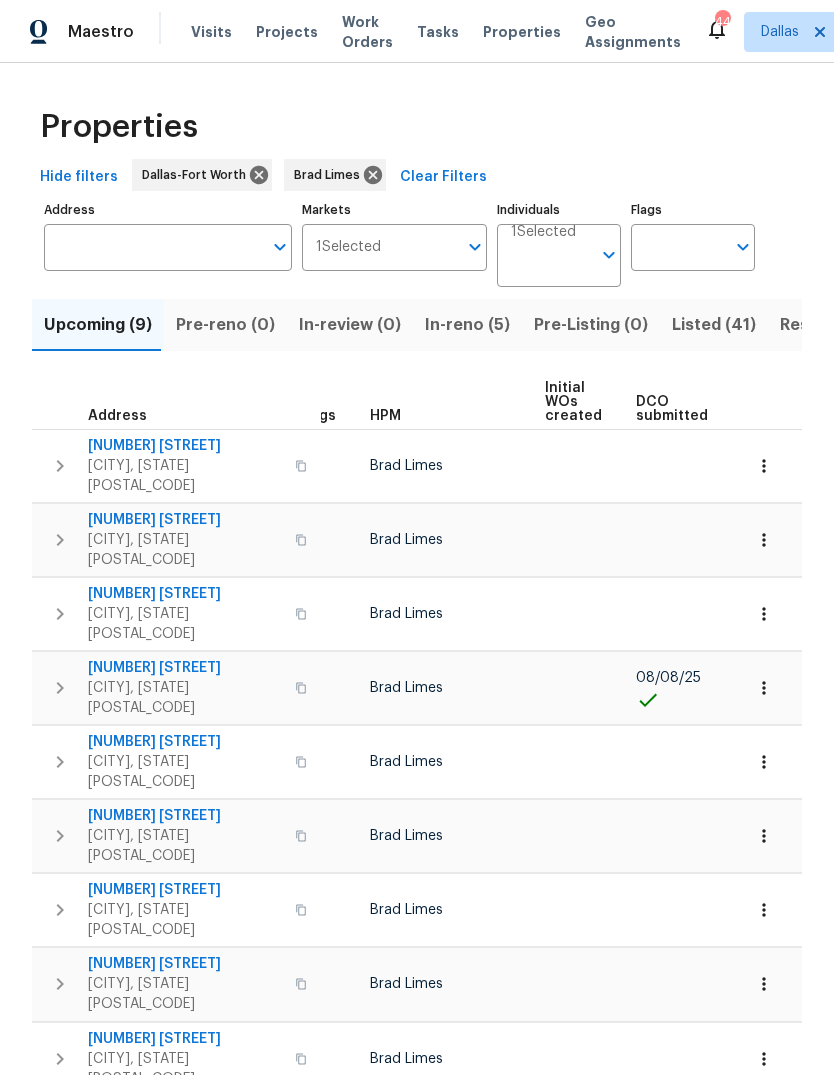 click on "In-reno (5)" at bounding box center (467, 325) 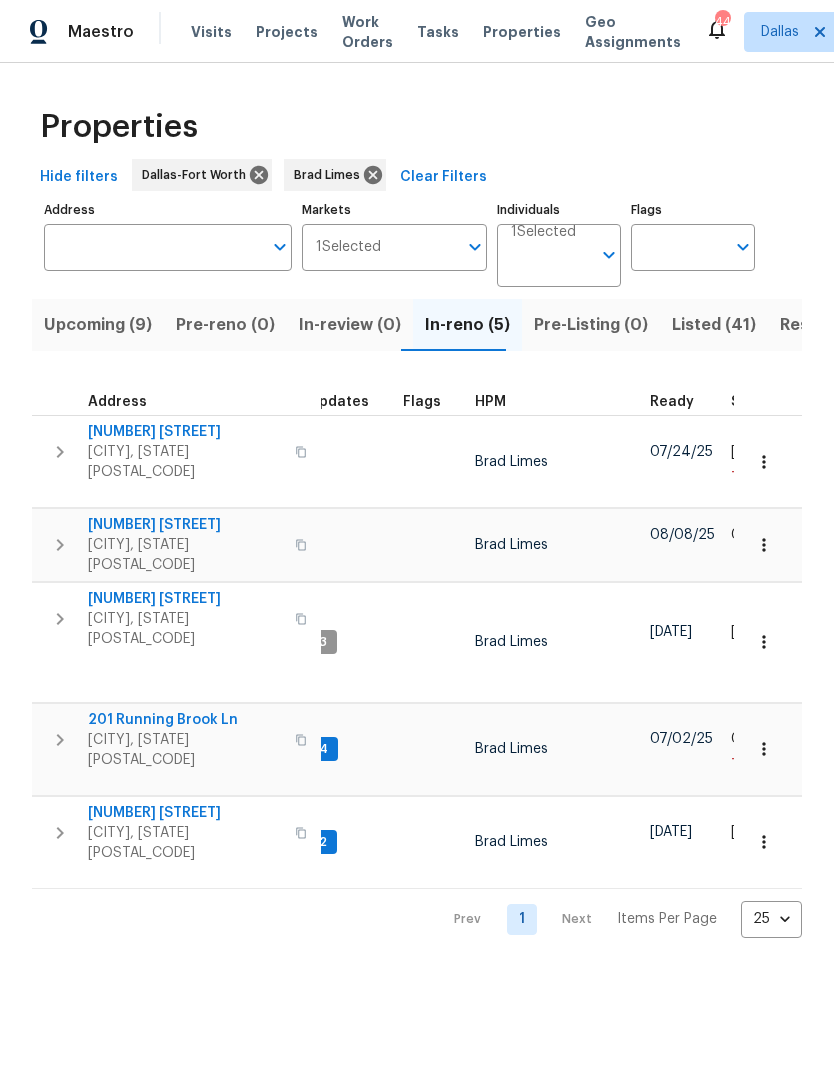 scroll, scrollTop: 0, scrollLeft: 20, axis: horizontal 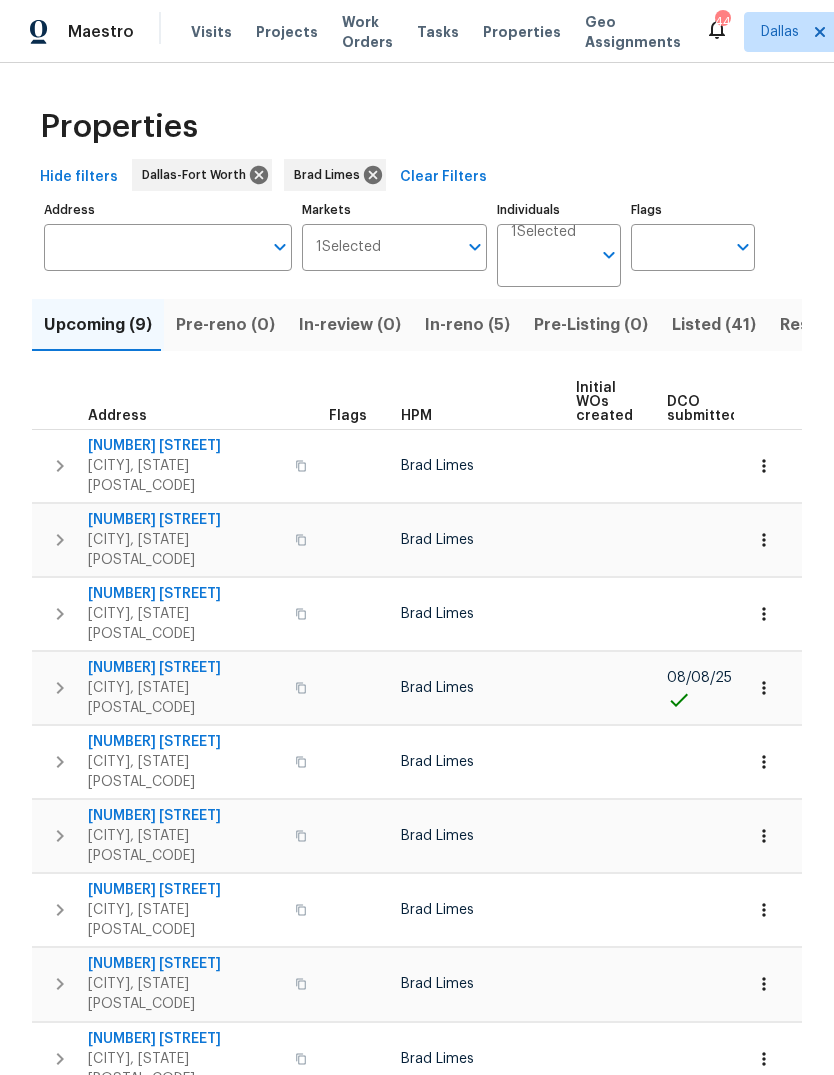 click 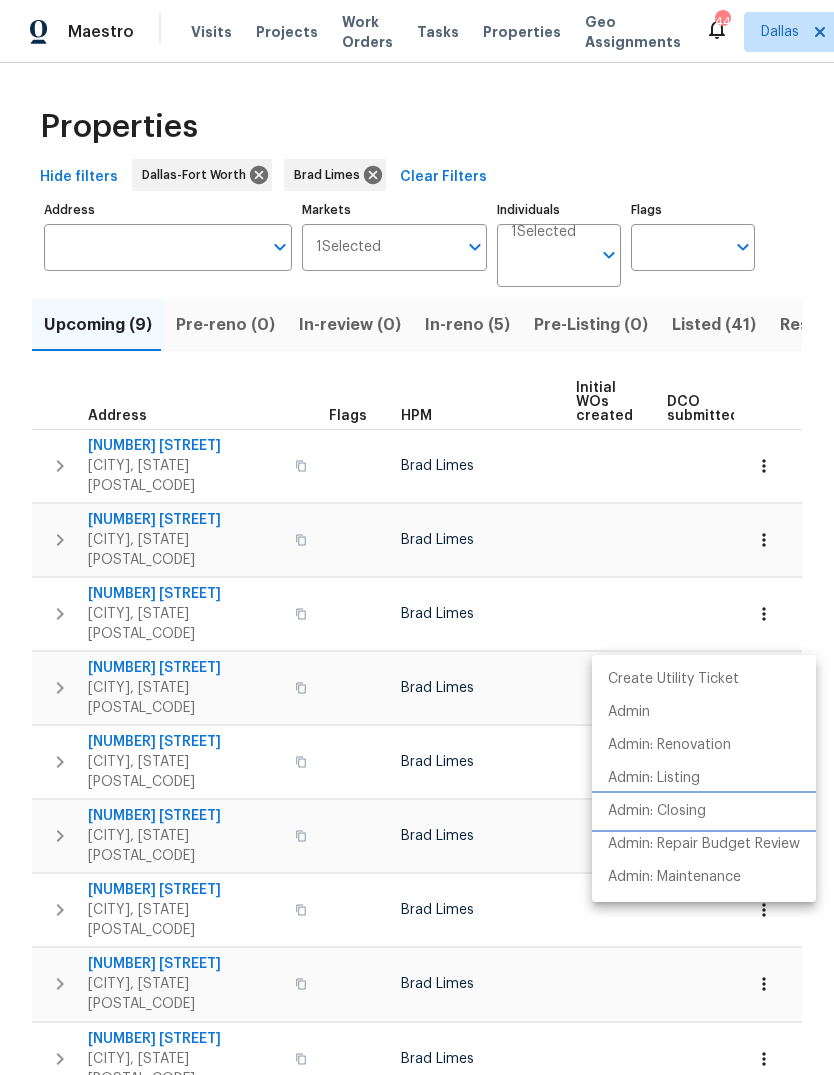 click on "Admin: Closing" at bounding box center [657, 811] 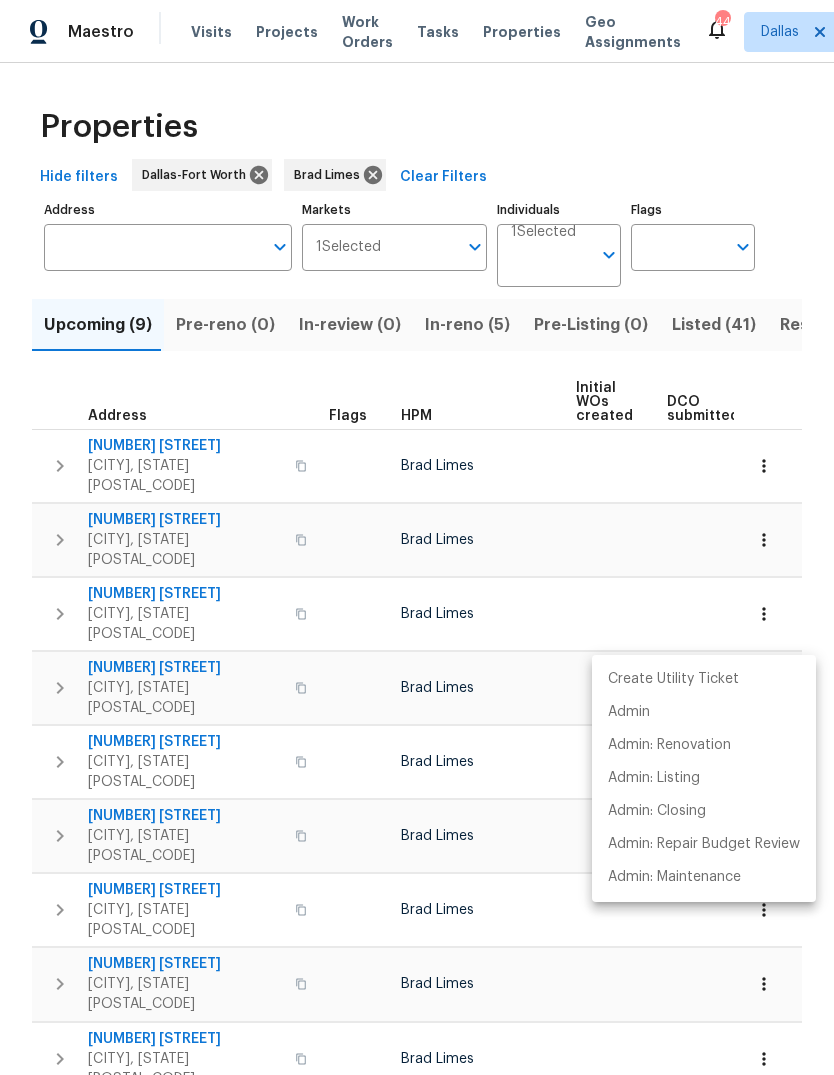 click at bounding box center [417, 537] 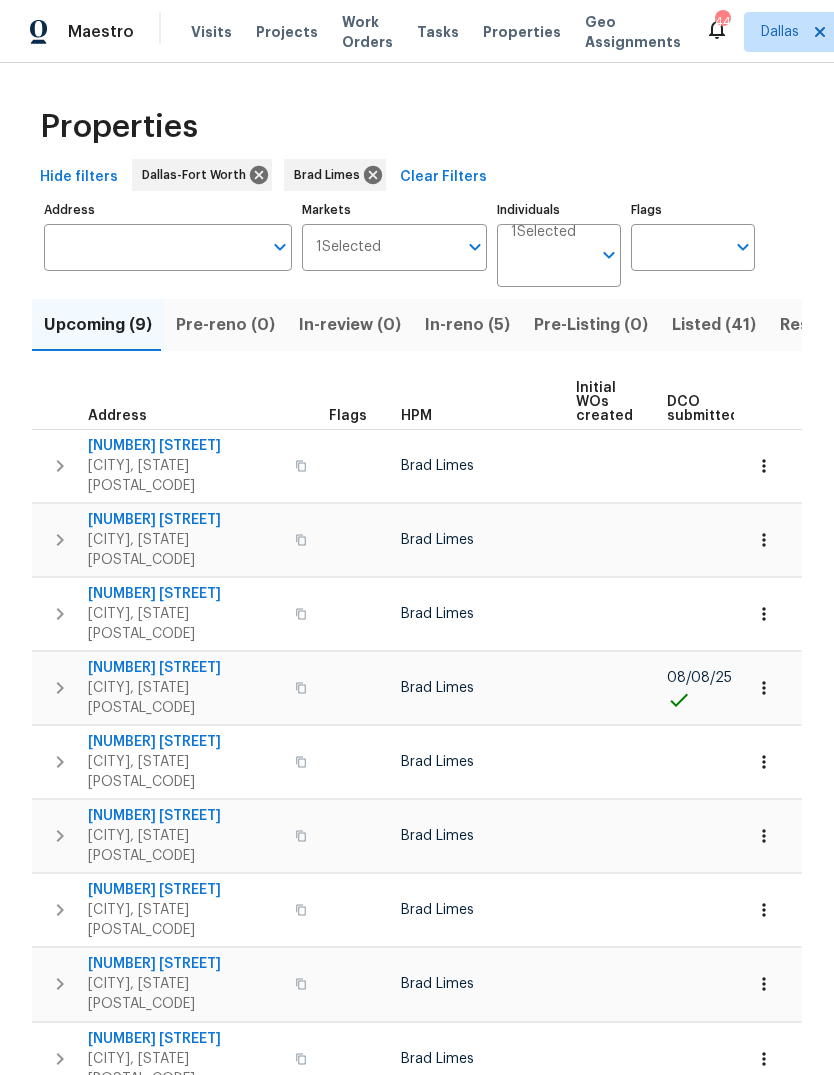 click on "Resale (19)" at bounding box center [823, 325] 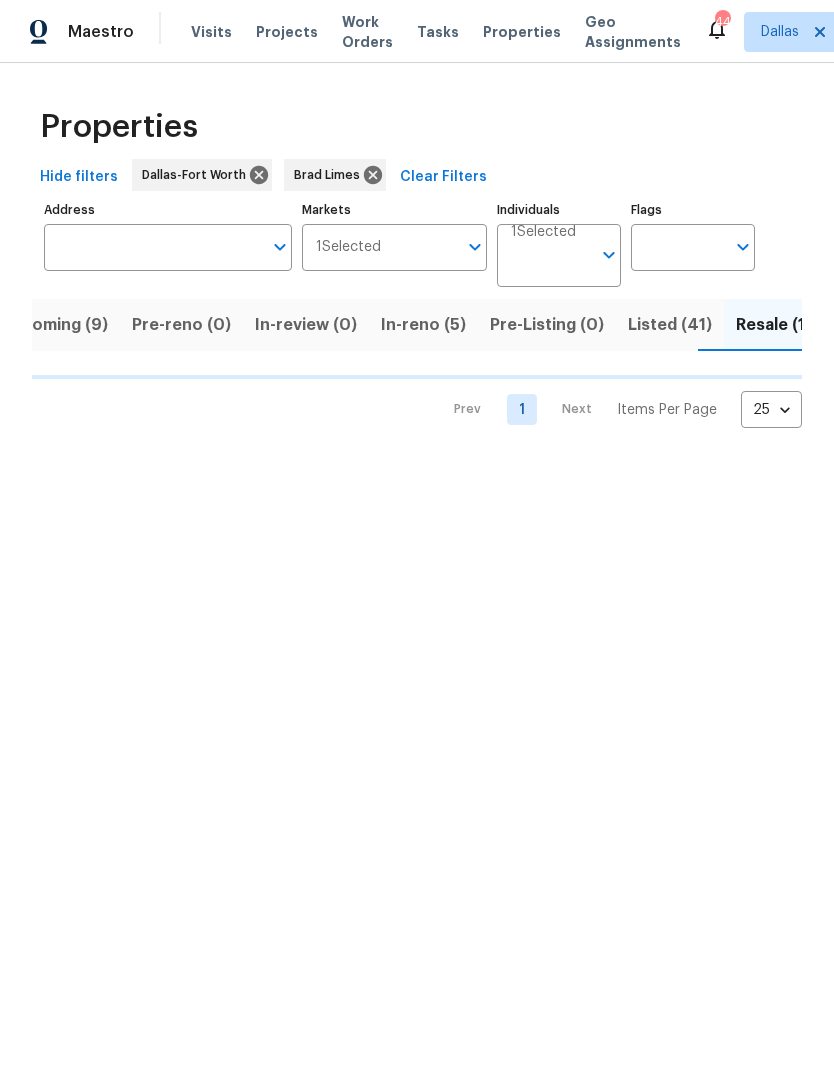 scroll, scrollTop: 0, scrollLeft: 46, axis: horizontal 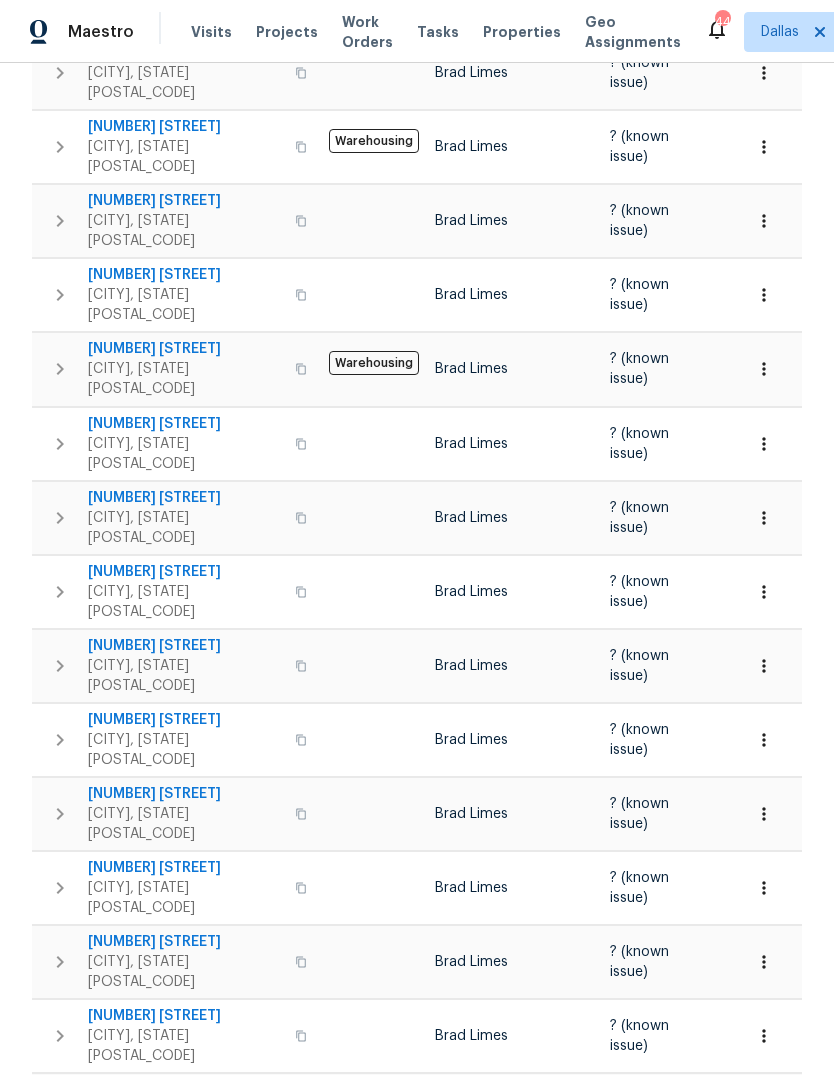 click on "1974 Sunnybrook Dr" at bounding box center (185, 1016) 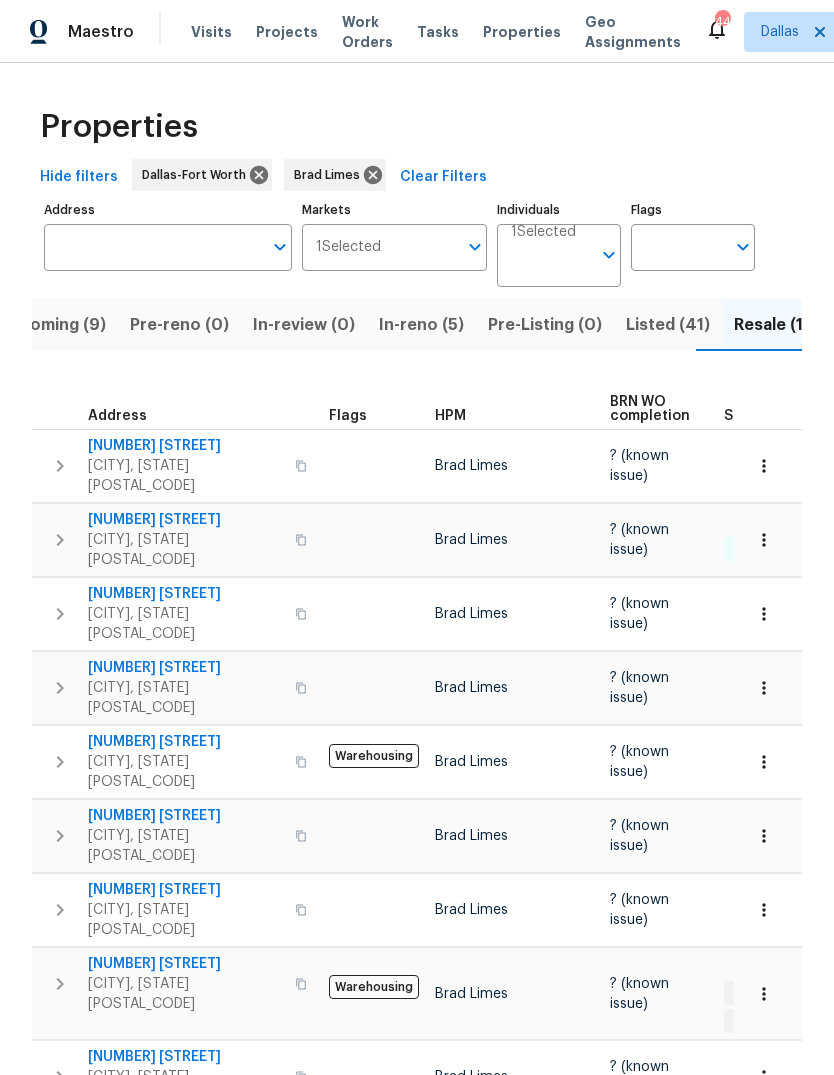 scroll, scrollTop: 0, scrollLeft: 0, axis: both 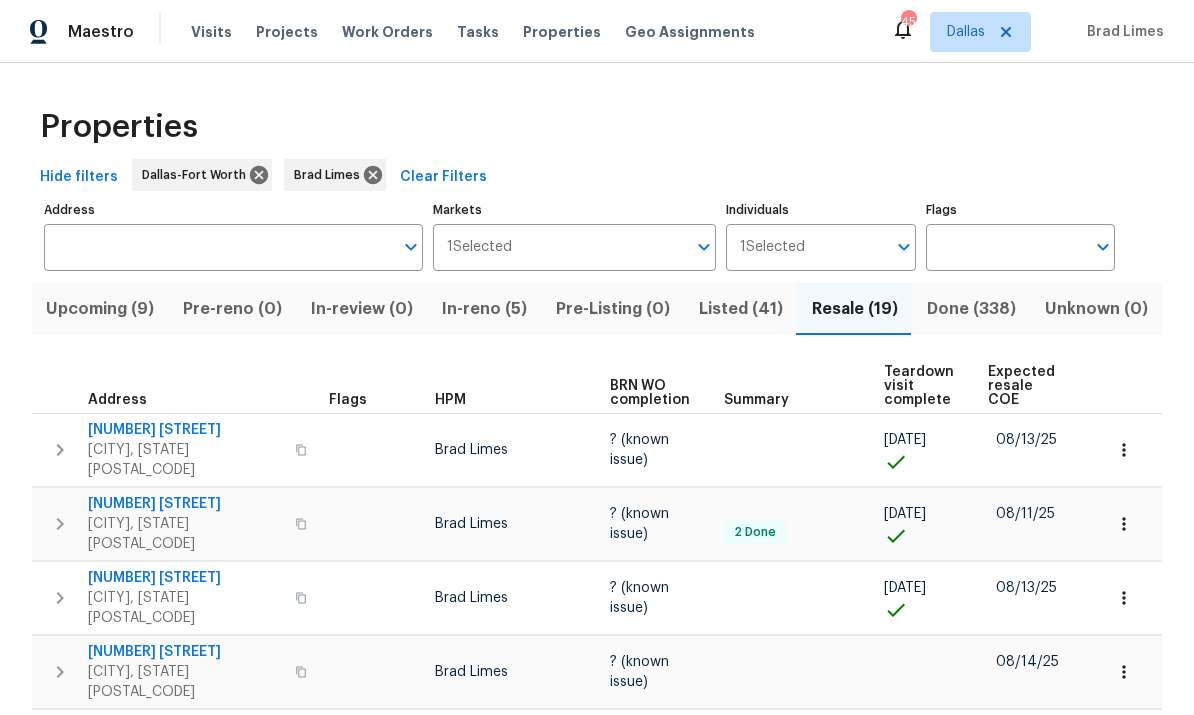 click at bounding box center (796, 449) 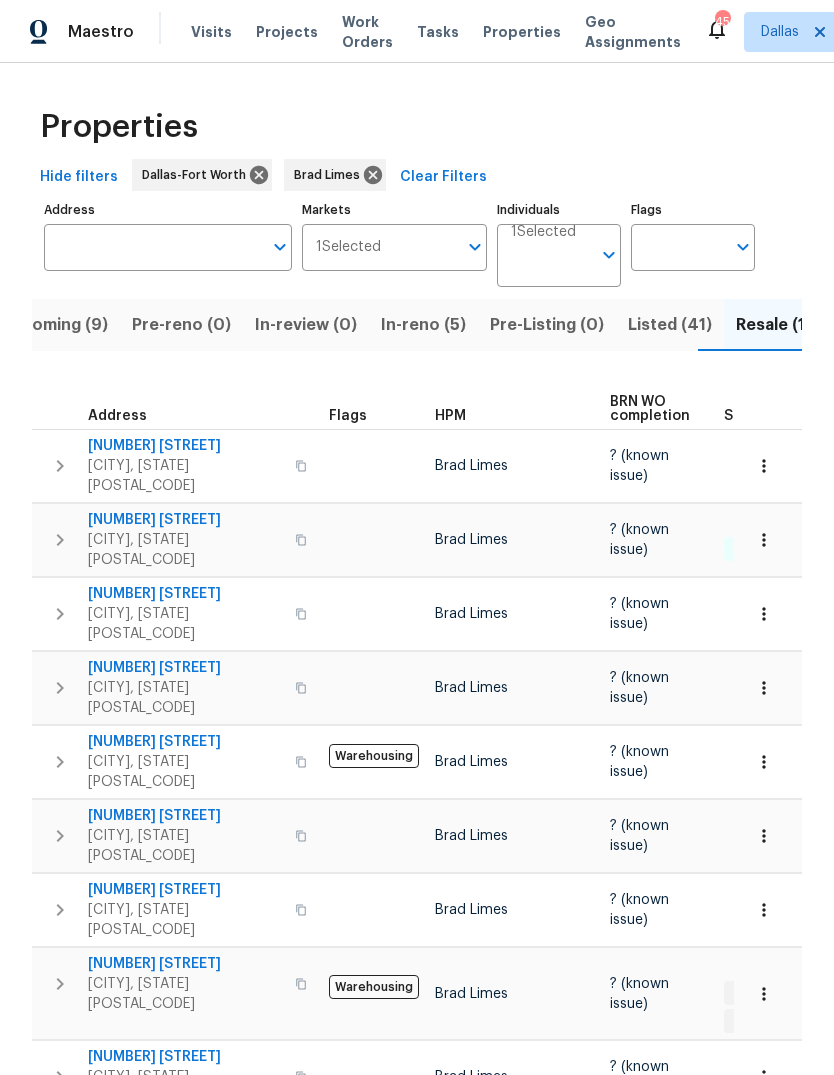 scroll, scrollTop: 0, scrollLeft: 46, axis: horizontal 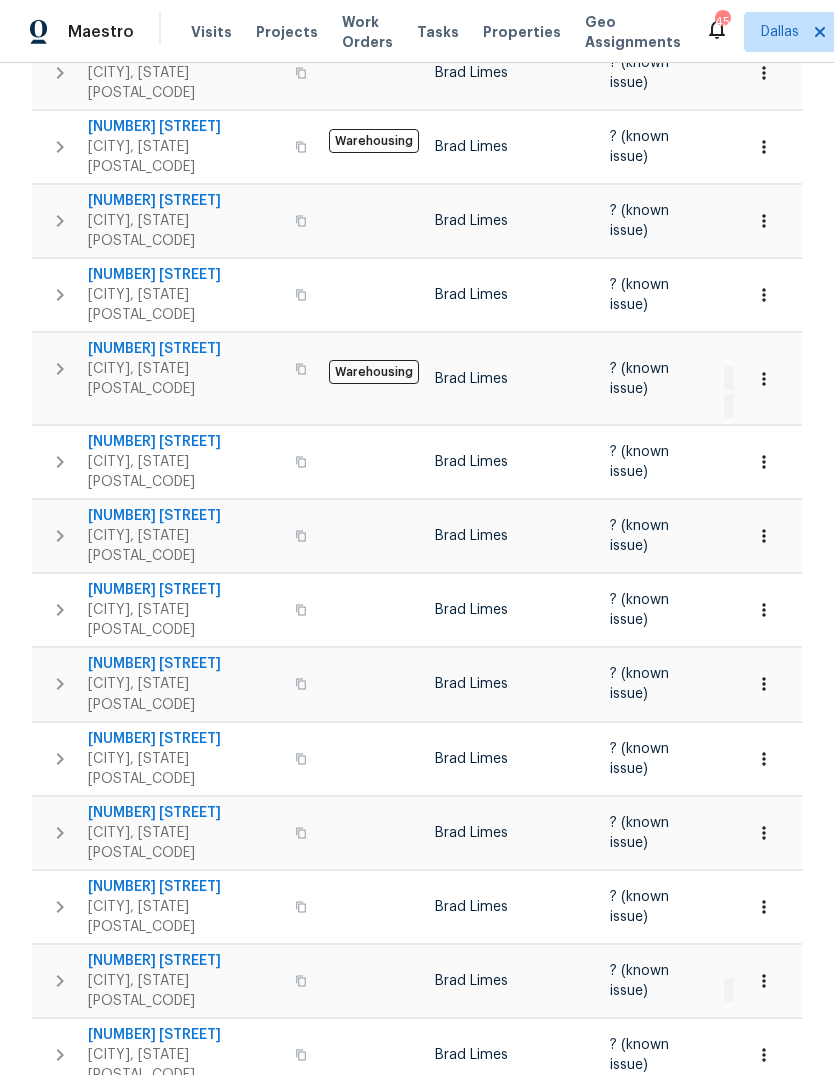 click on "1974 Sunnybrook Dr" at bounding box center [185, 1035] 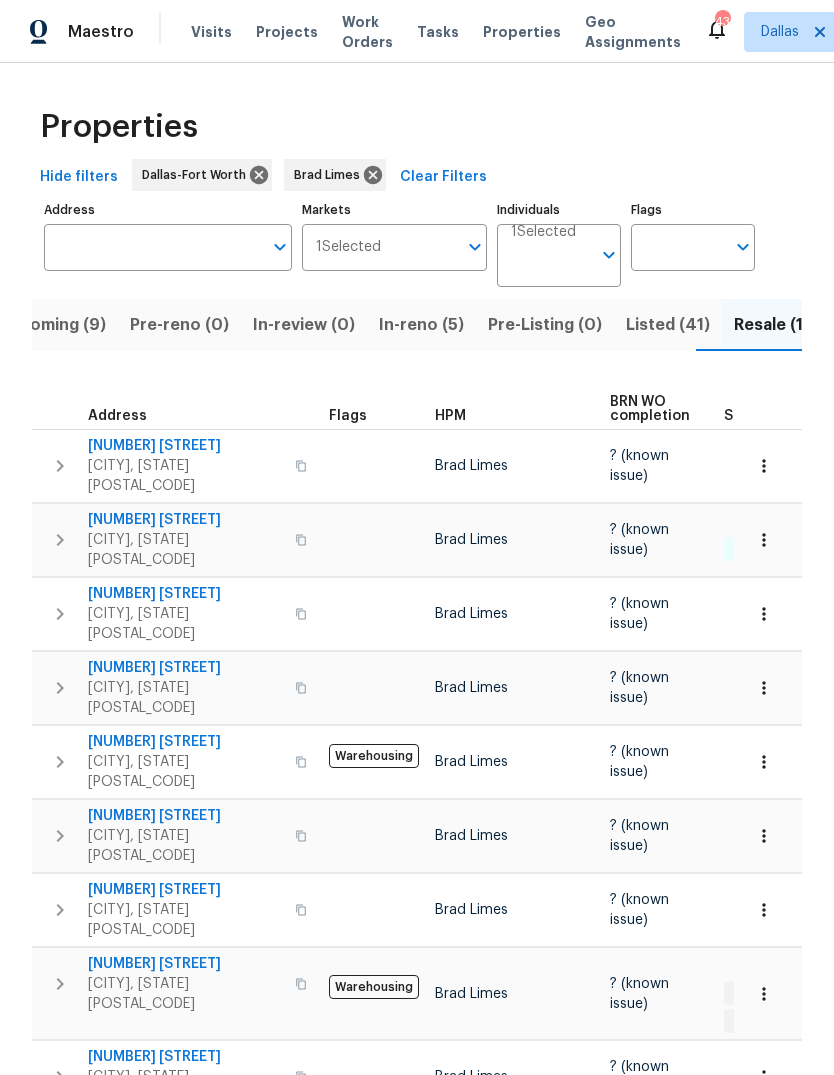 scroll, scrollTop: 0, scrollLeft: 0, axis: both 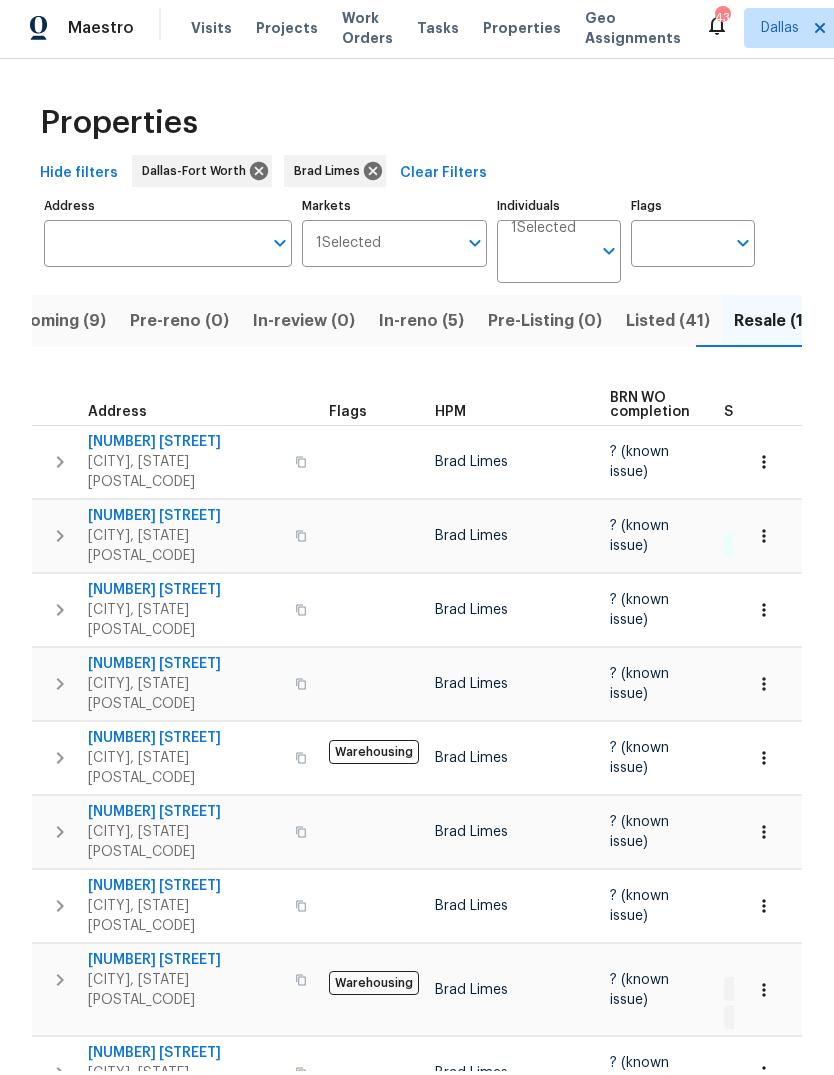 click on "Upcoming (9)" at bounding box center (52, 325) 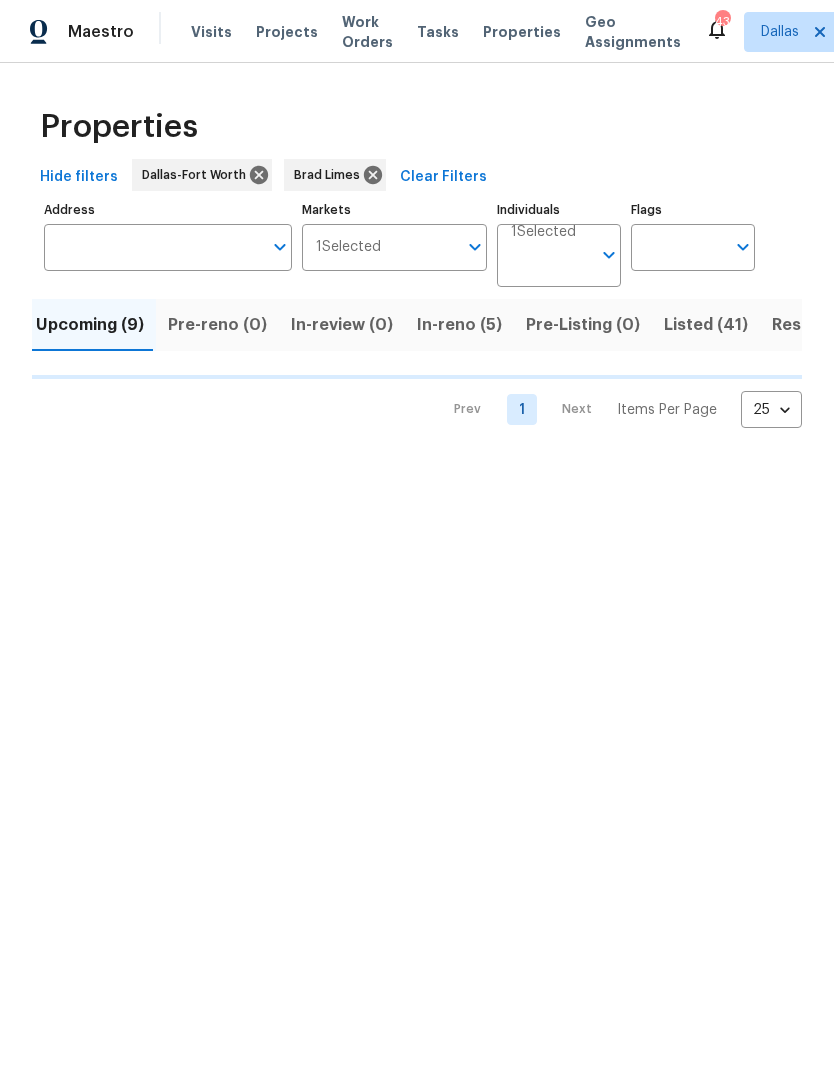 scroll, scrollTop: 0, scrollLeft: 0, axis: both 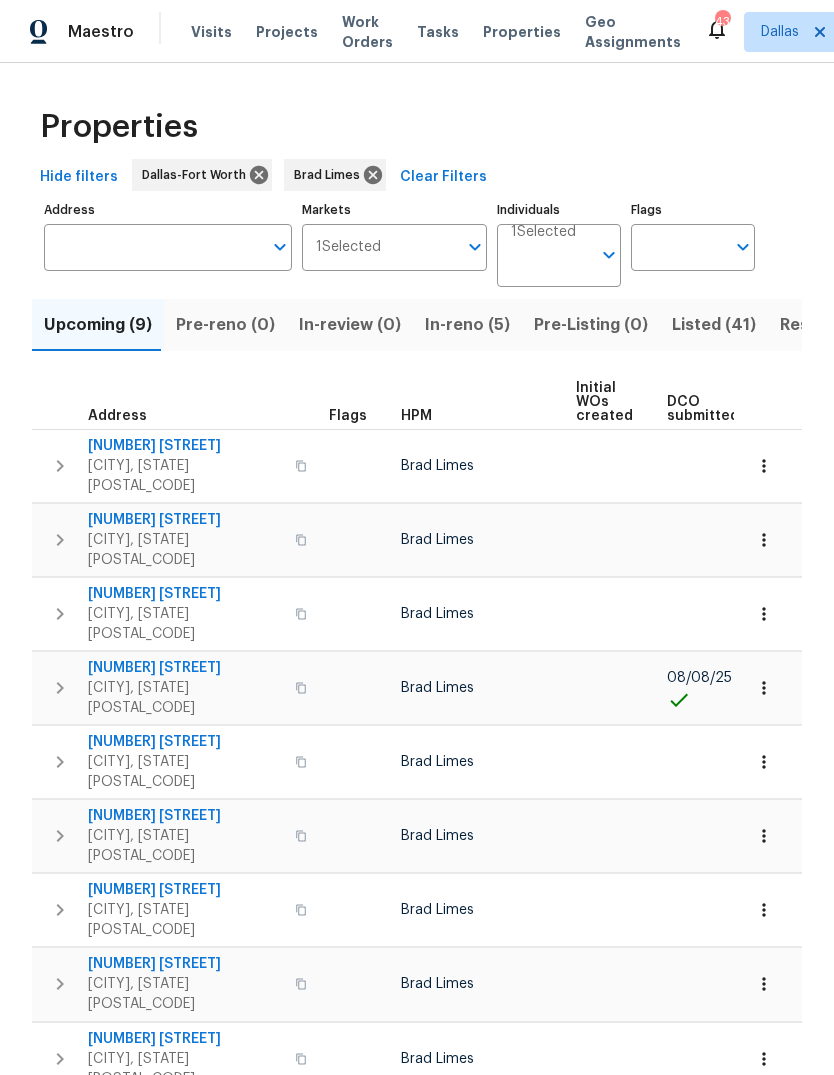 click on "Resale (19)" at bounding box center (823, 325) 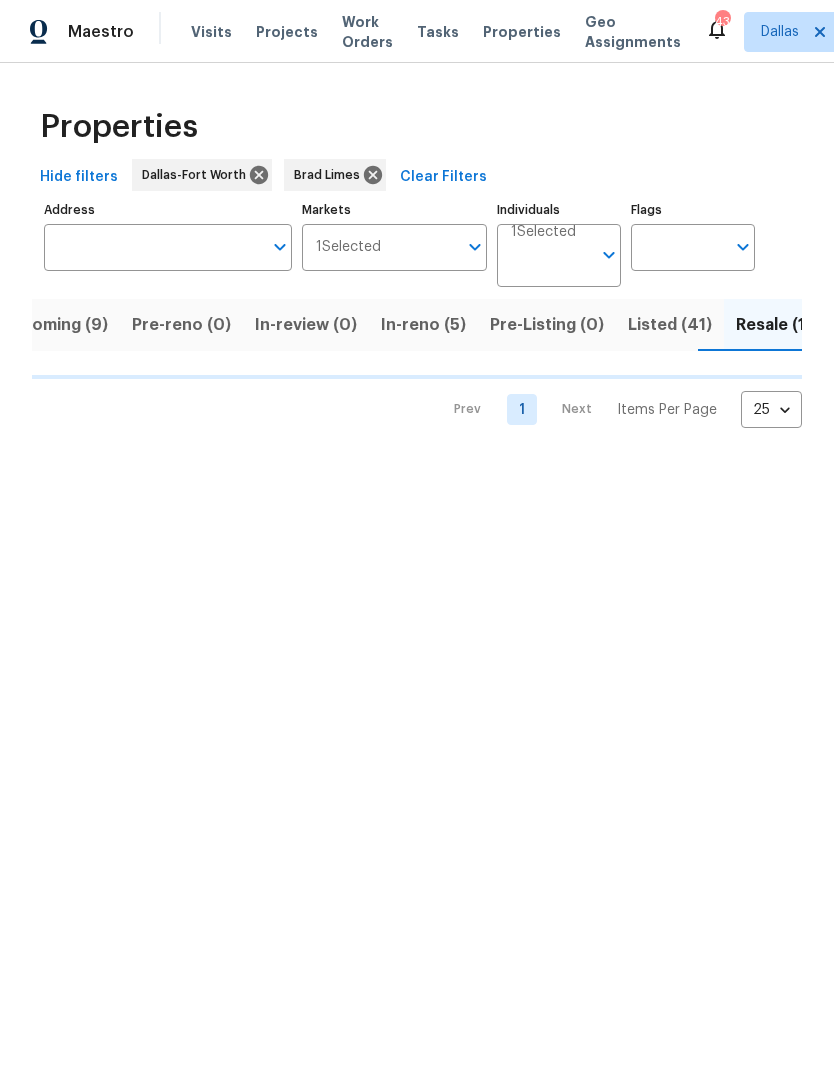 scroll, scrollTop: 0, scrollLeft: 46, axis: horizontal 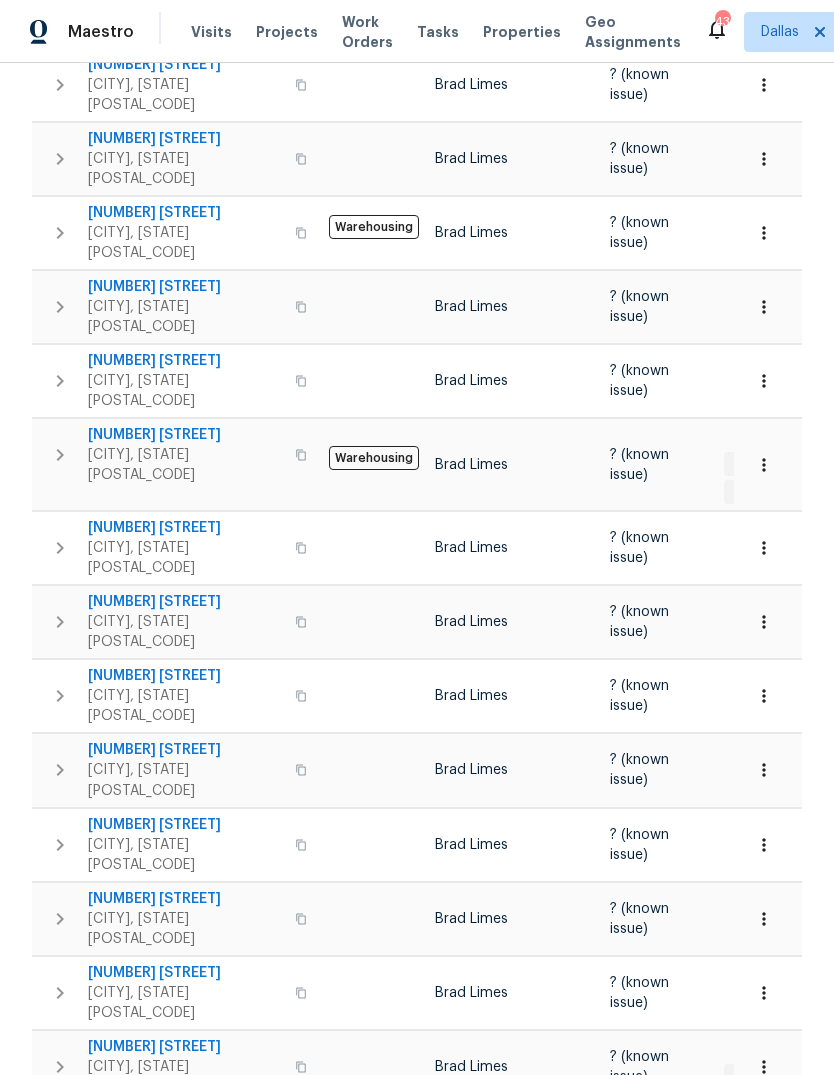 click on "[CITY], [STATE] [POSTAL_CODE]" at bounding box center (185, 317) 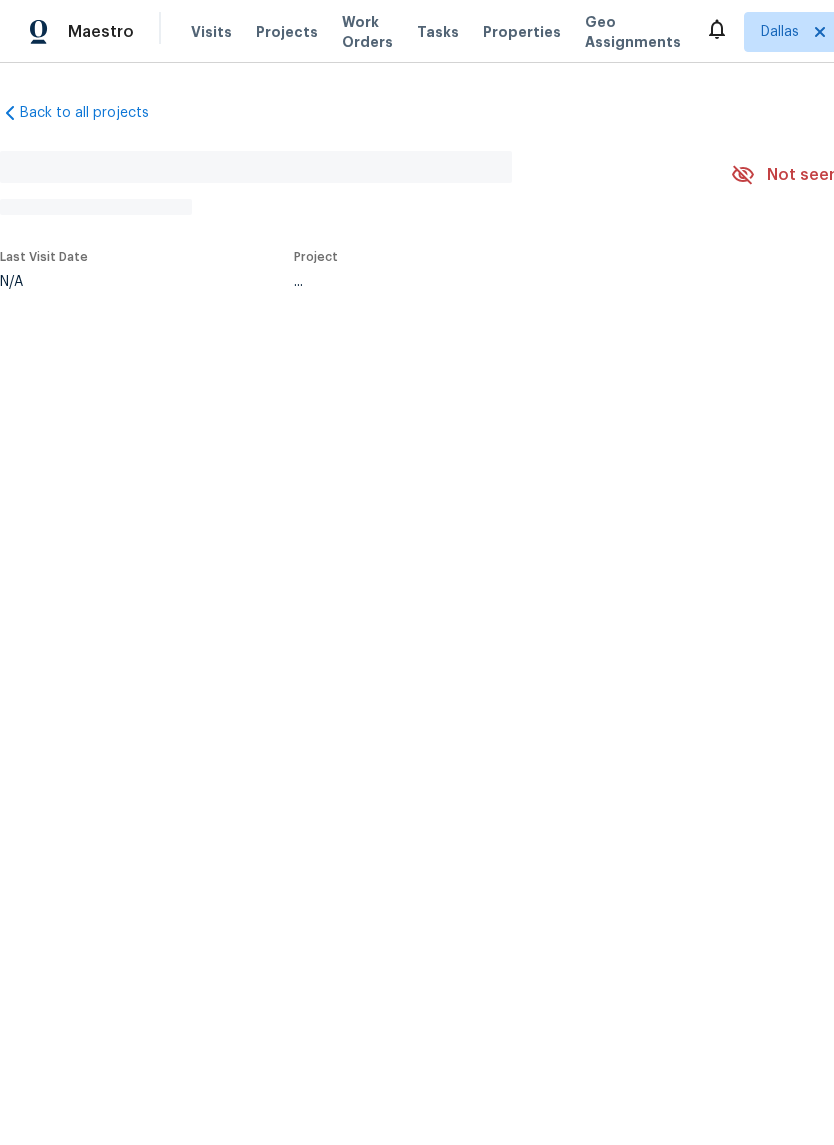 scroll, scrollTop: 0, scrollLeft: 0, axis: both 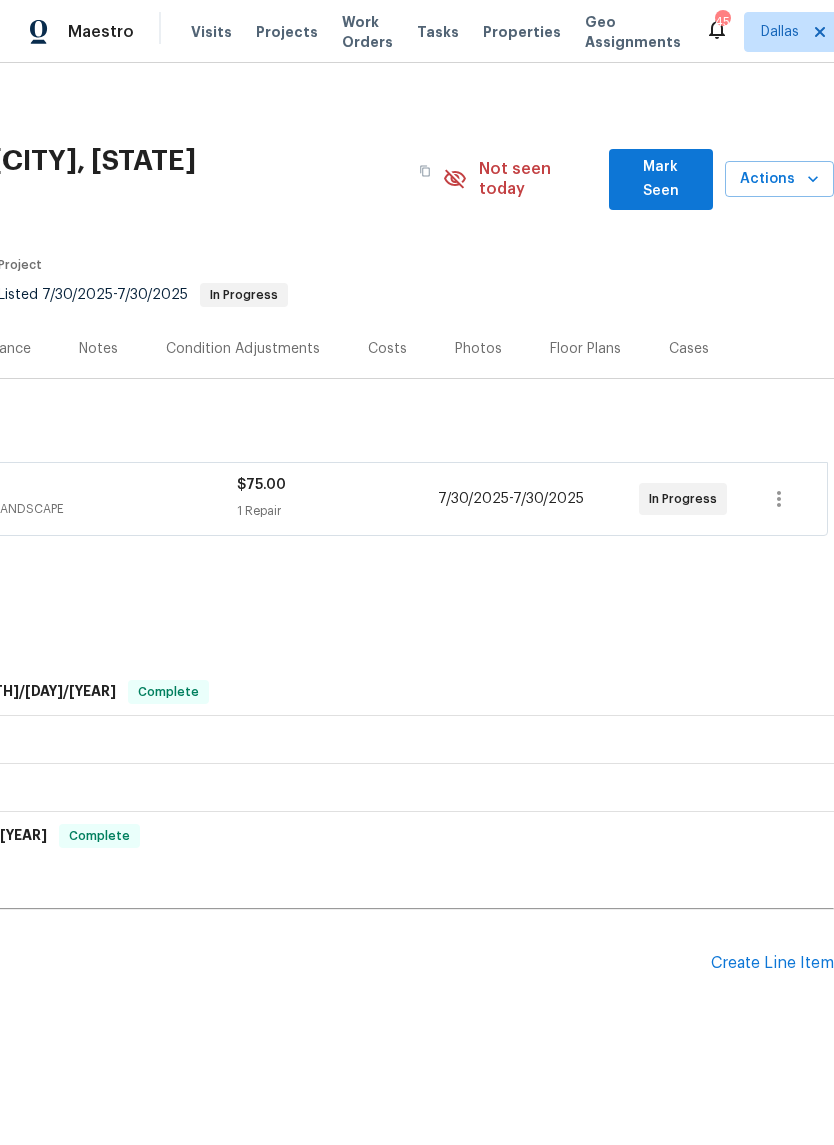 click on "Actions" at bounding box center (779, 179) 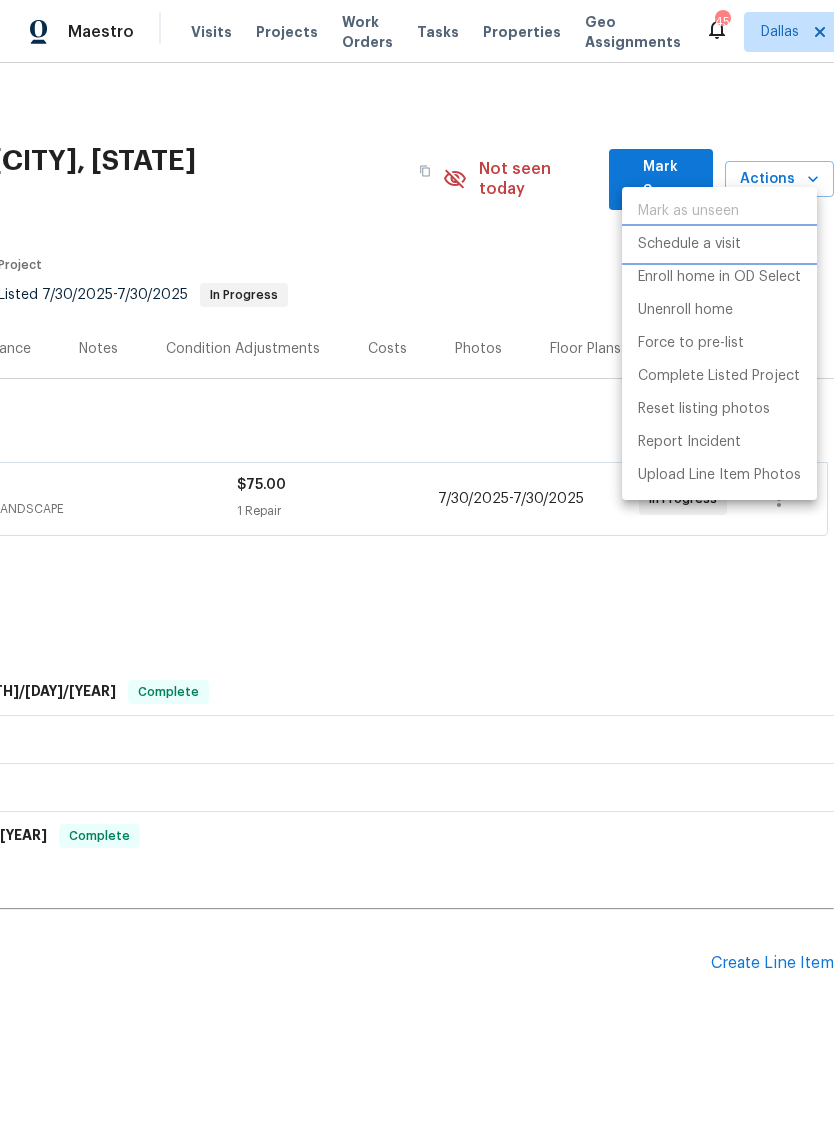 click on "Schedule a visit" at bounding box center (689, 244) 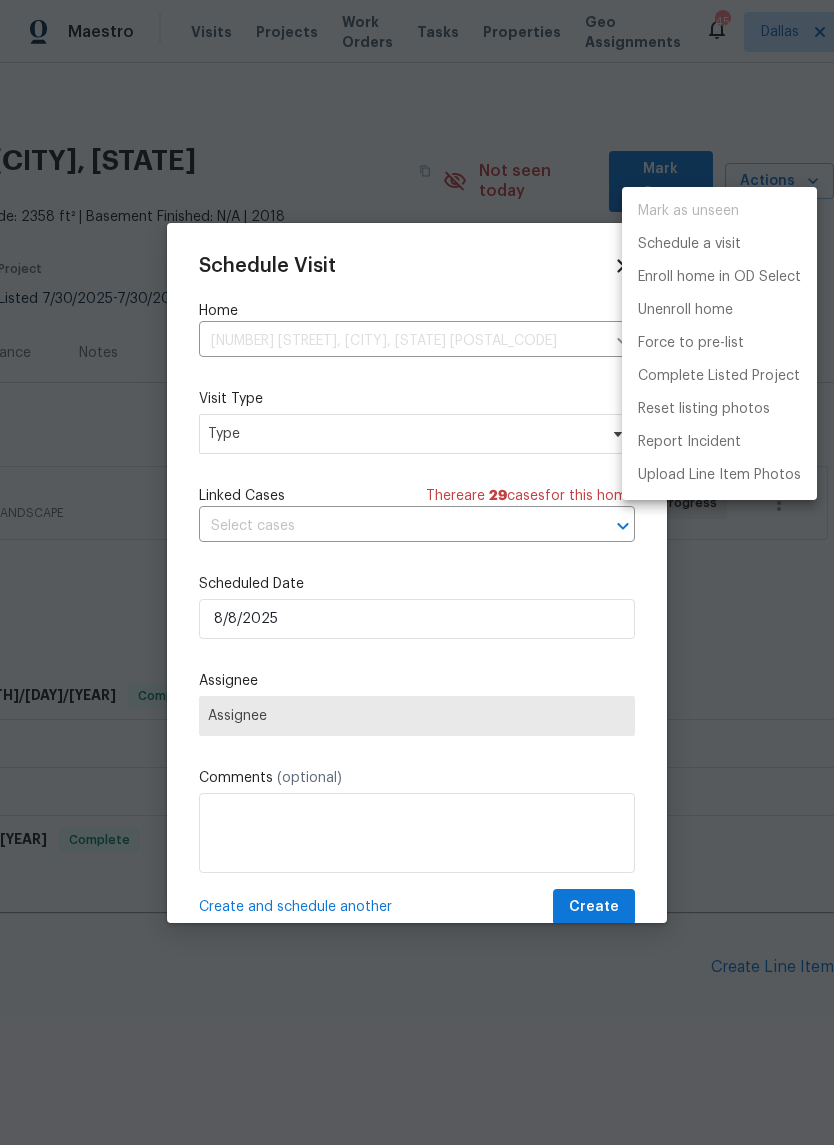 click at bounding box center (417, 572) 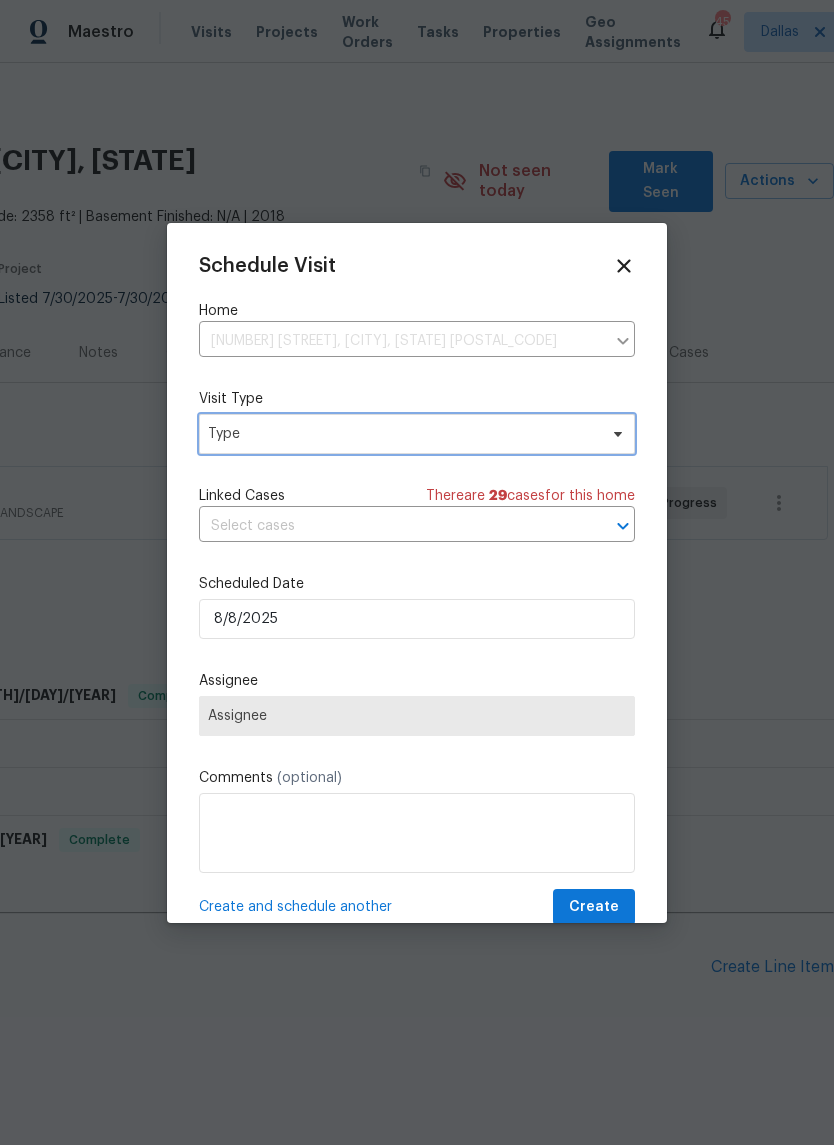 click on "Type" at bounding box center (402, 434) 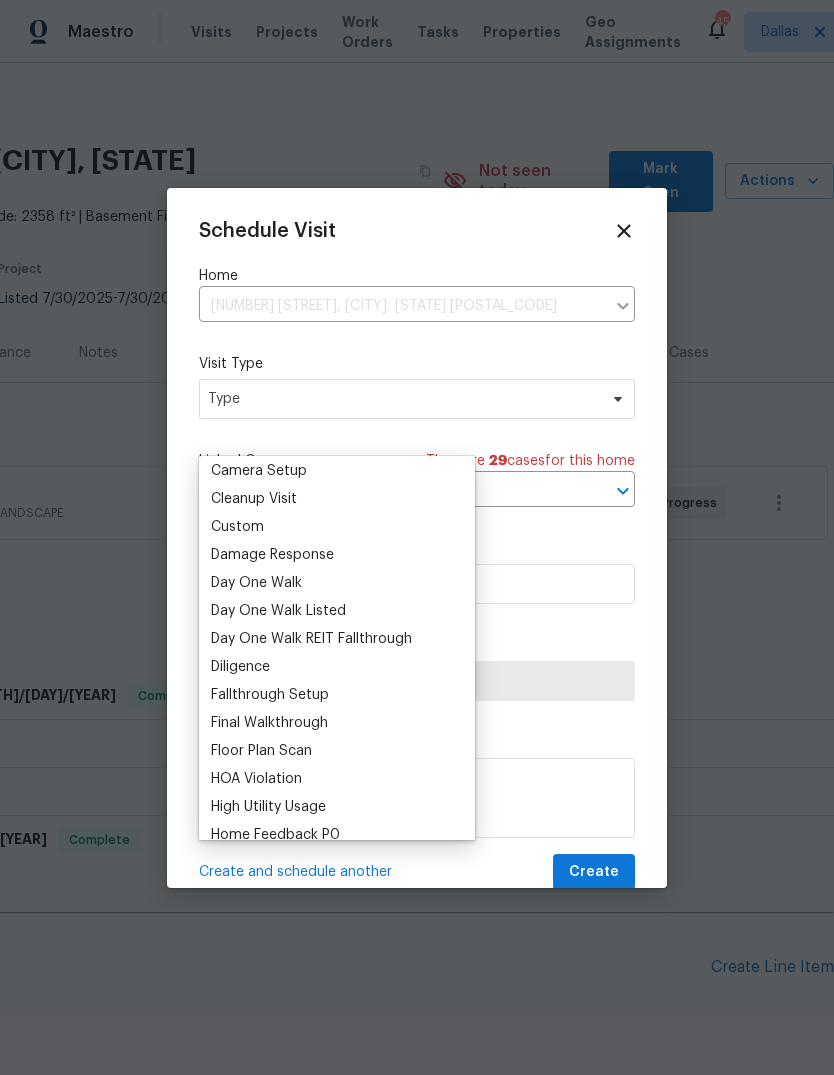 scroll, scrollTop: 282, scrollLeft: 0, axis: vertical 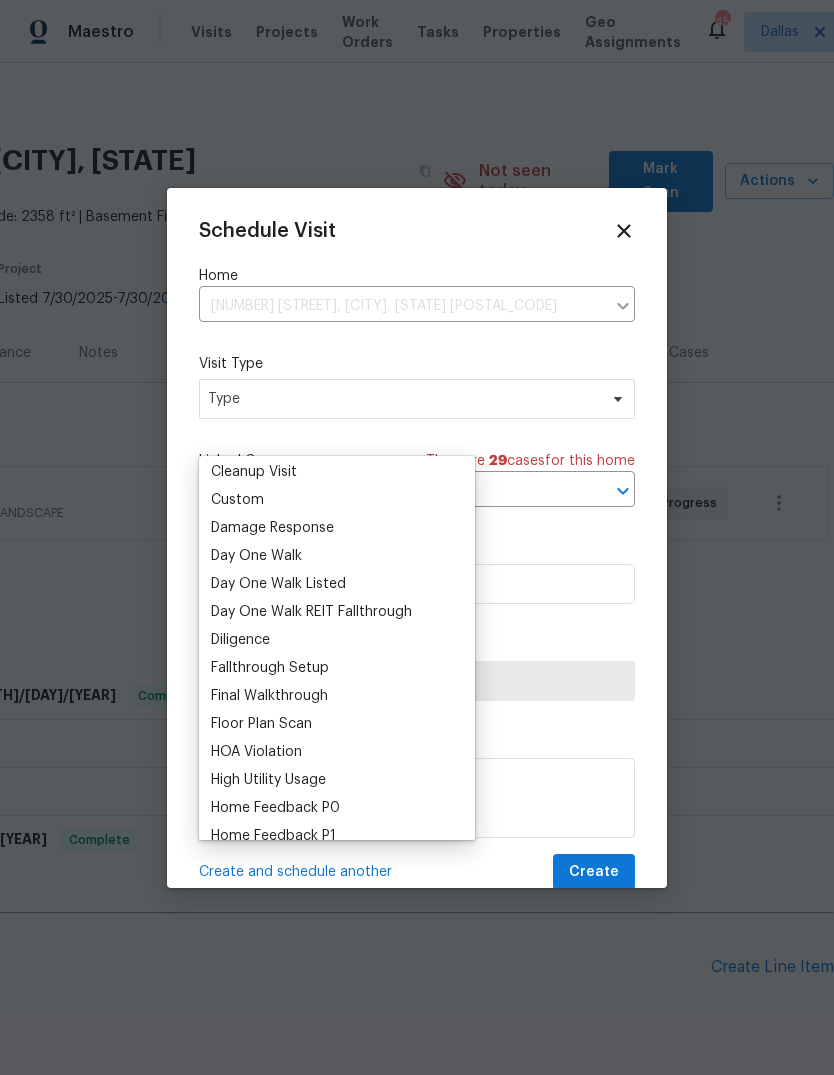 click on "Custom" at bounding box center (237, 500) 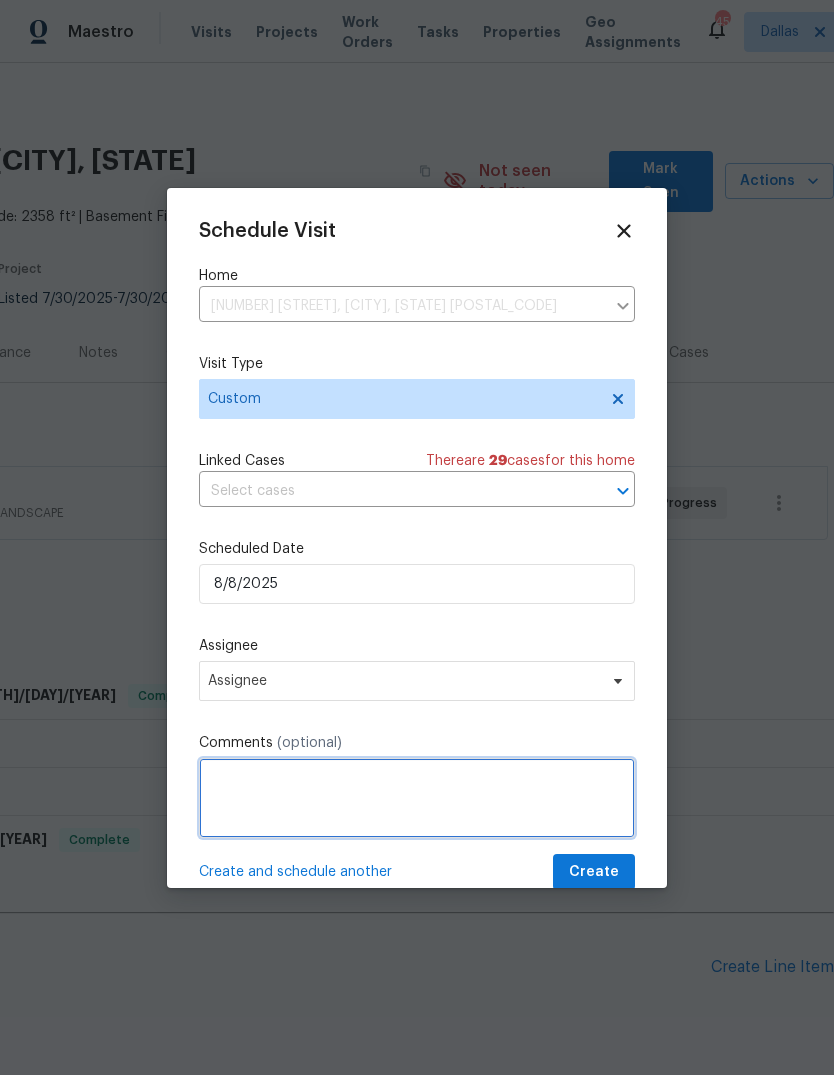 click at bounding box center [417, 798] 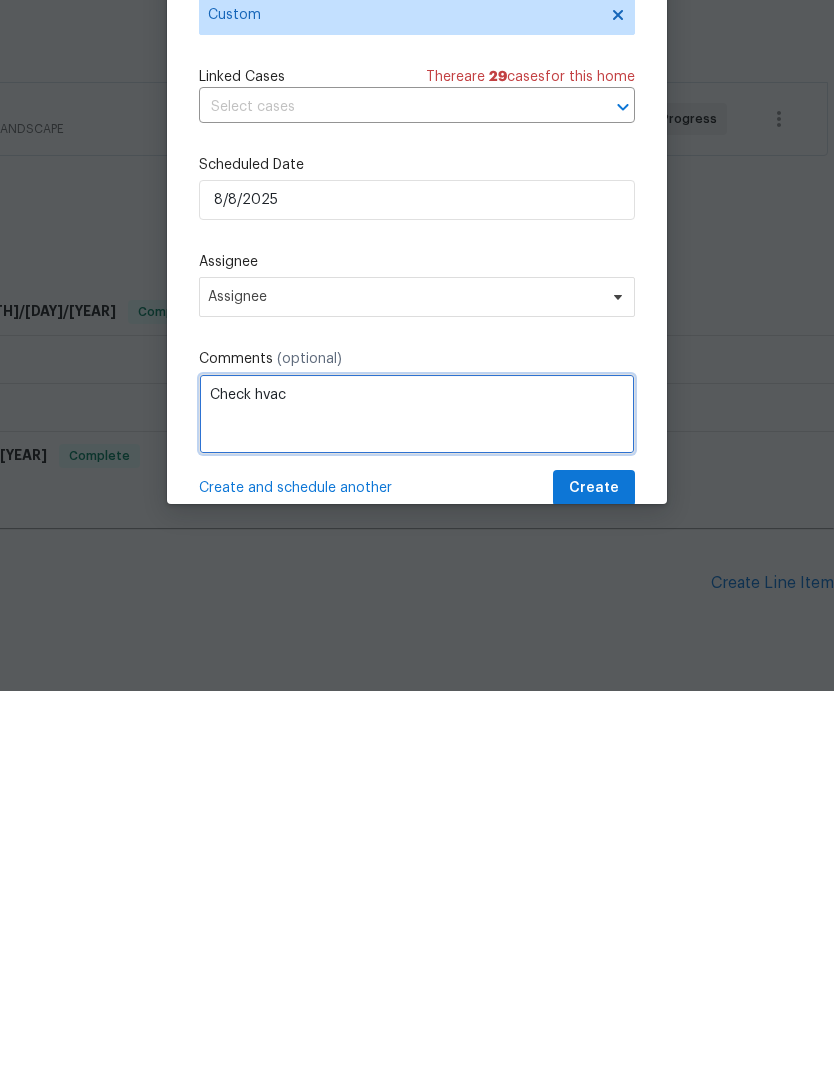 type on "Check hvac" 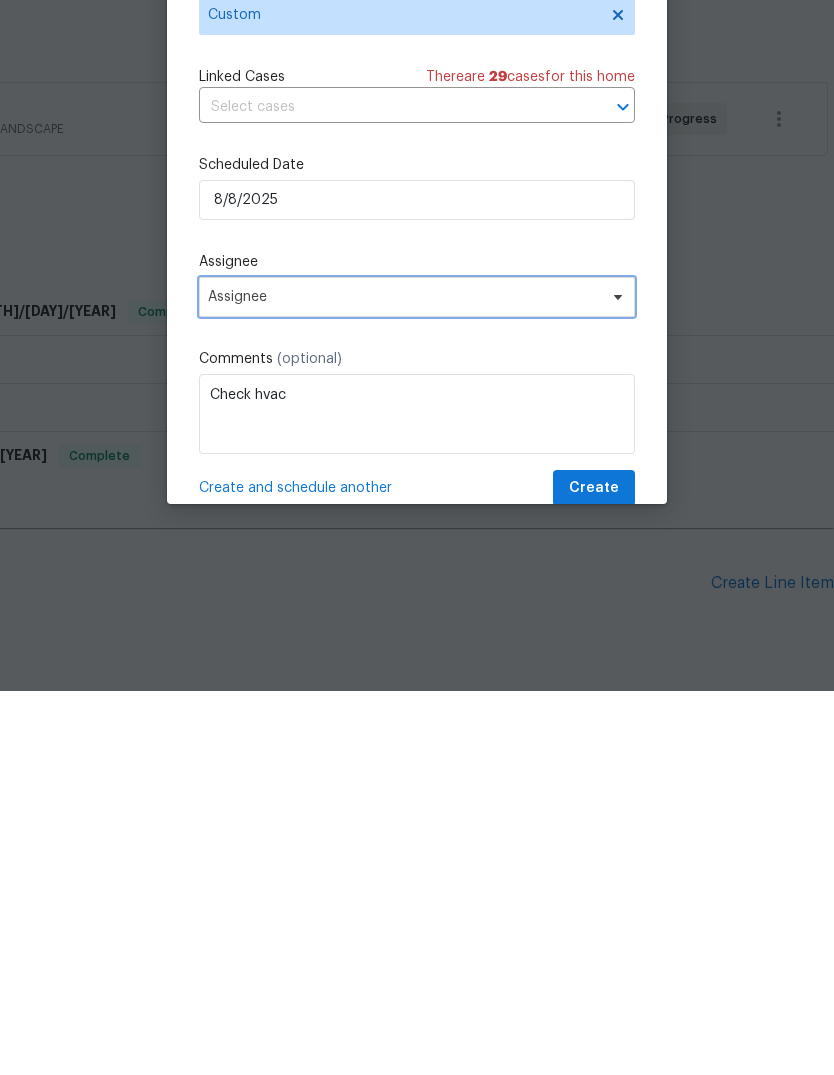 click on "Assignee" at bounding box center [404, 681] 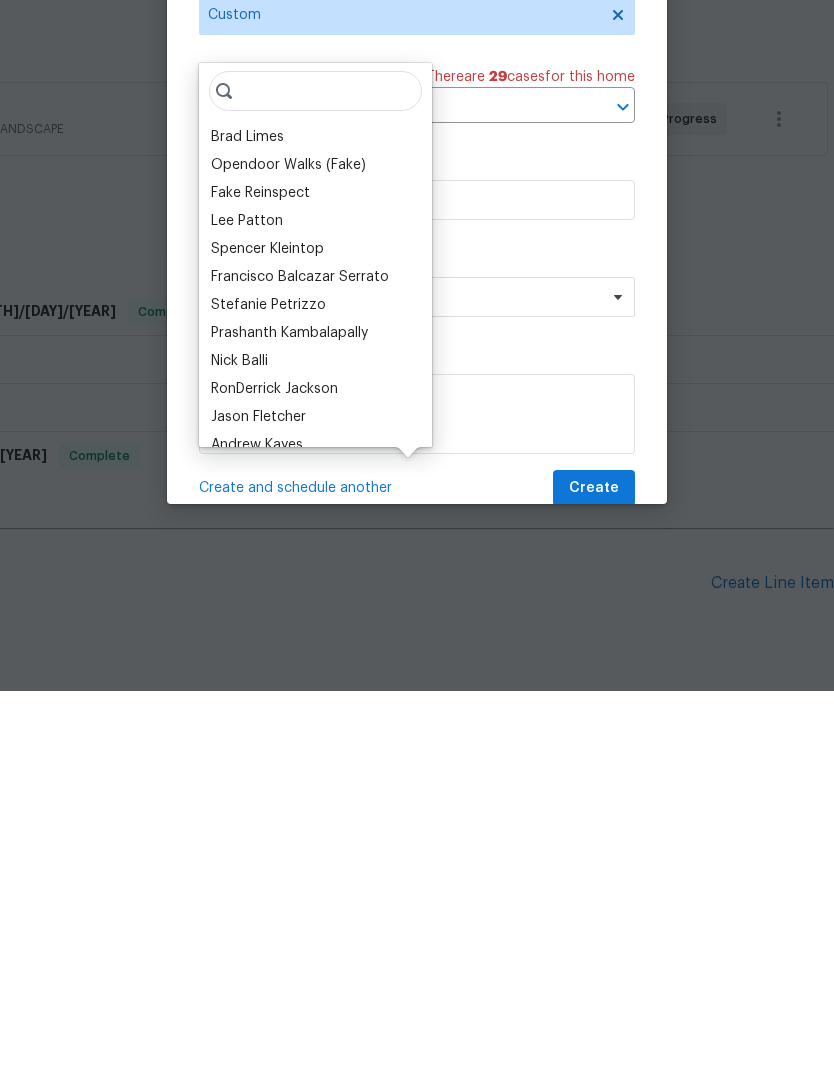 click on "Brad Limes" at bounding box center (247, 521) 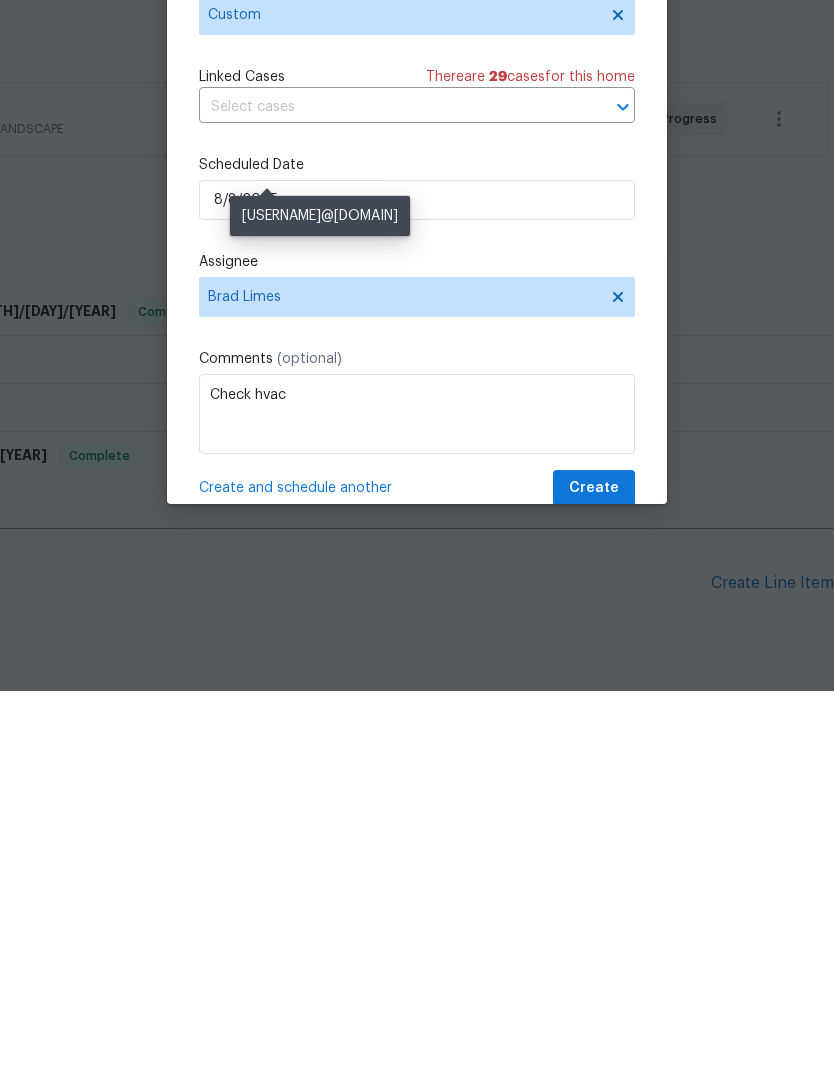 scroll, scrollTop: 74, scrollLeft: 0, axis: vertical 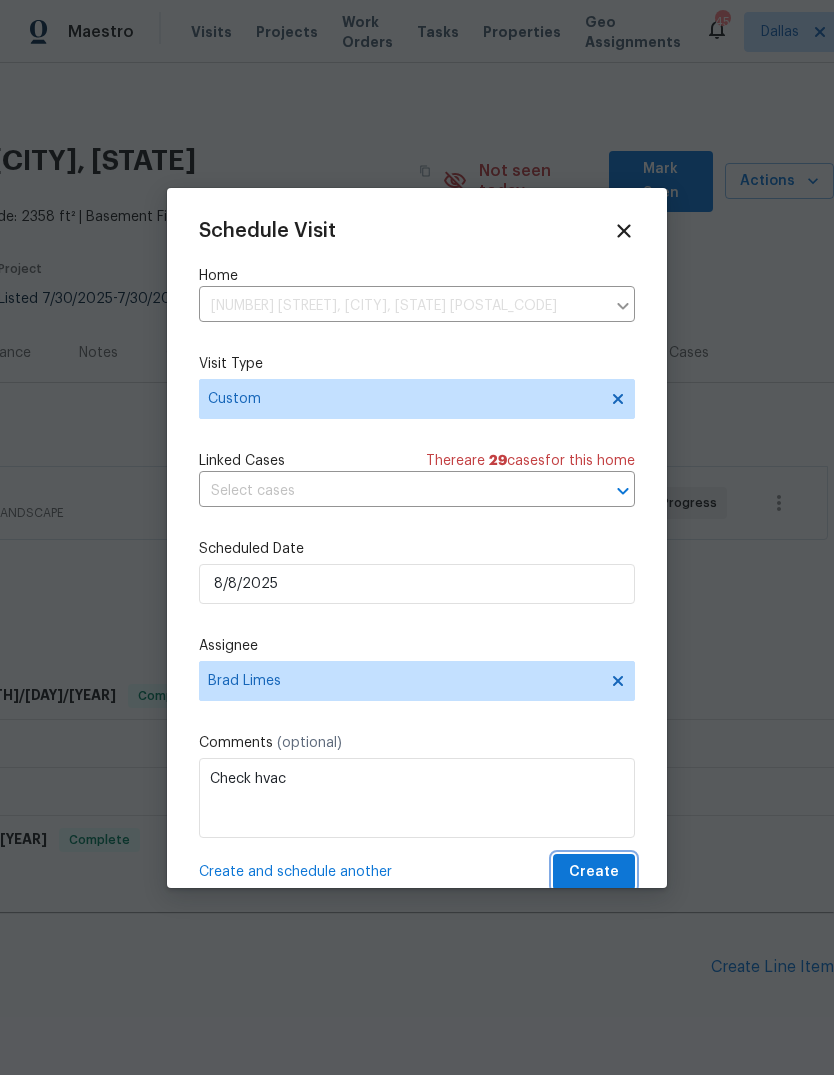 click on "Create" at bounding box center [594, 872] 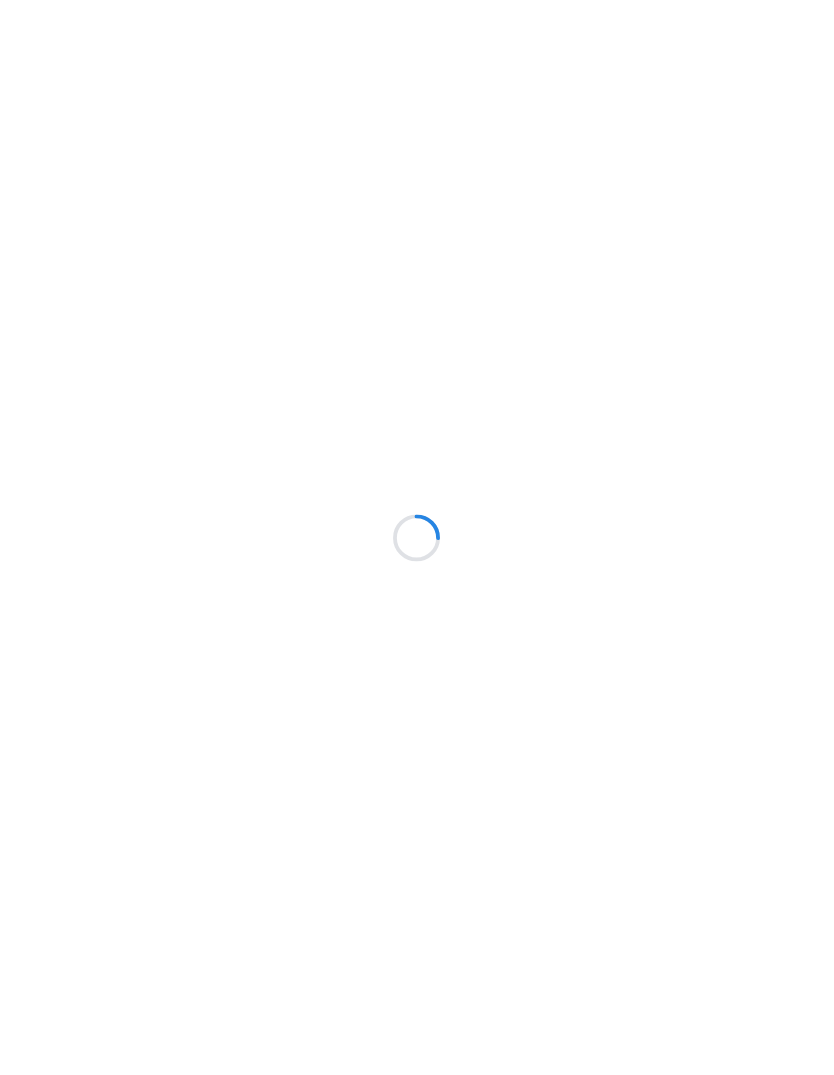 scroll, scrollTop: 0, scrollLeft: 0, axis: both 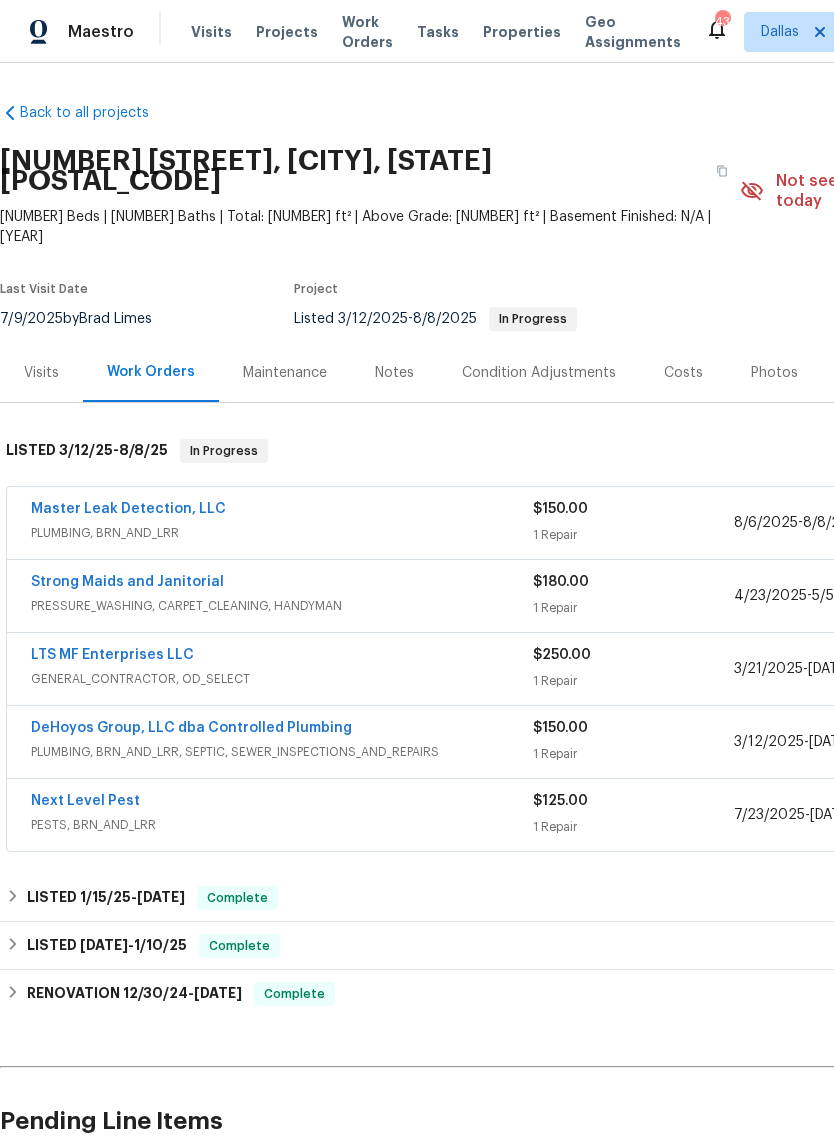 click on "Master Leak Detection, LLC" at bounding box center (128, 509) 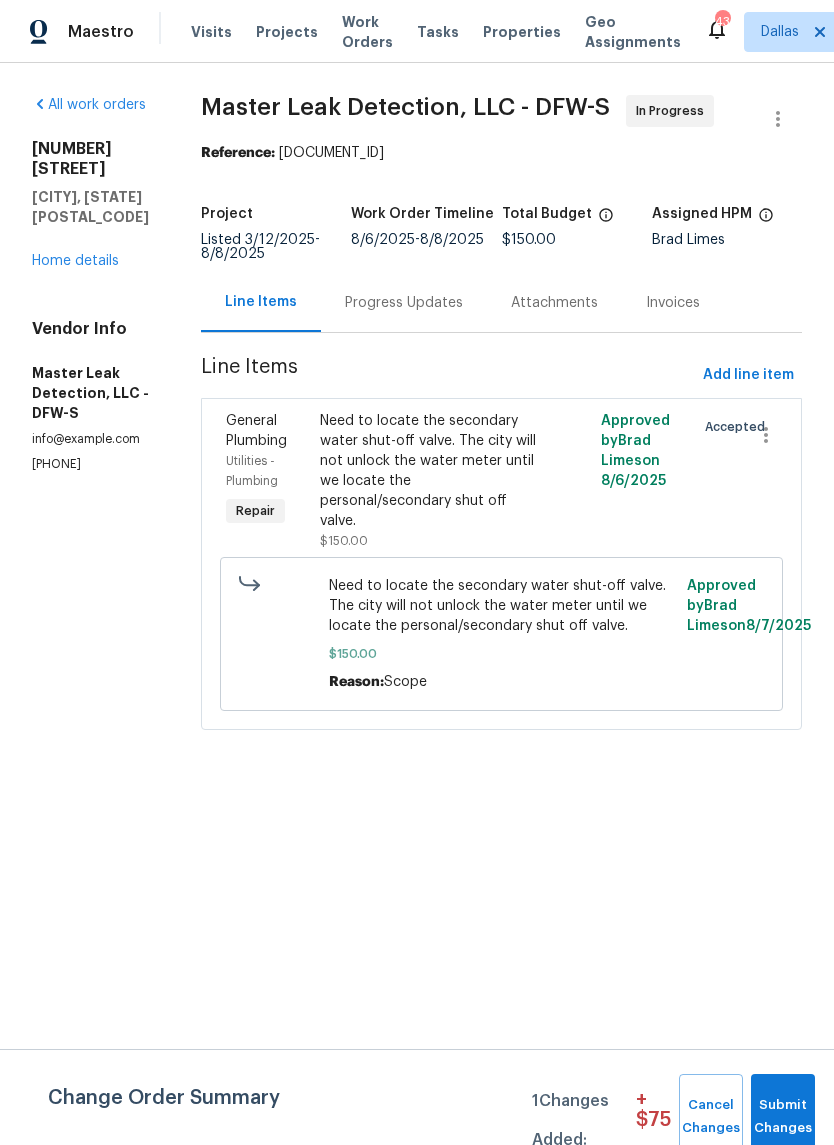 click on "Progress Updates" at bounding box center (404, 303) 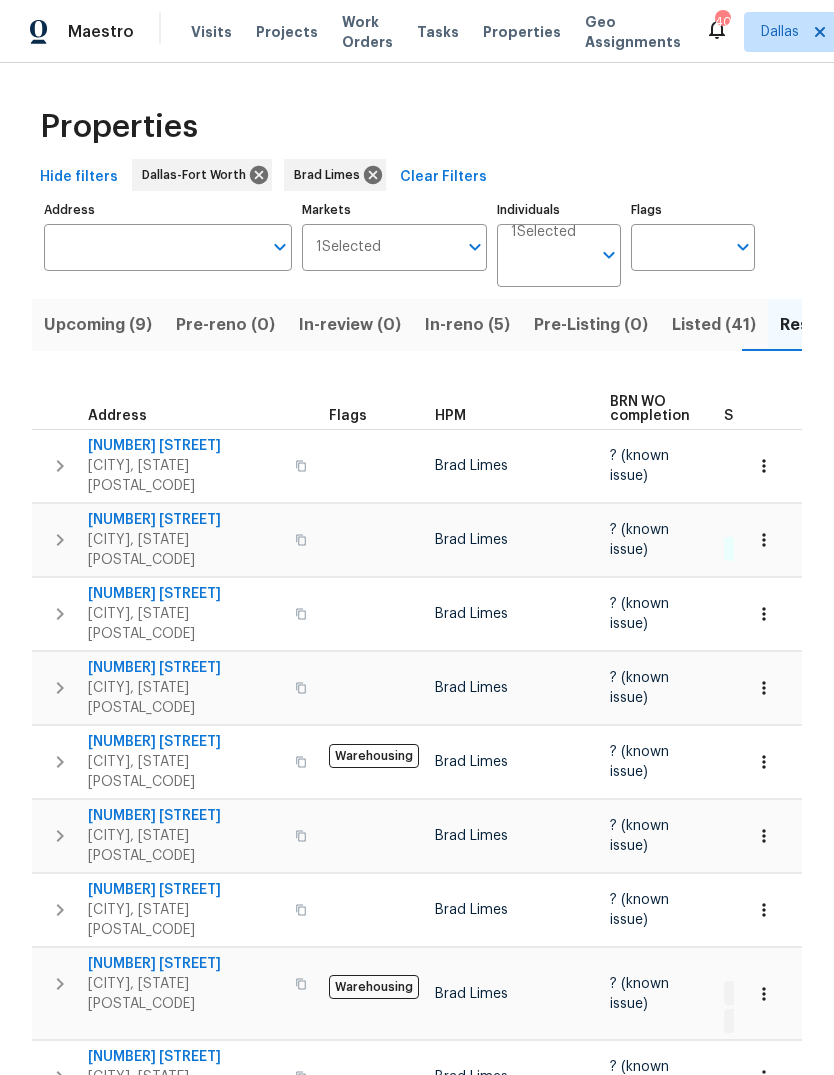 scroll, scrollTop: 0, scrollLeft: 0, axis: both 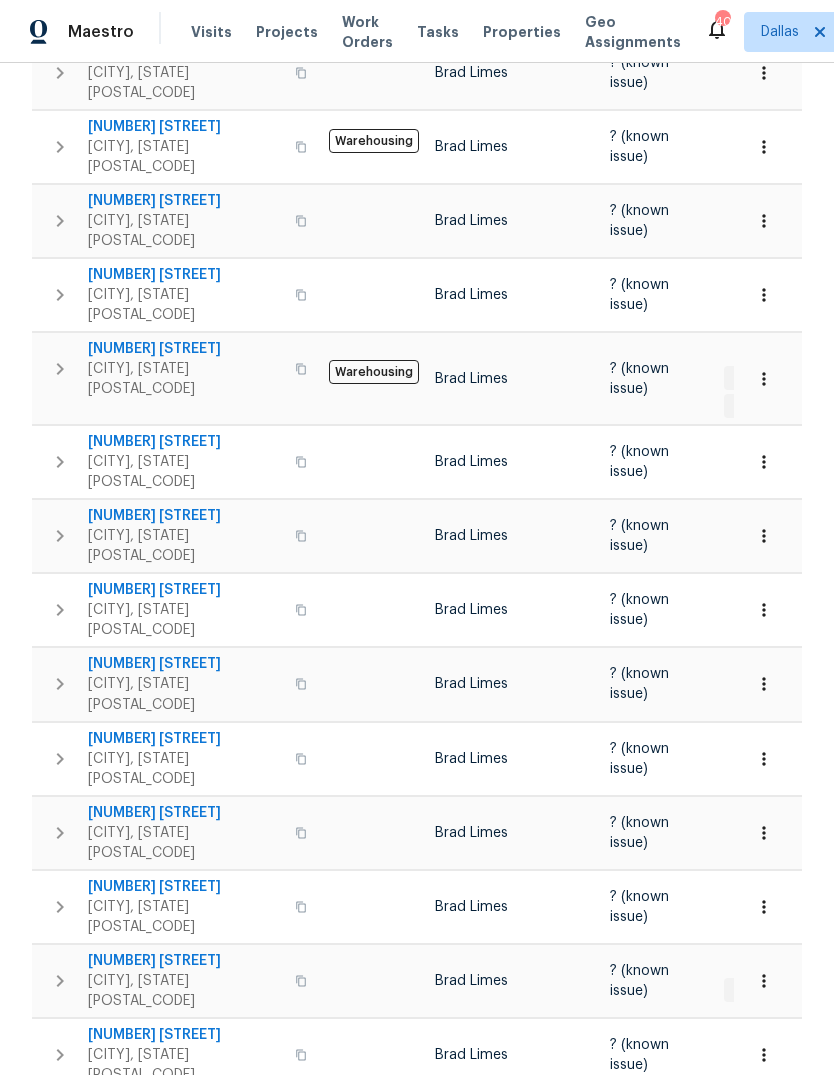 click on "1974 Sunnybrook Dr" at bounding box center (185, 1035) 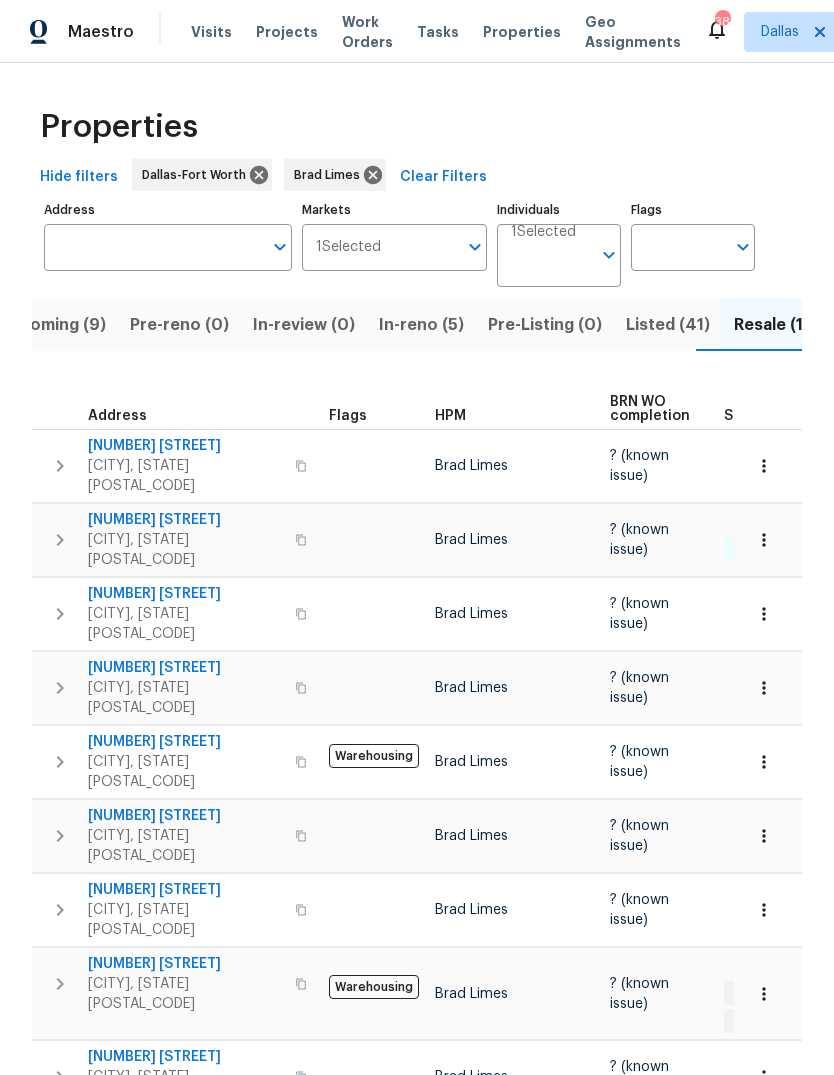 scroll, scrollTop: 0, scrollLeft: 0, axis: both 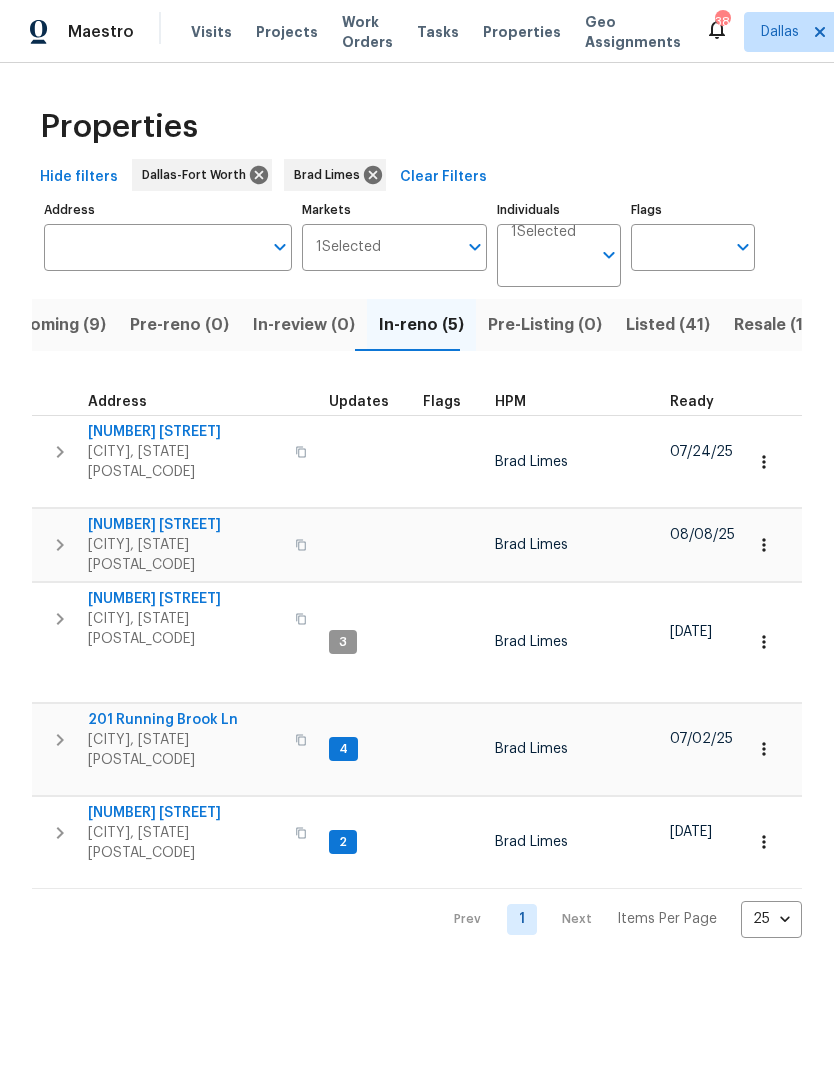click on "[NUMBER] [STREET]" at bounding box center [185, 813] 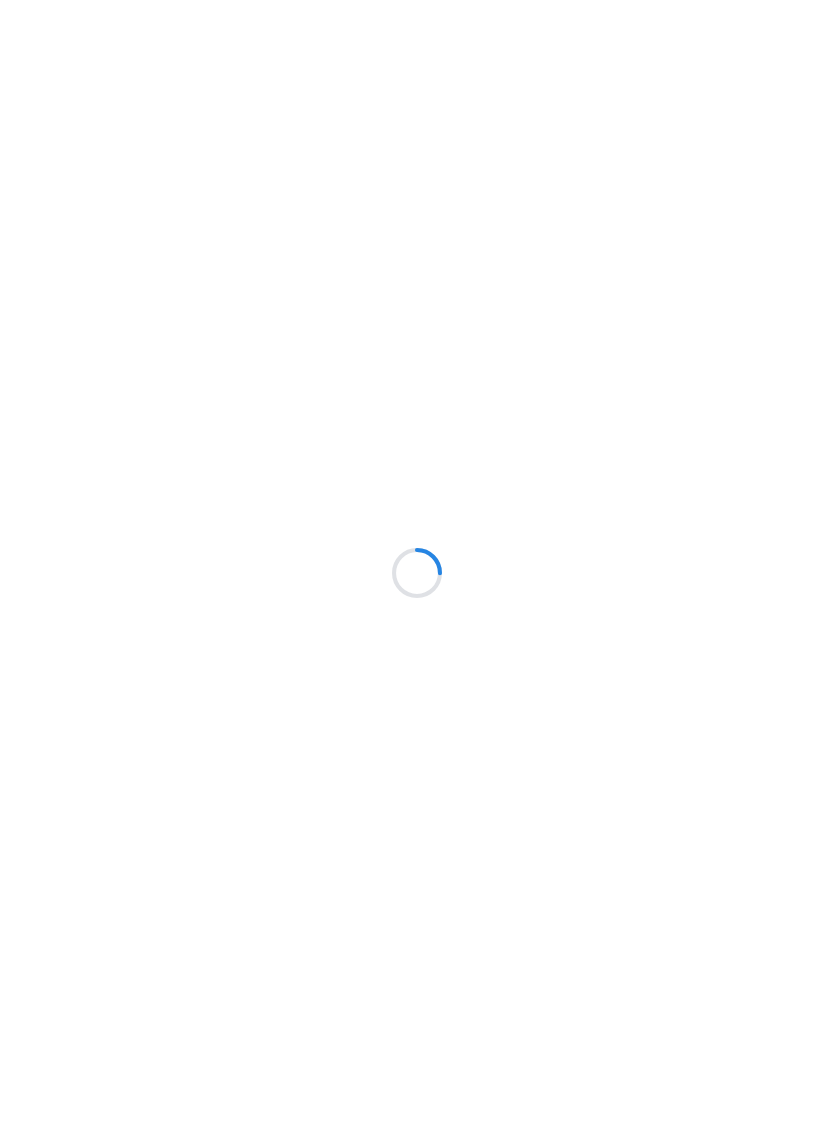 scroll, scrollTop: 0, scrollLeft: 0, axis: both 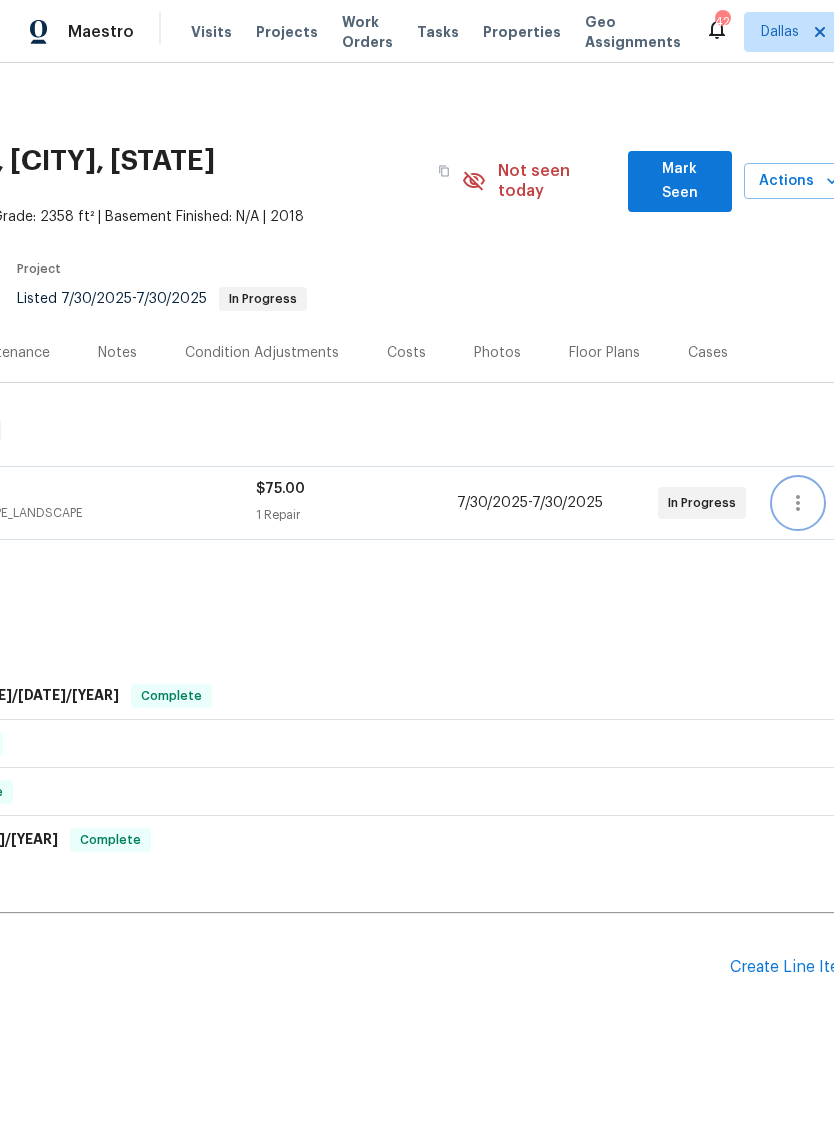 click at bounding box center (798, 503) 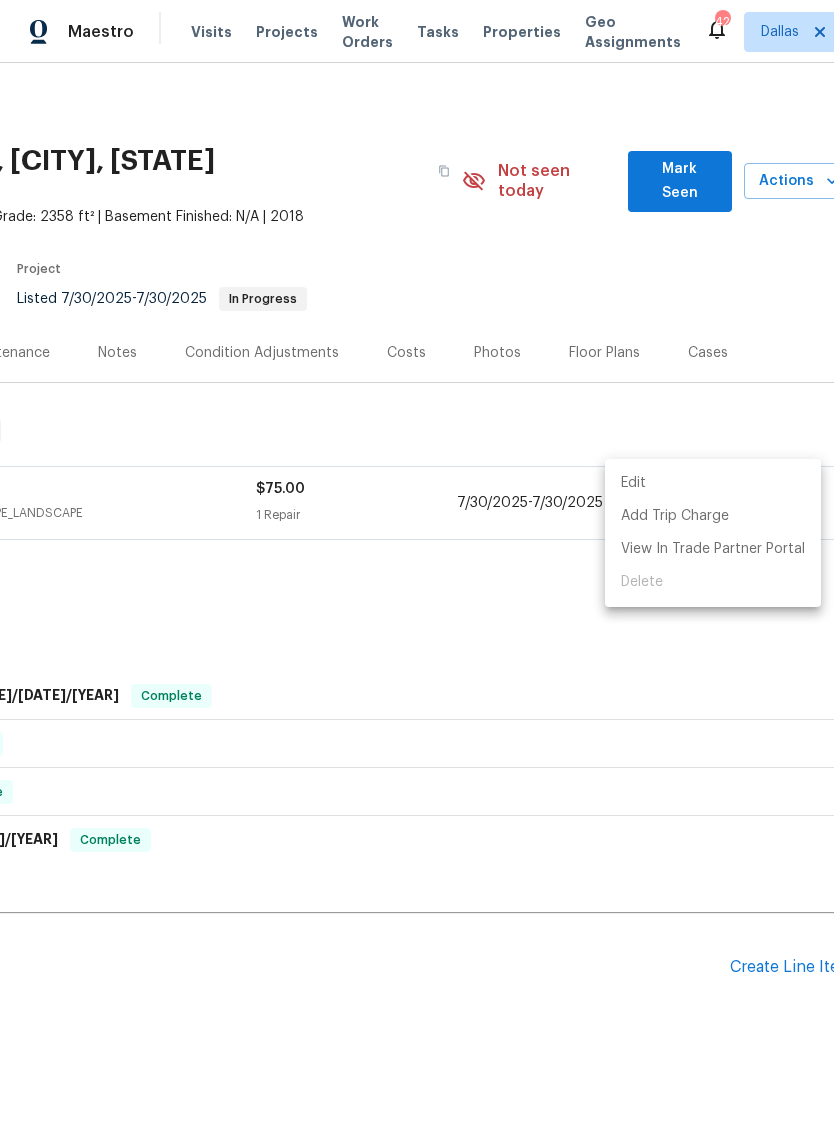 click at bounding box center (417, 572) 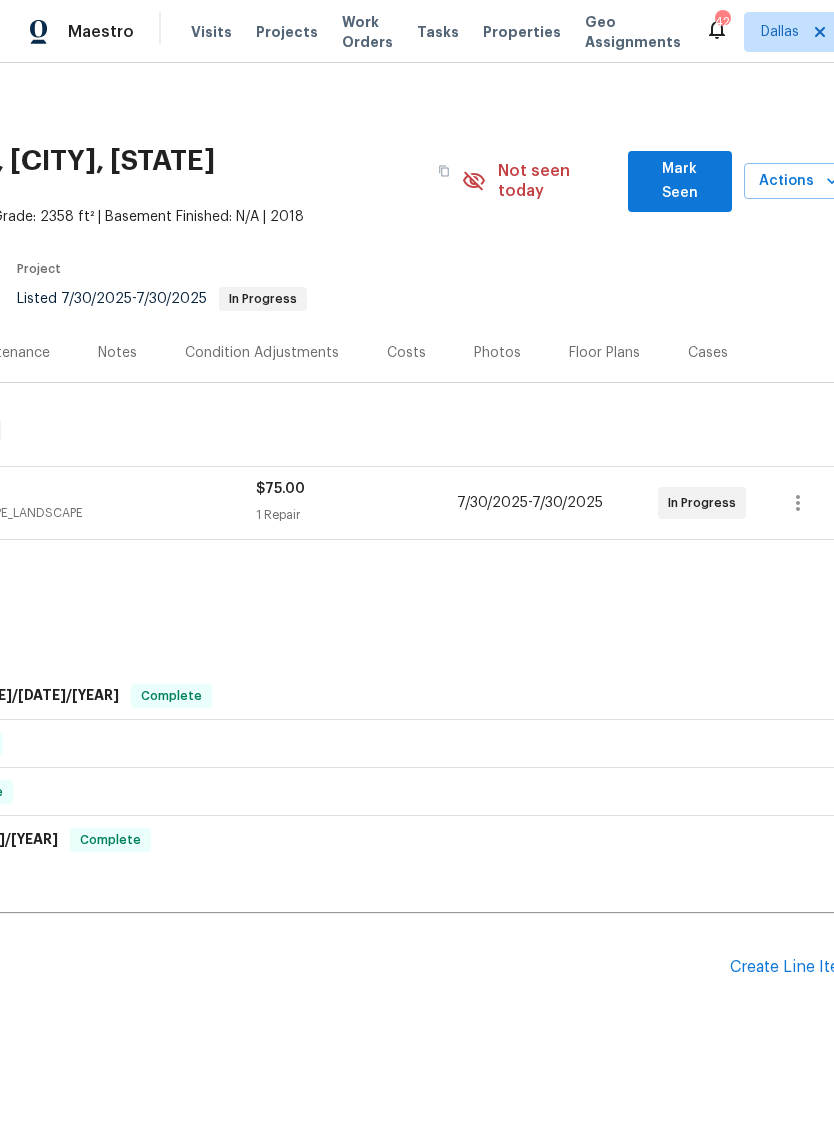 click on "Create Line Item" at bounding box center [791, 967] 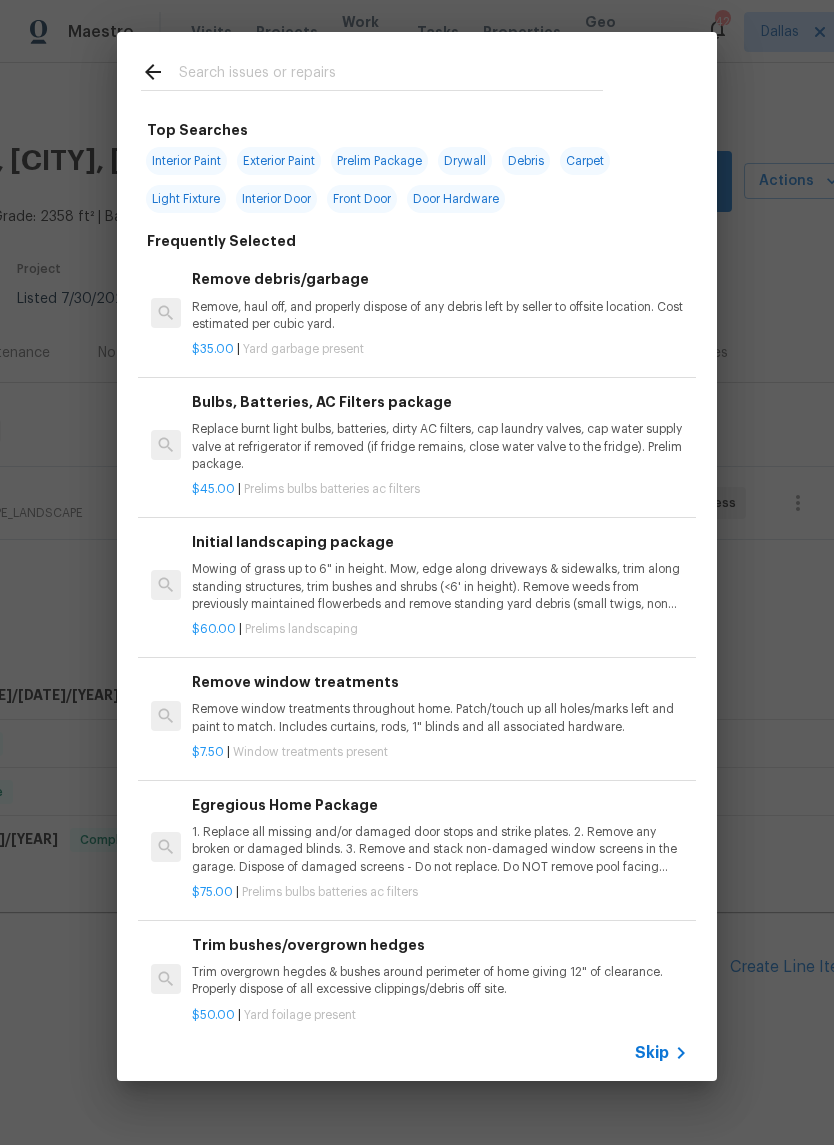 click at bounding box center (391, 75) 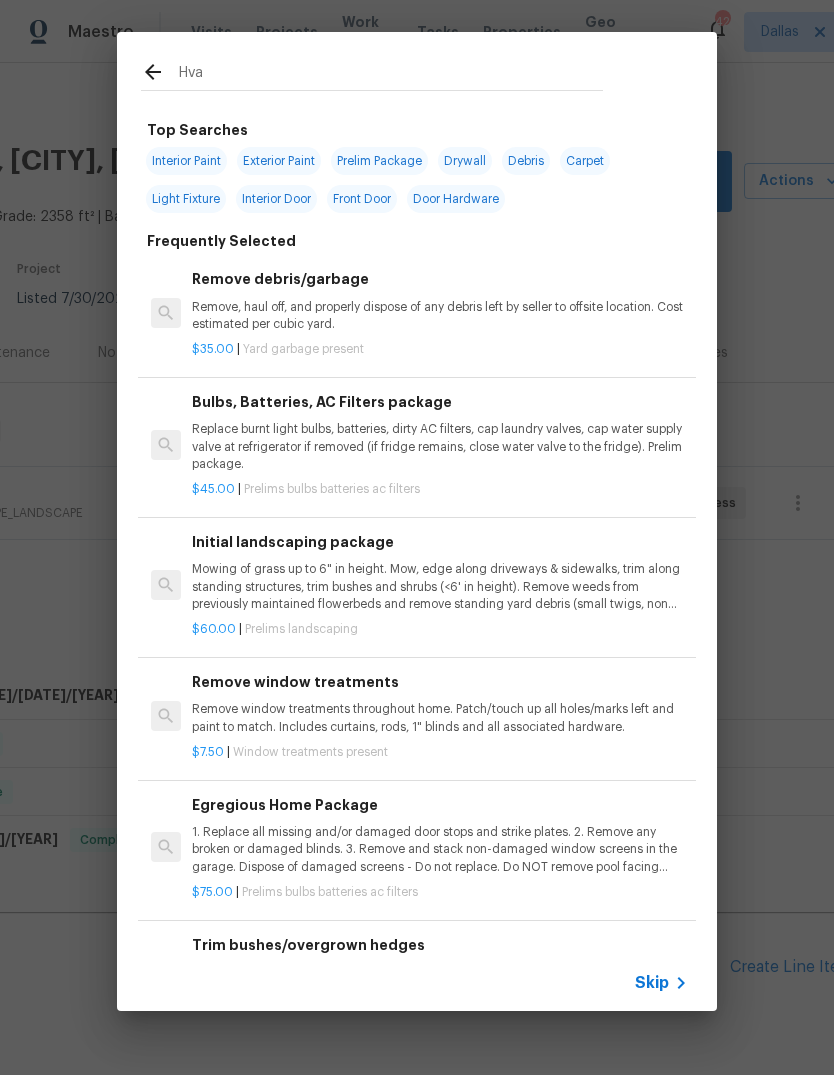 type on "Hvac" 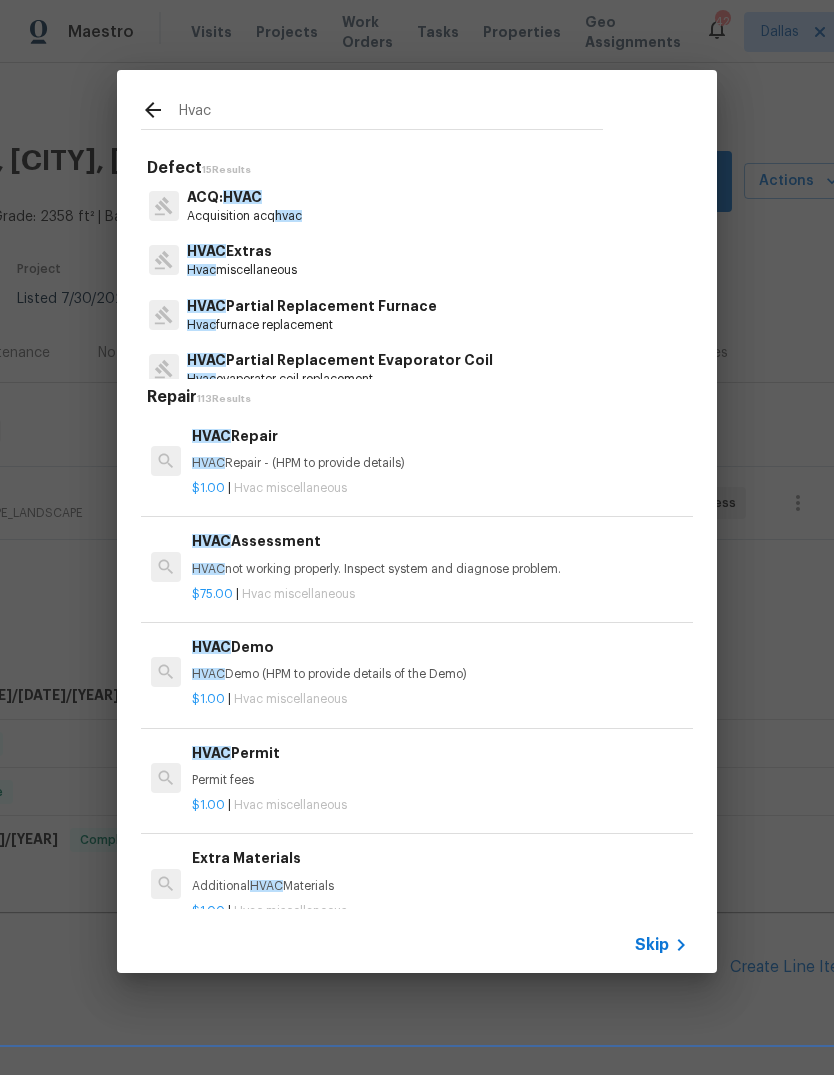click on "HVAC  Repair - (HPM to provide details)" at bounding box center (440, 463) 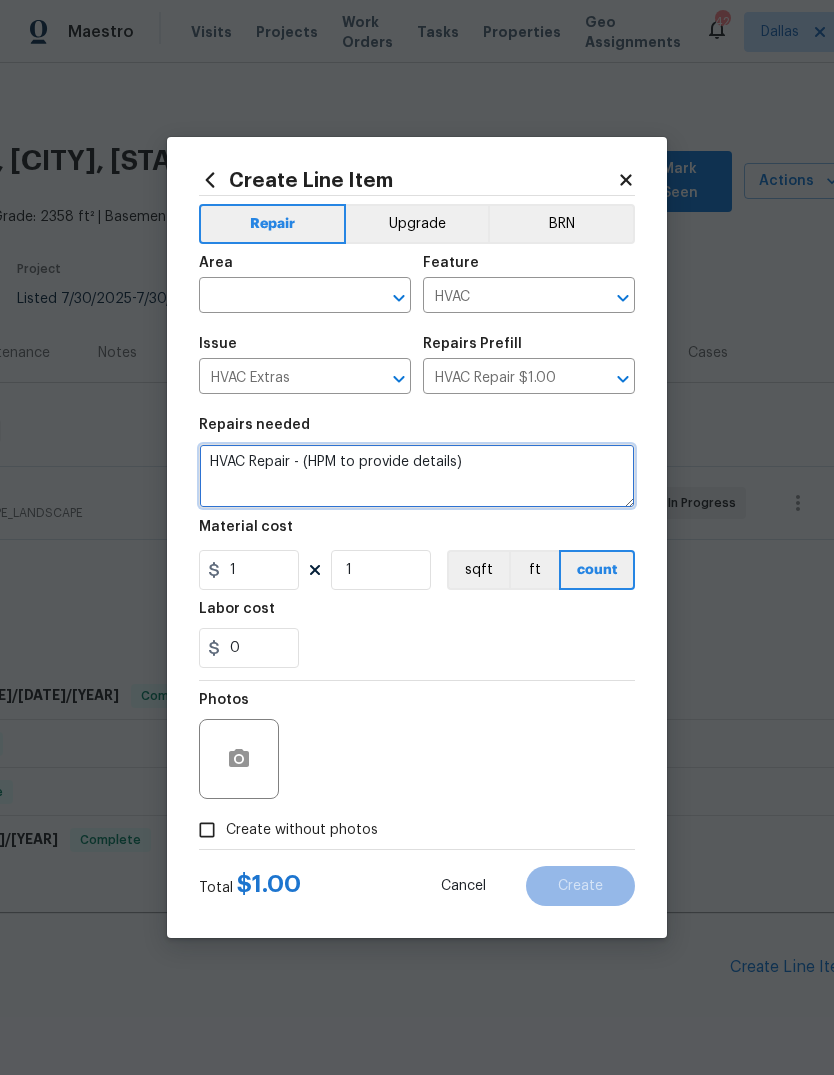 click on "HVAC Repair - (HPM to provide details)" at bounding box center (417, 476) 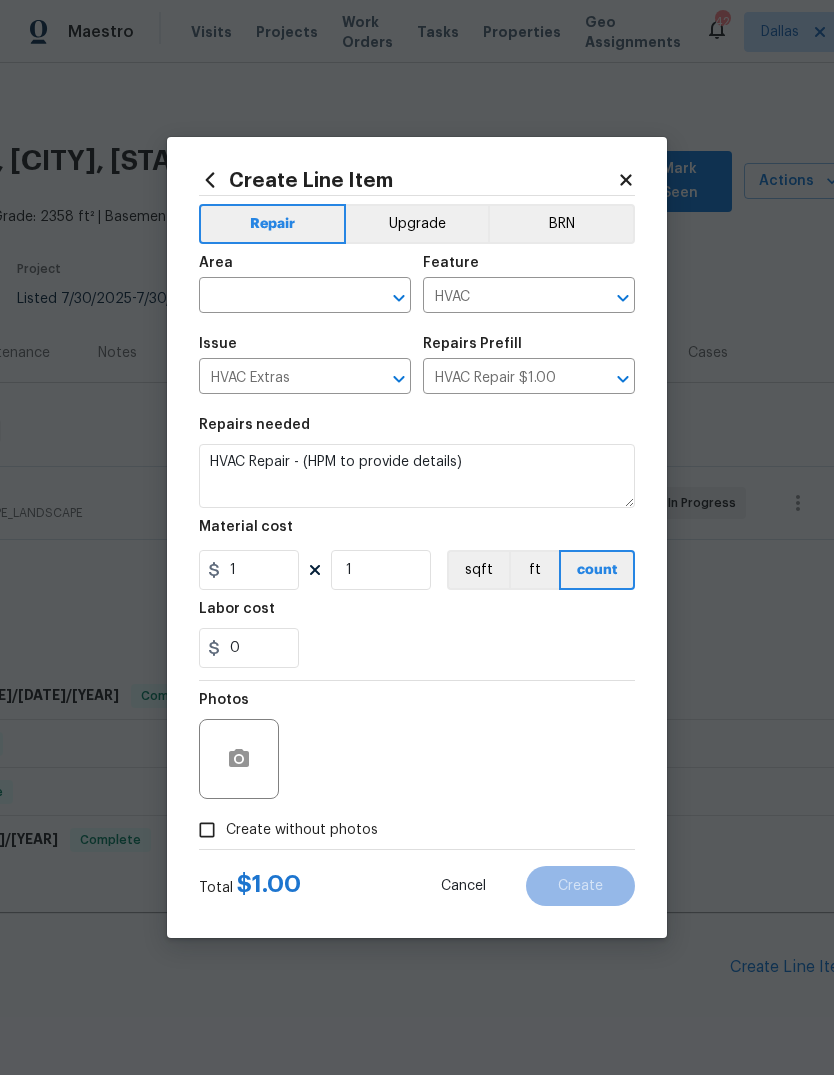 click at bounding box center [277, 297] 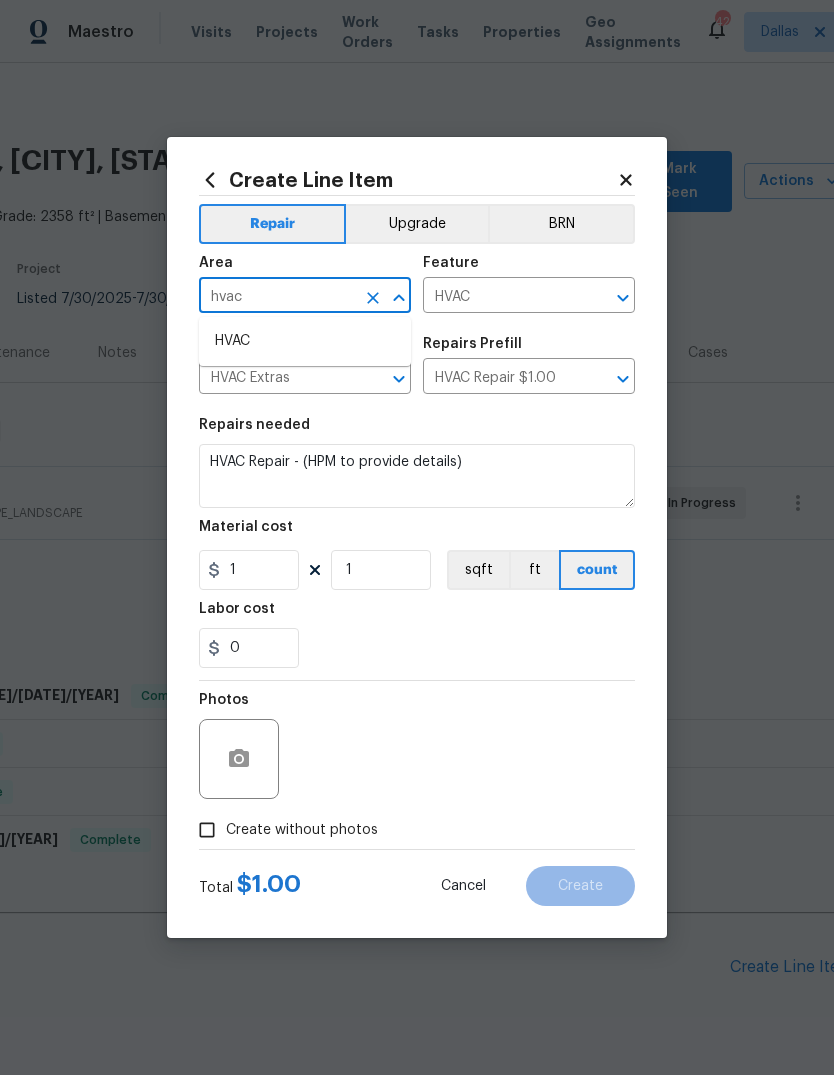 click on "HVAC" at bounding box center [305, 341] 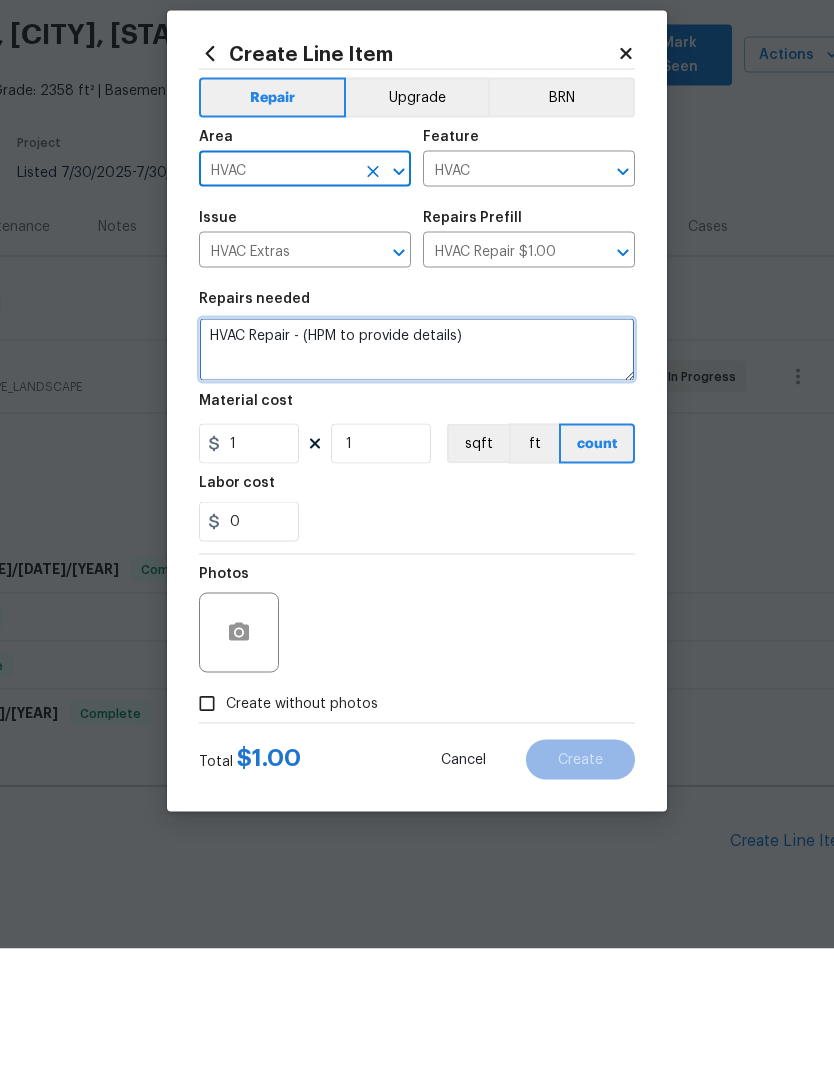 click on "HVAC Repair - (HPM to provide details)" at bounding box center (417, 476) 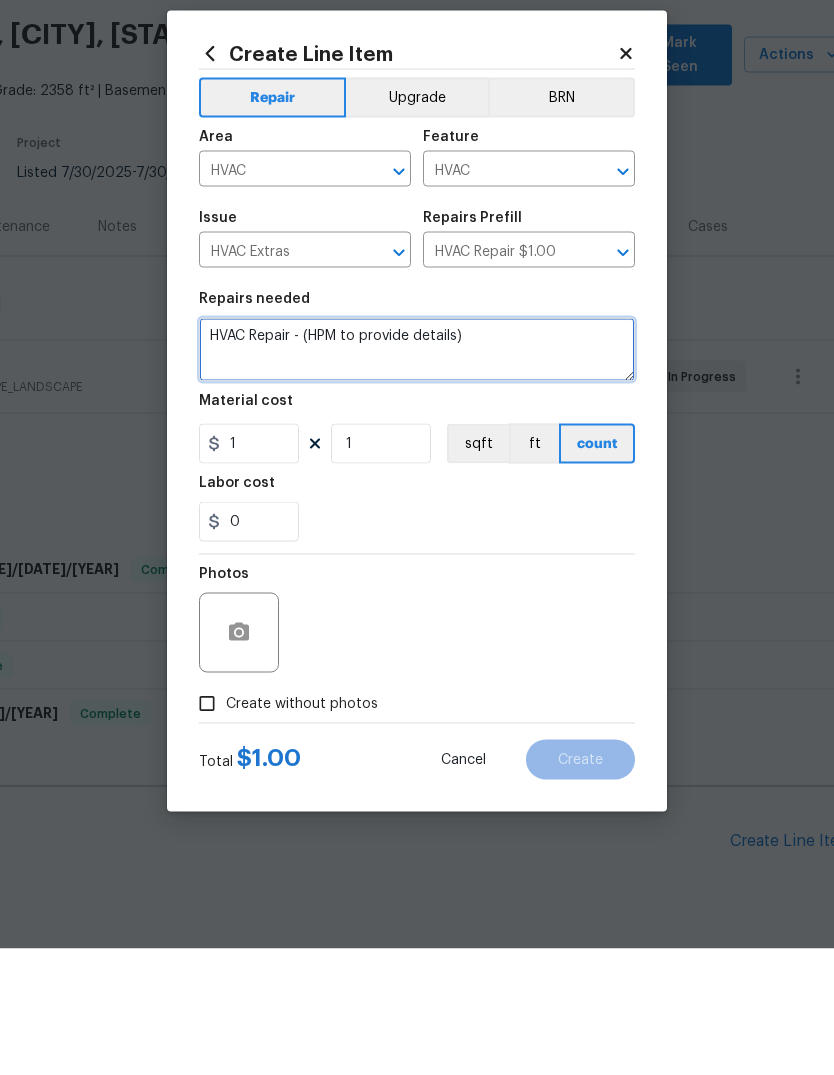 click on "HVAC Repair - (HPM to provide details)" at bounding box center [417, 476] 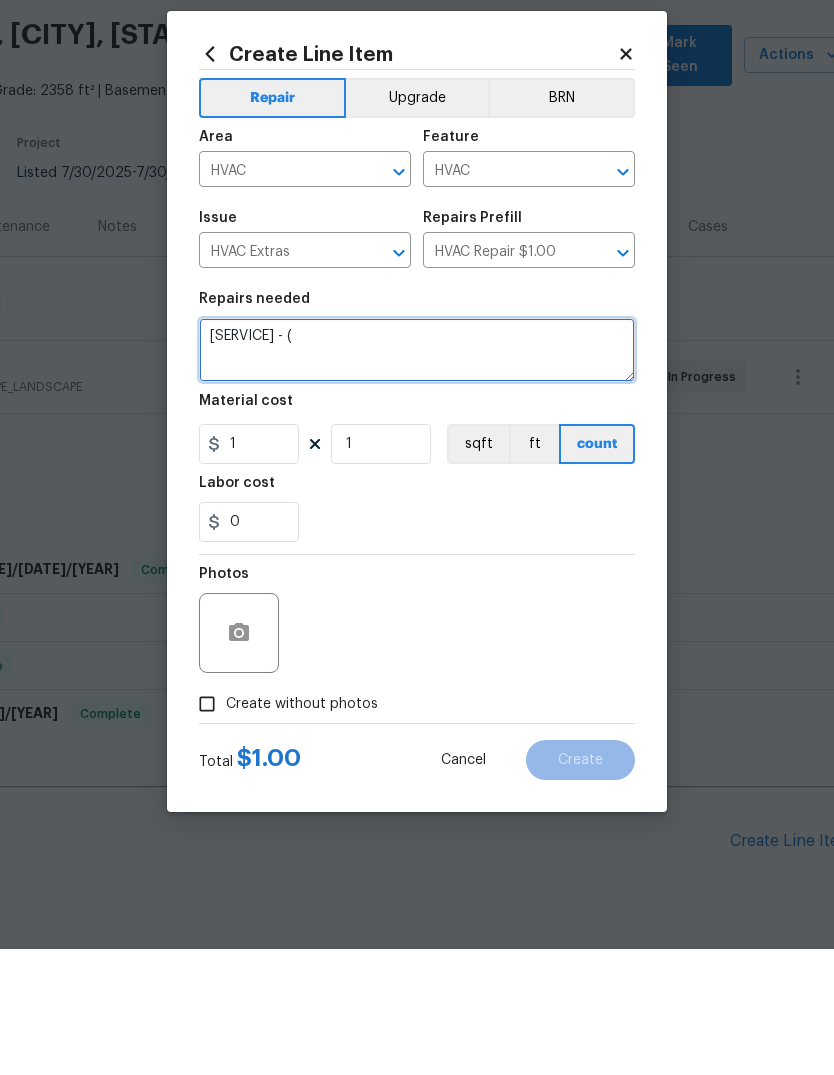 type on "HVAC" 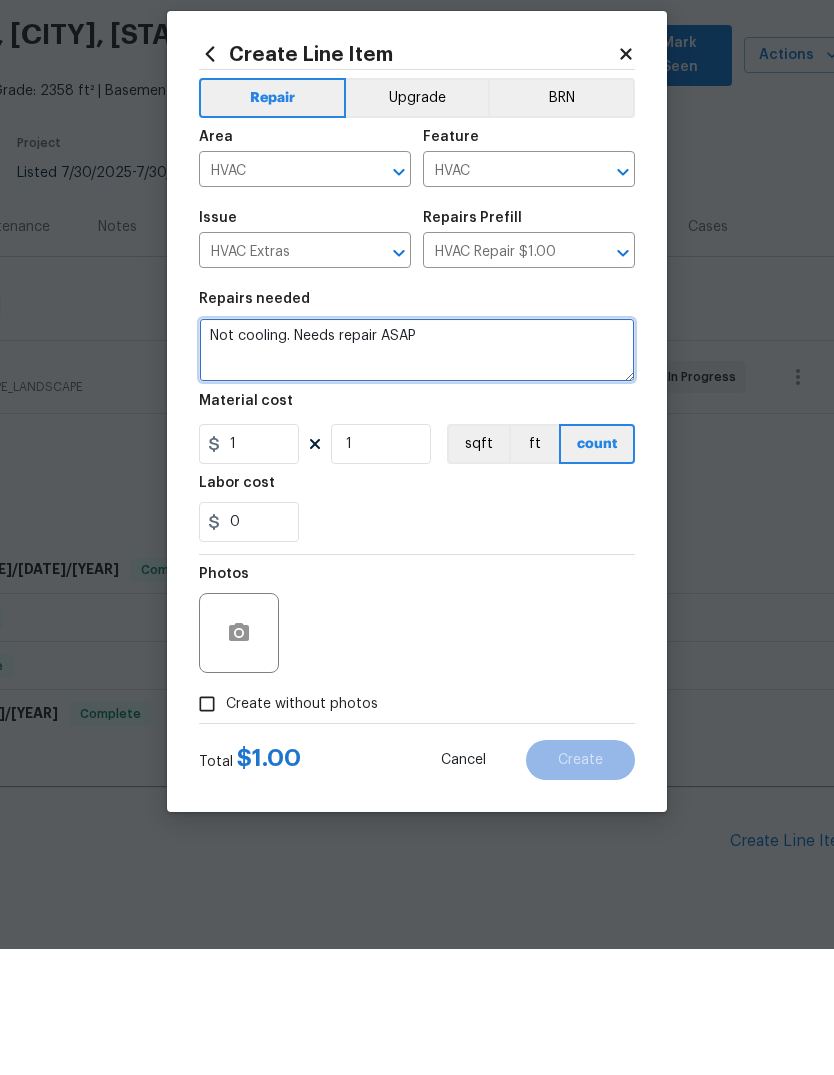 type on "Not cooling. Needs repair ASAP" 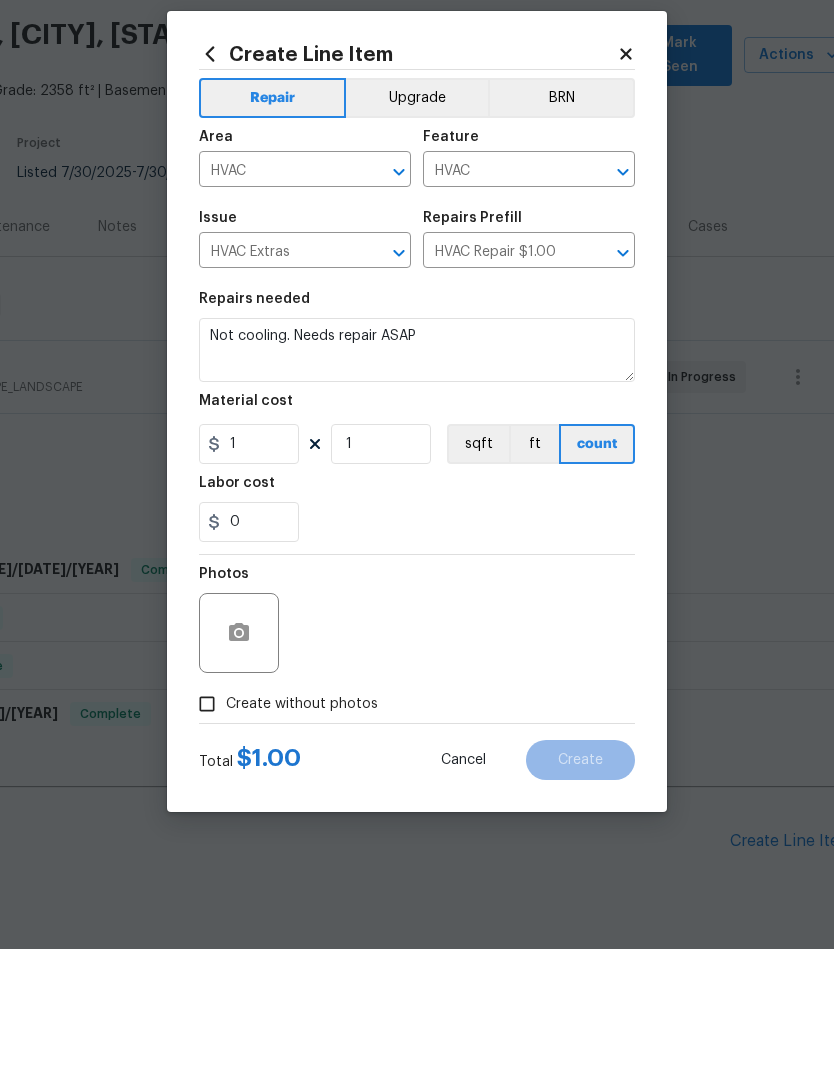 click on "0" at bounding box center (417, 648) 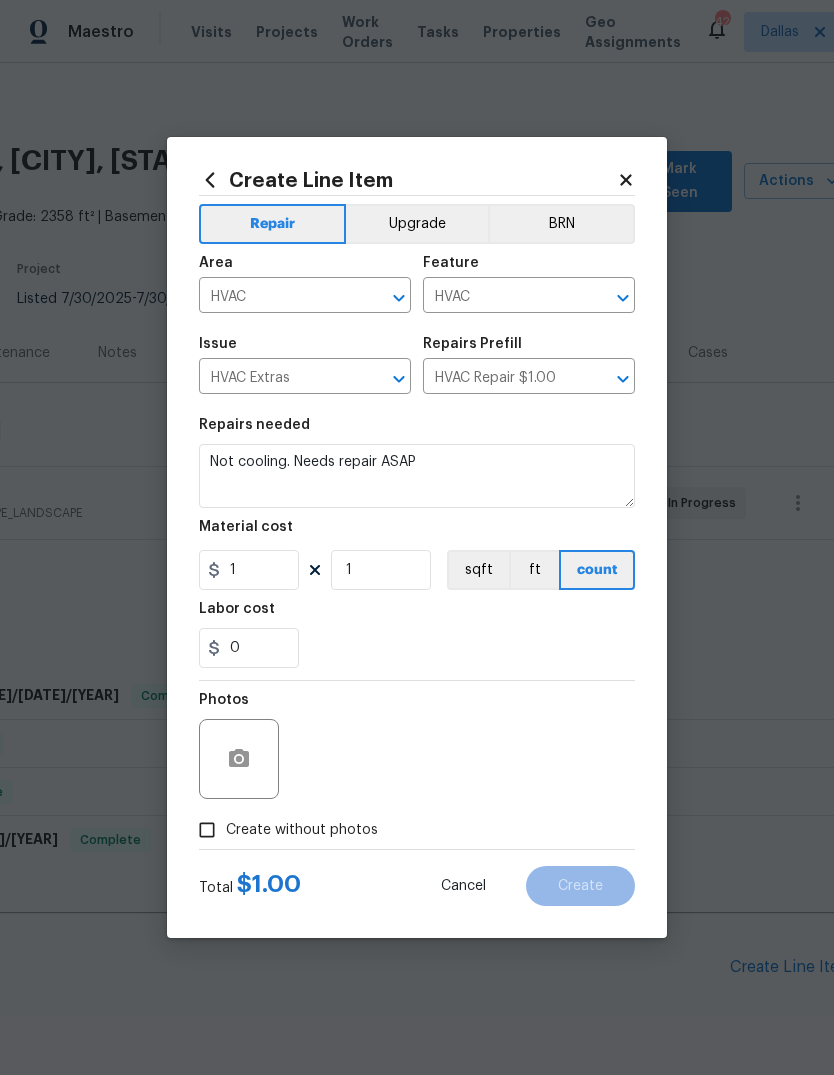 click on "Create without photos" at bounding box center [302, 830] 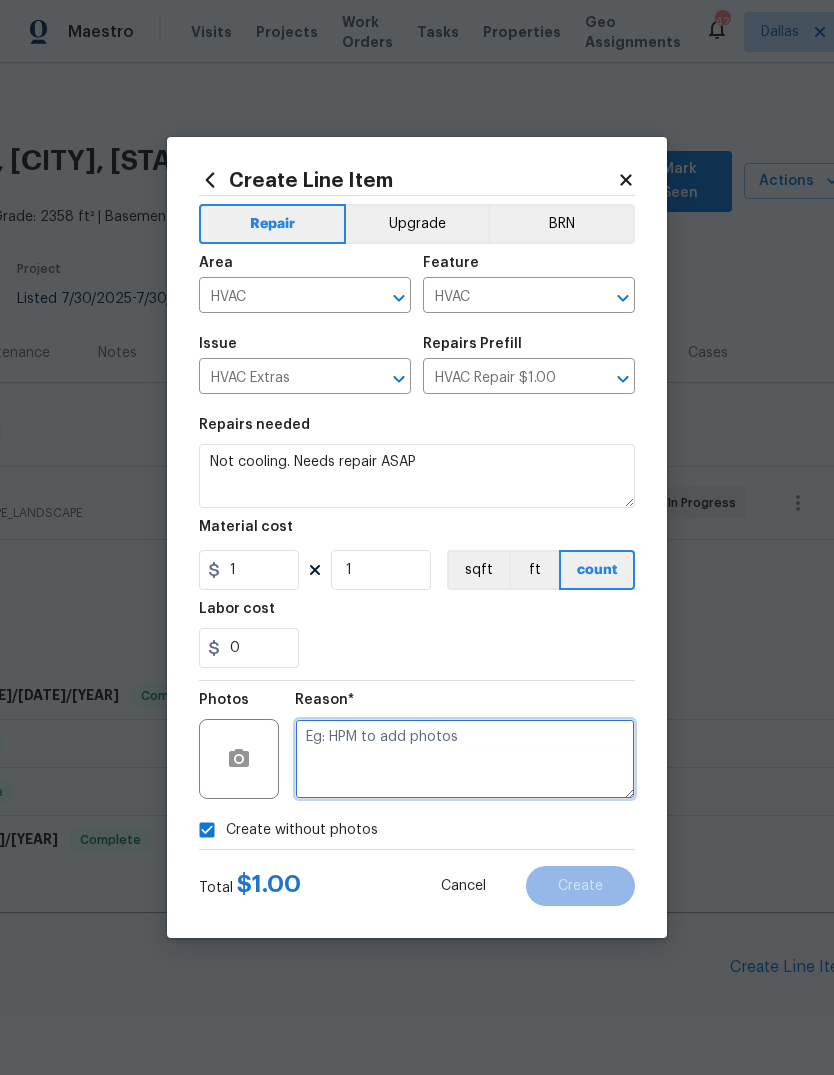 click at bounding box center [465, 759] 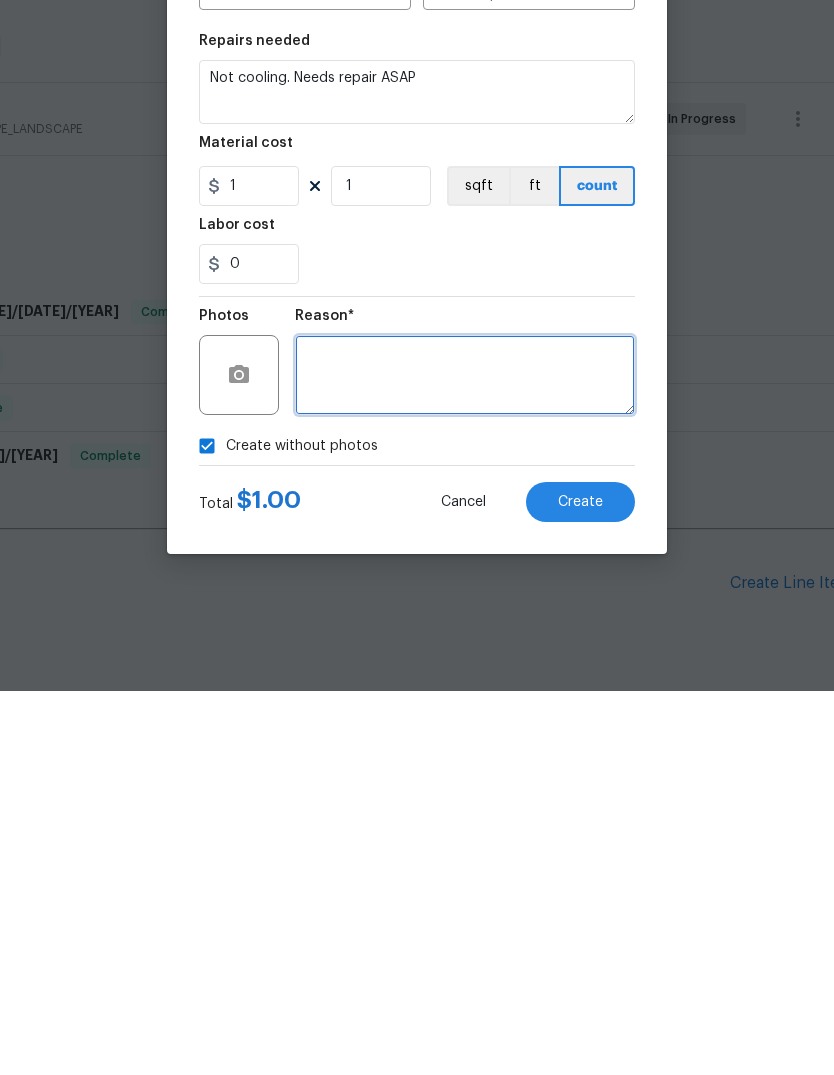 type 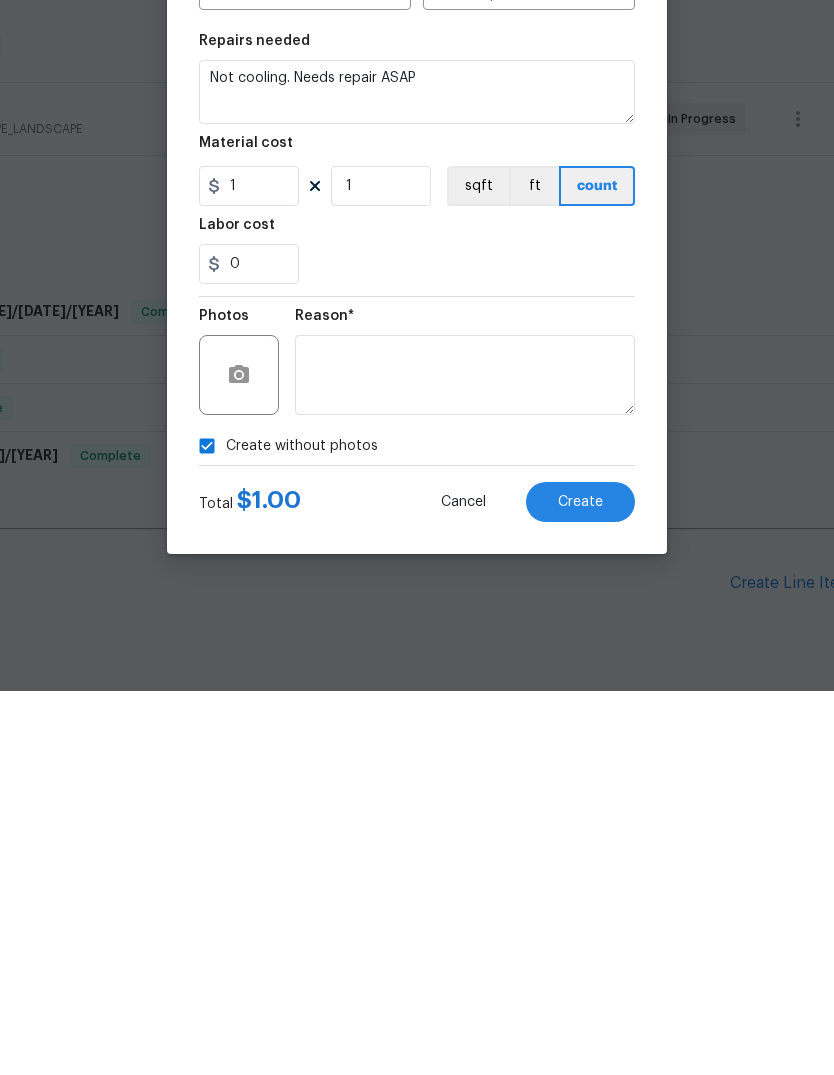click on "Create" at bounding box center (580, 886) 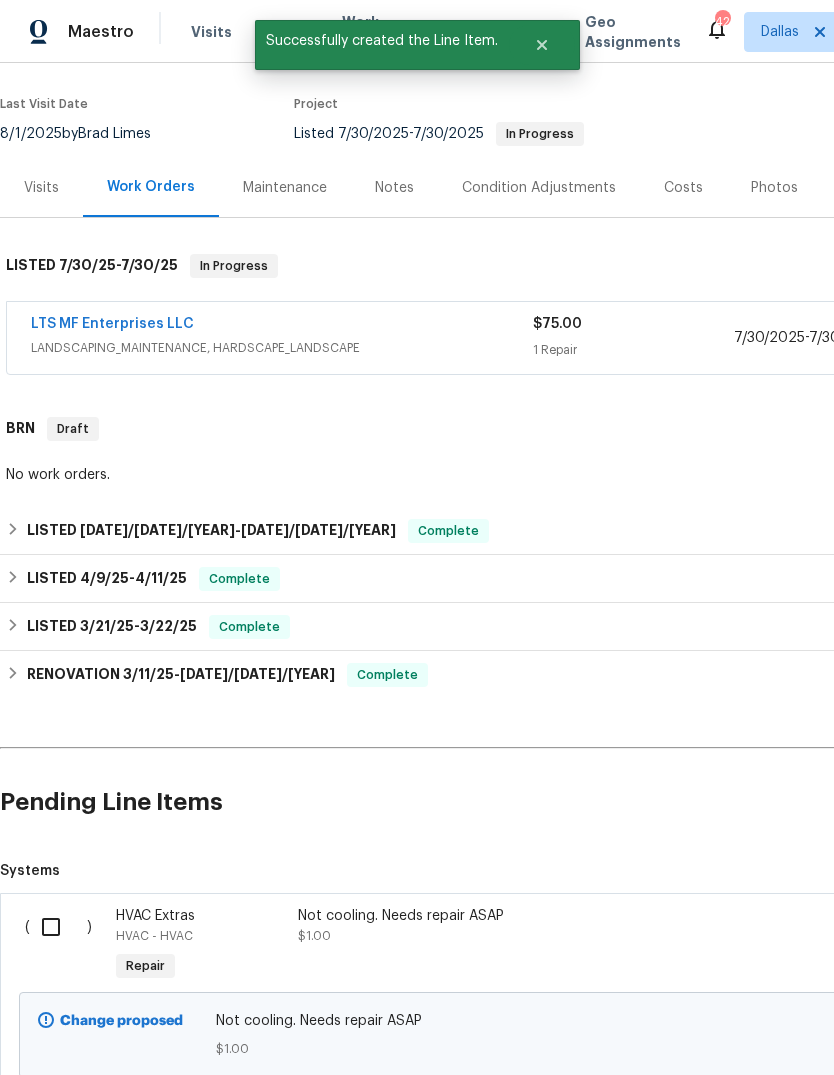 scroll, scrollTop: 167, scrollLeft: 0, axis: vertical 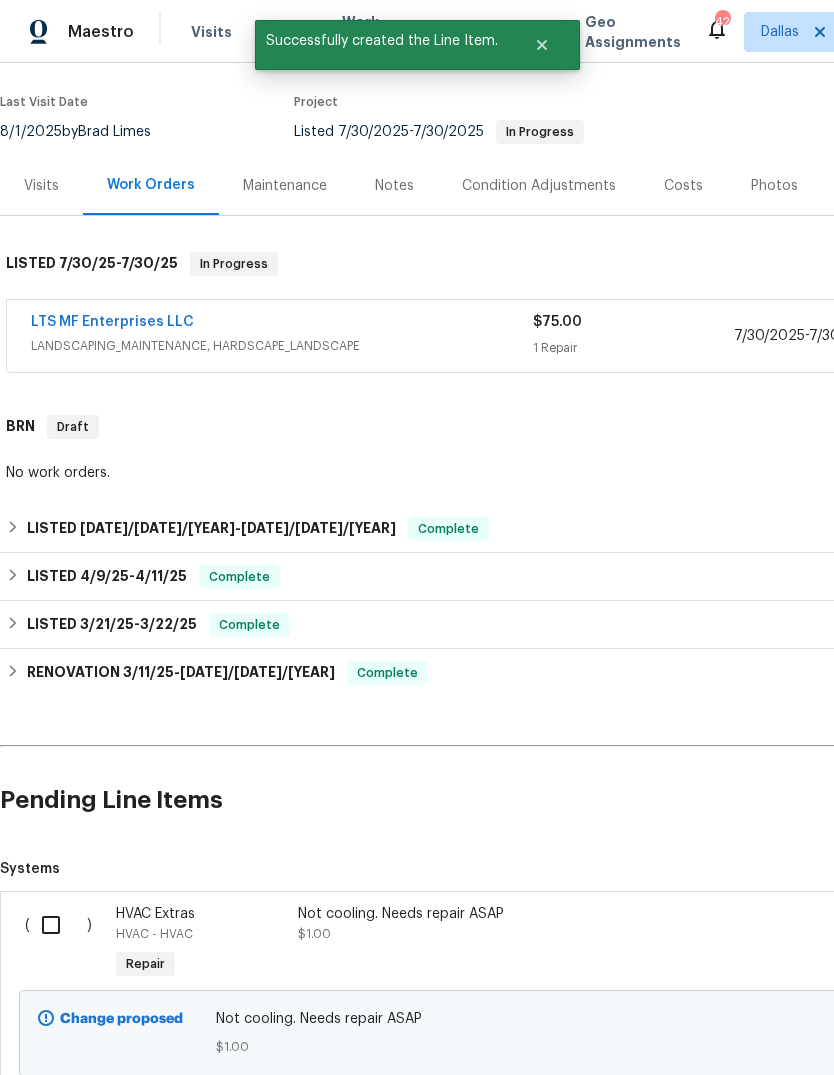 click at bounding box center (58, 925) 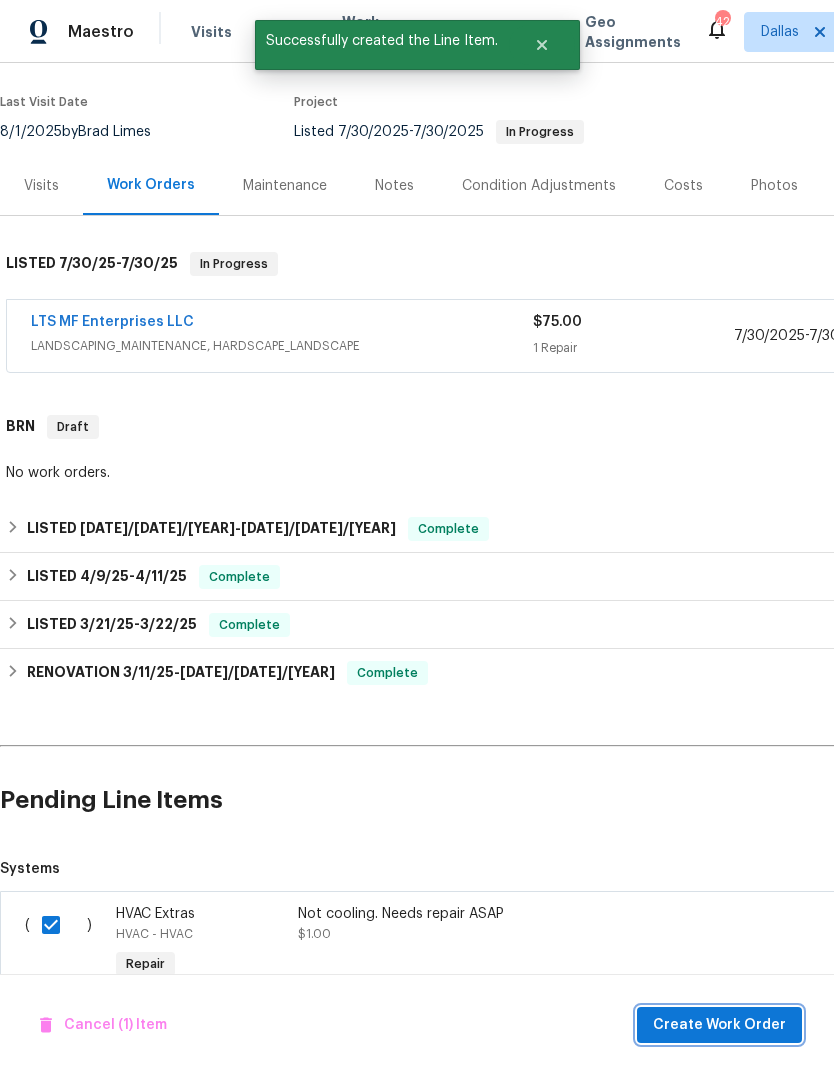 click on "Create Work Order" at bounding box center [719, 1025] 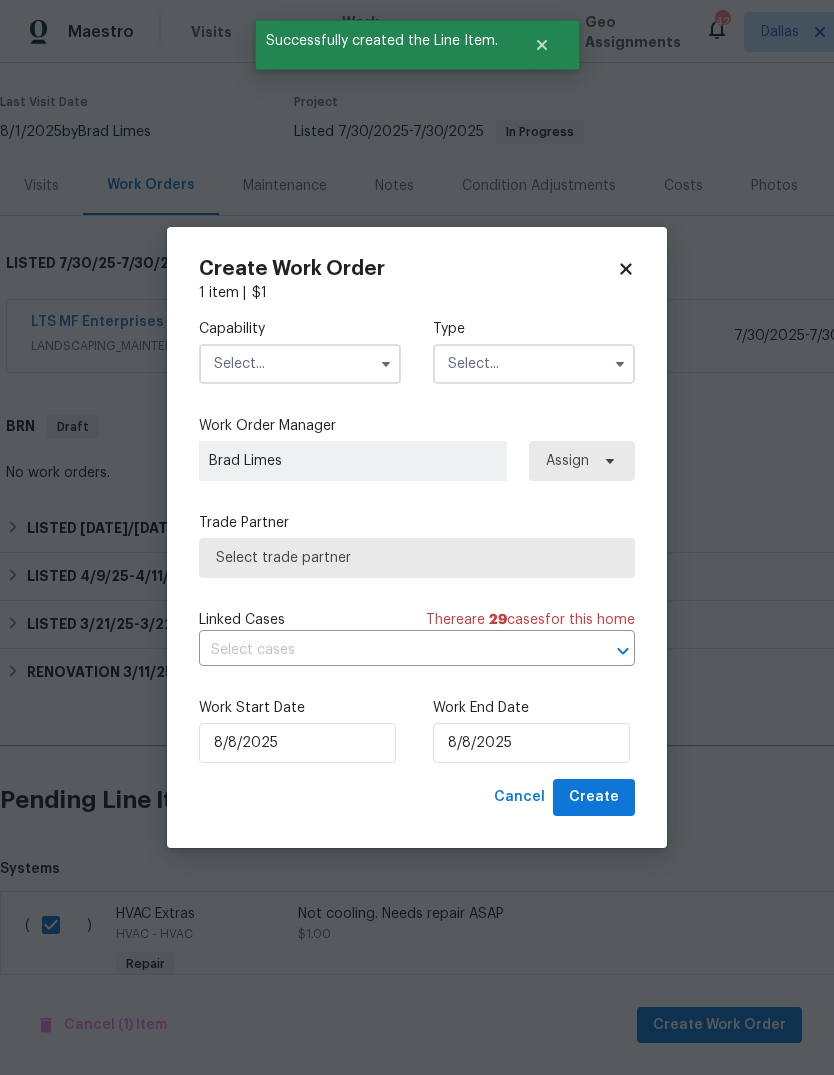 click at bounding box center (300, 364) 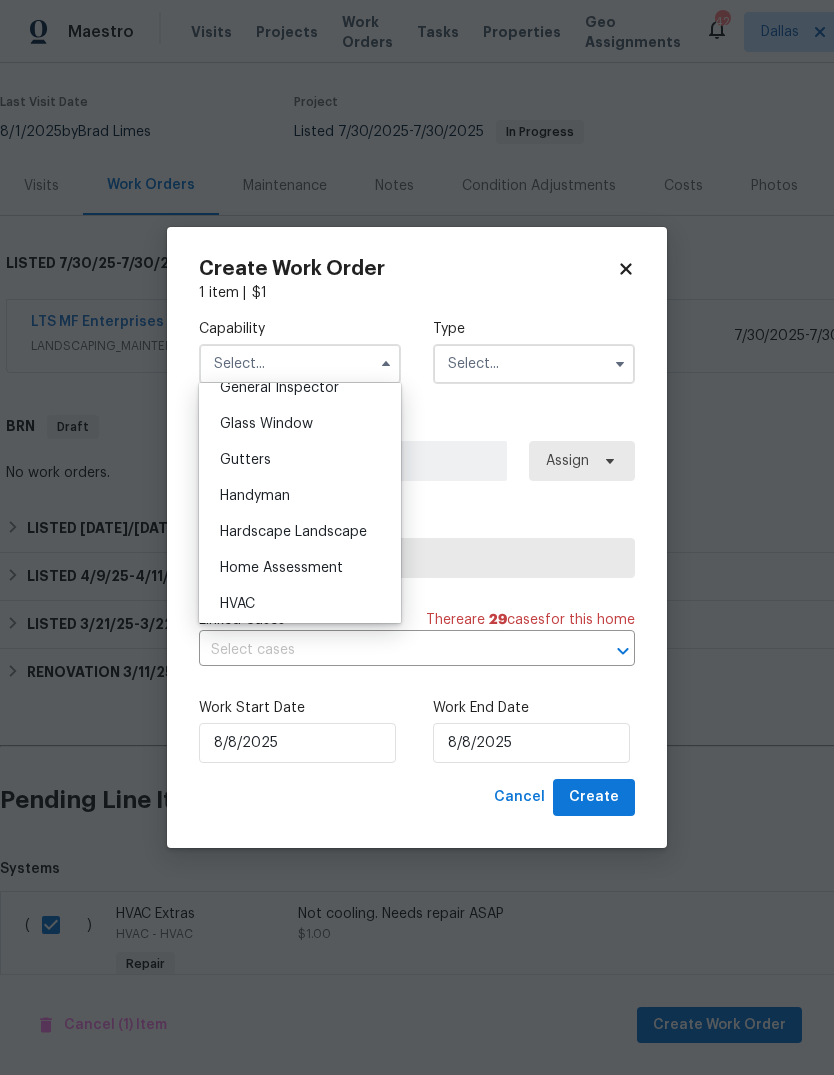 scroll, scrollTop: 1031, scrollLeft: 0, axis: vertical 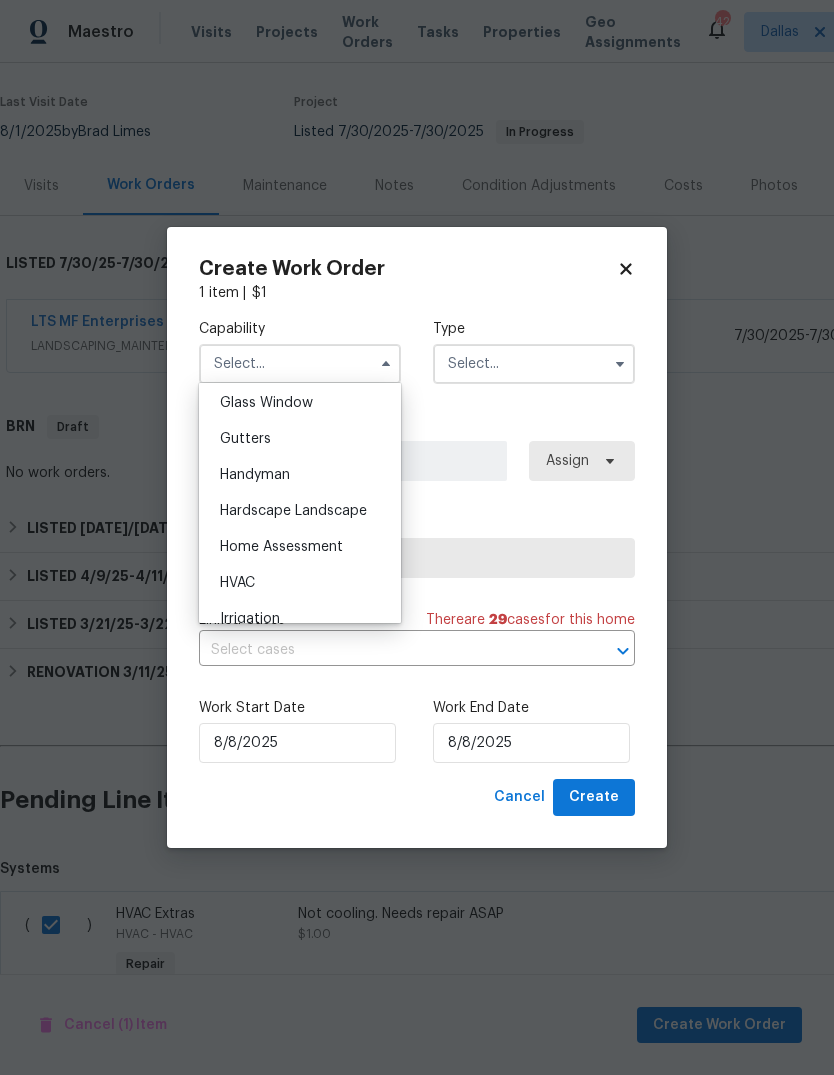 click on "HVAC" at bounding box center (300, 583) 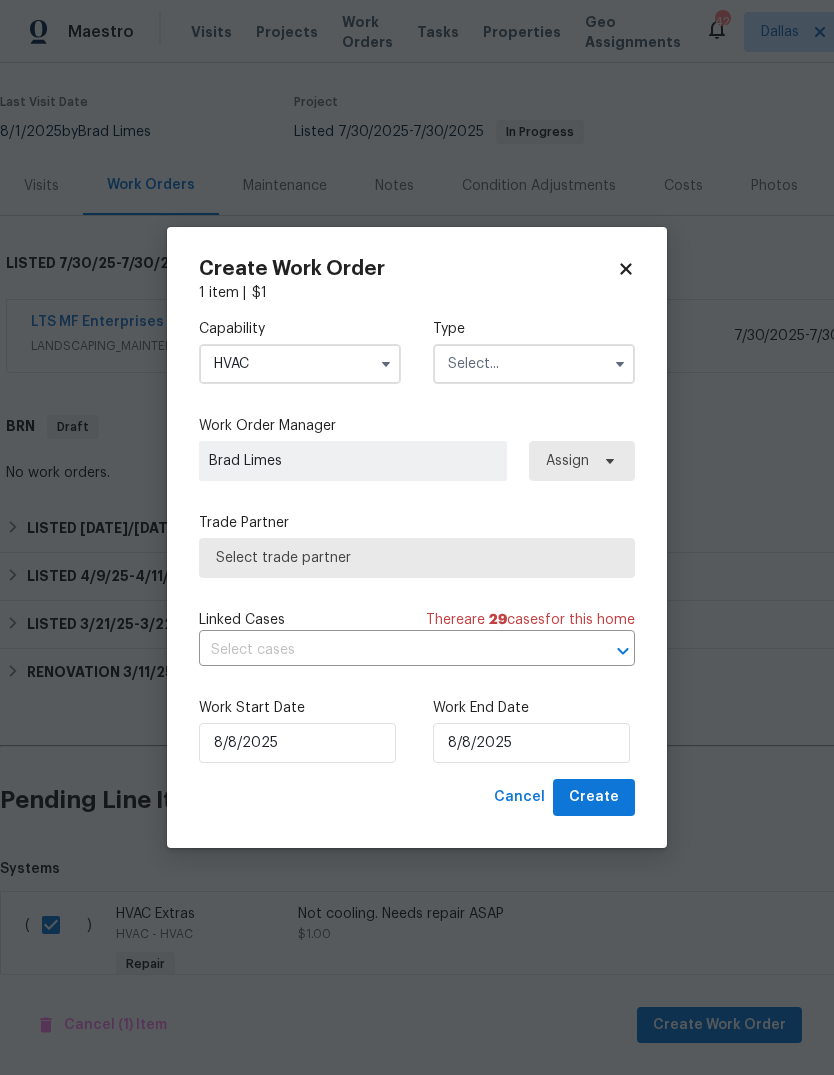 click at bounding box center (534, 364) 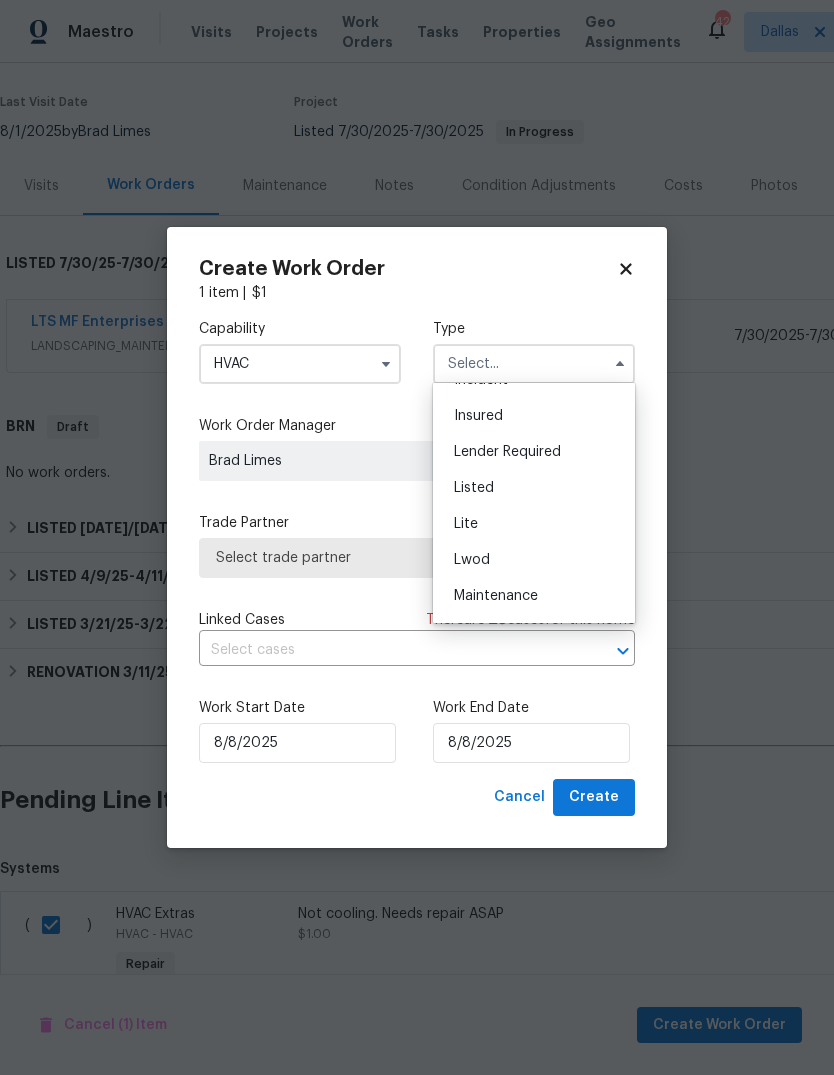 scroll, scrollTop: 143, scrollLeft: 0, axis: vertical 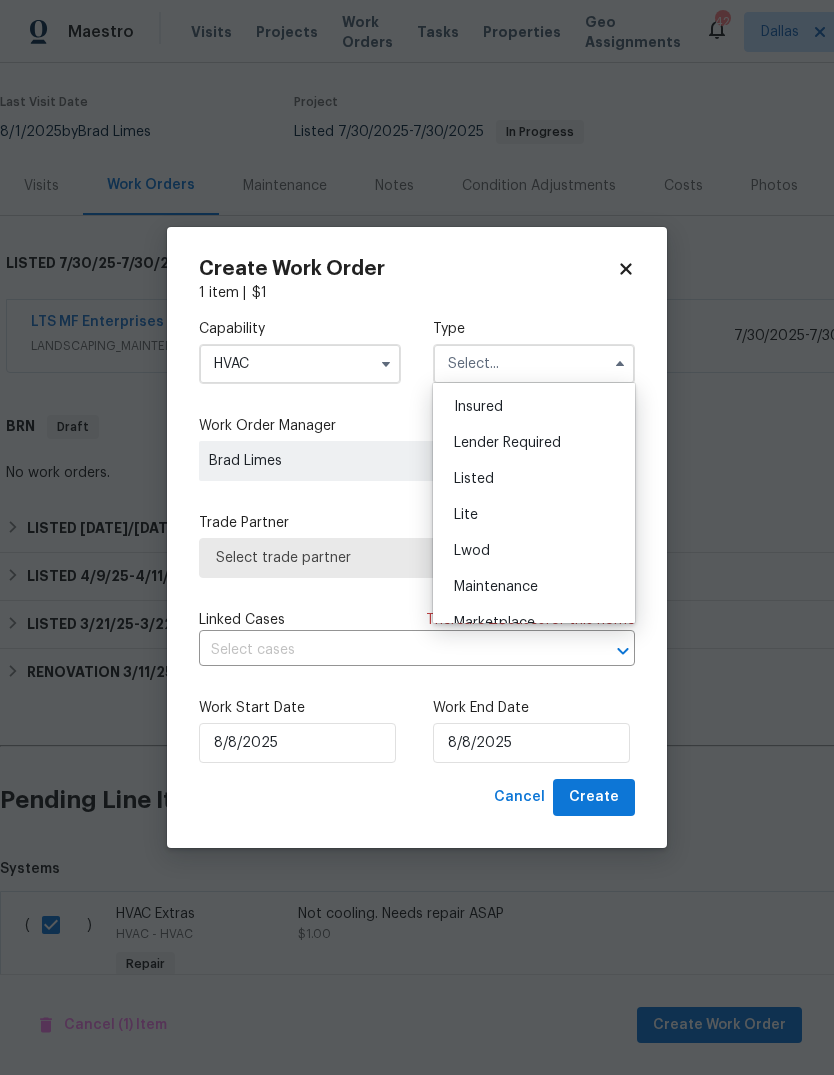 click on "Listed" at bounding box center [534, 479] 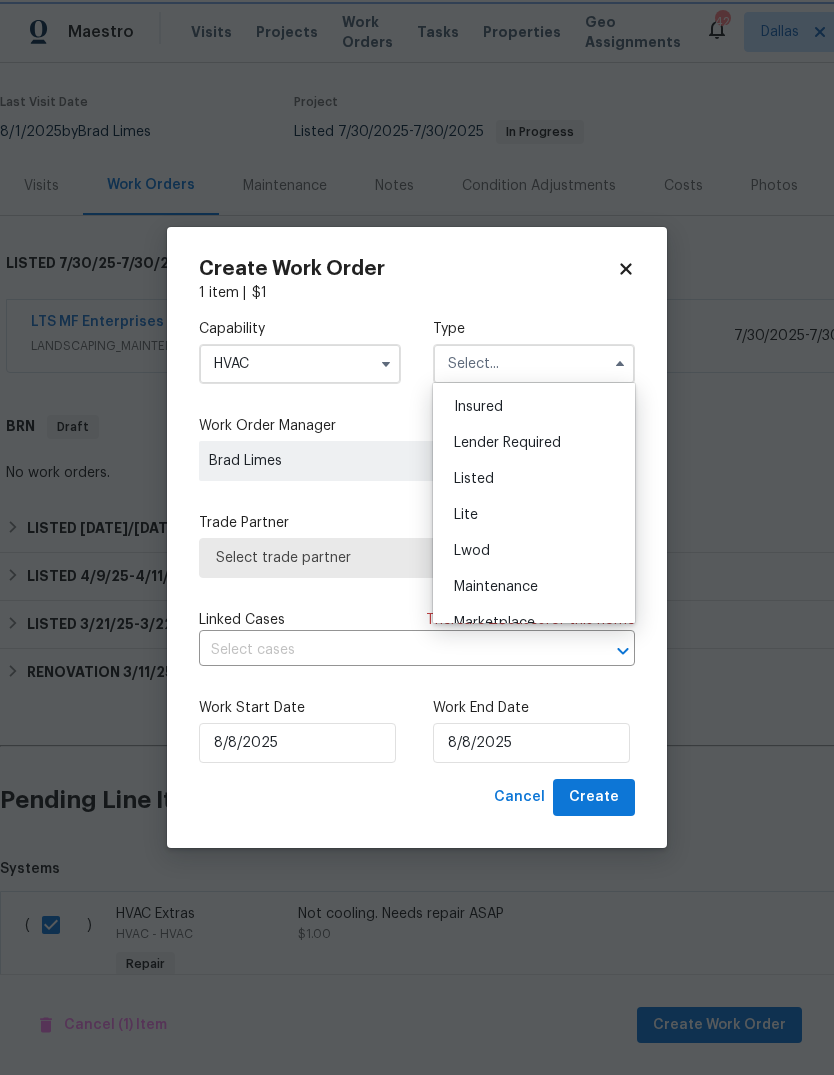 type on "Listed" 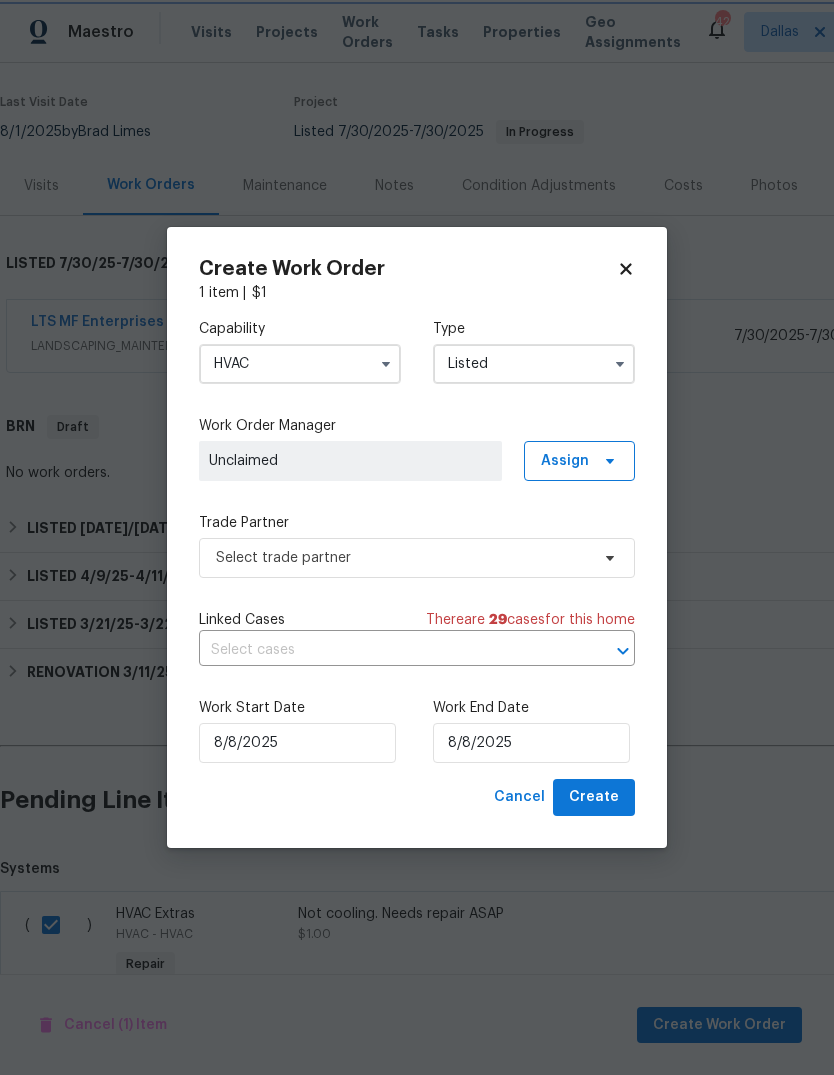 scroll, scrollTop: 0, scrollLeft: 0, axis: both 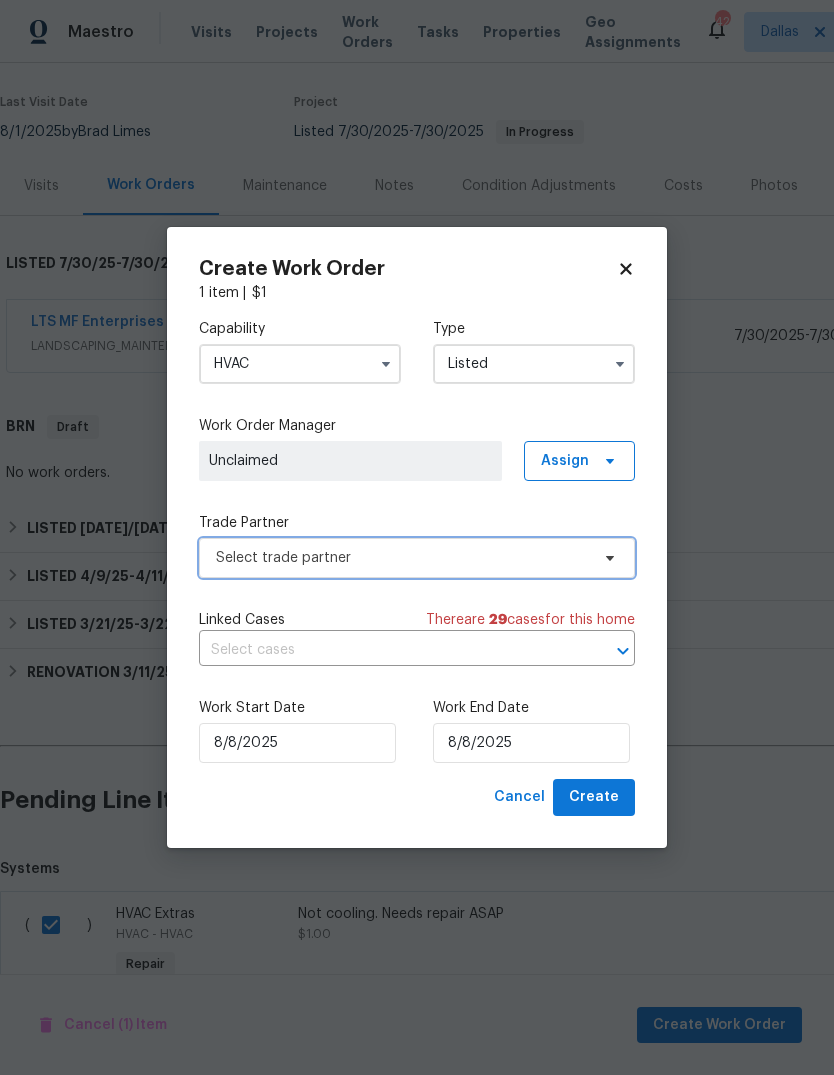 click 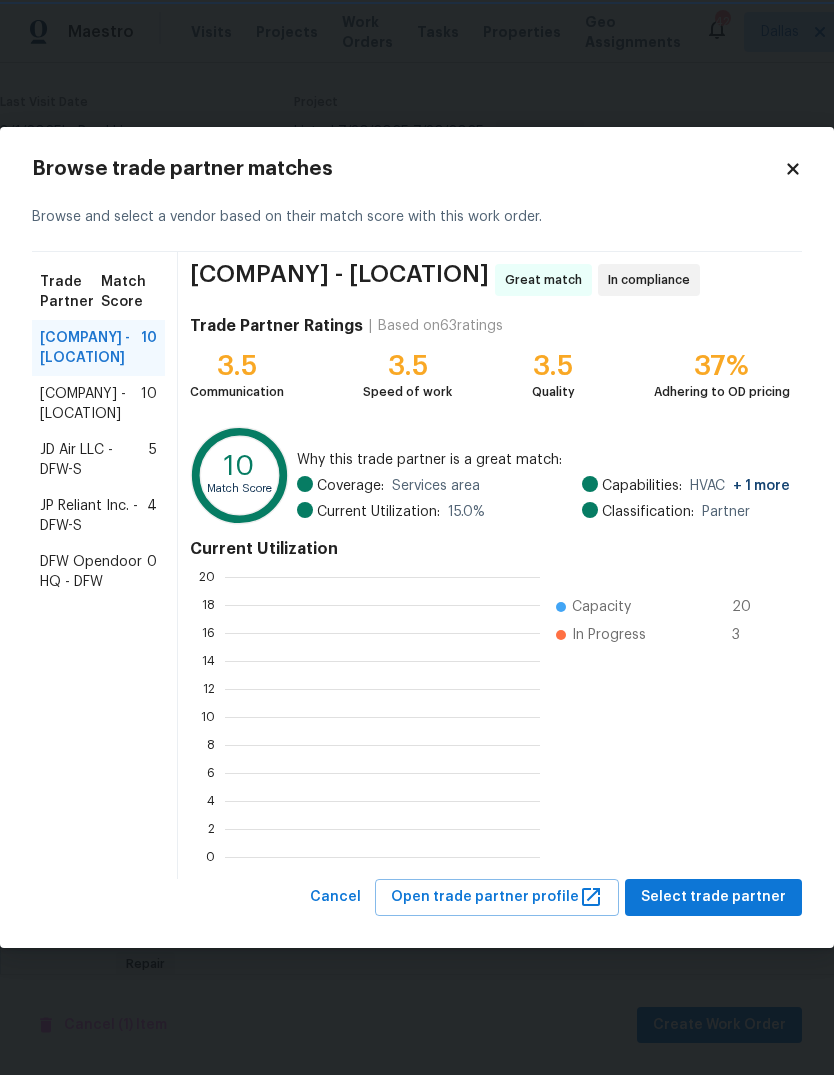 scroll, scrollTop: 280, scrollLeft: 315, axis: both 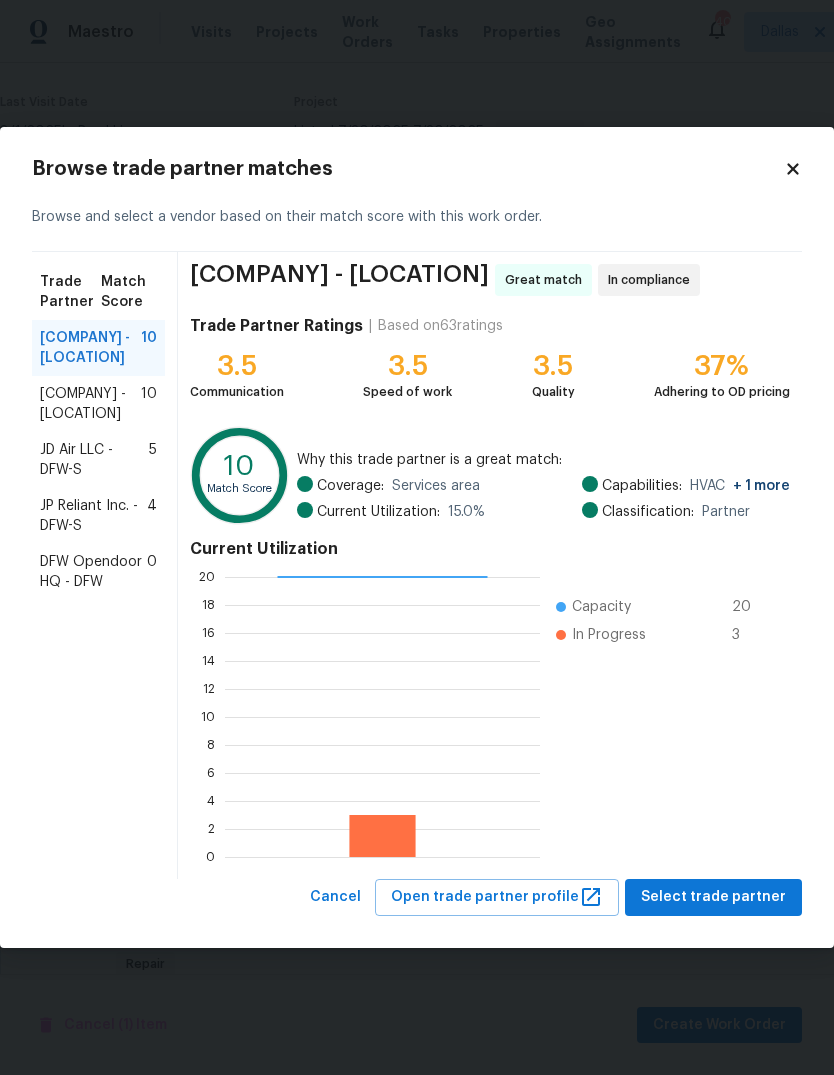 click on "M Green A/C and Heating, LLC - DFW-S" at bounding box center [90, 404] 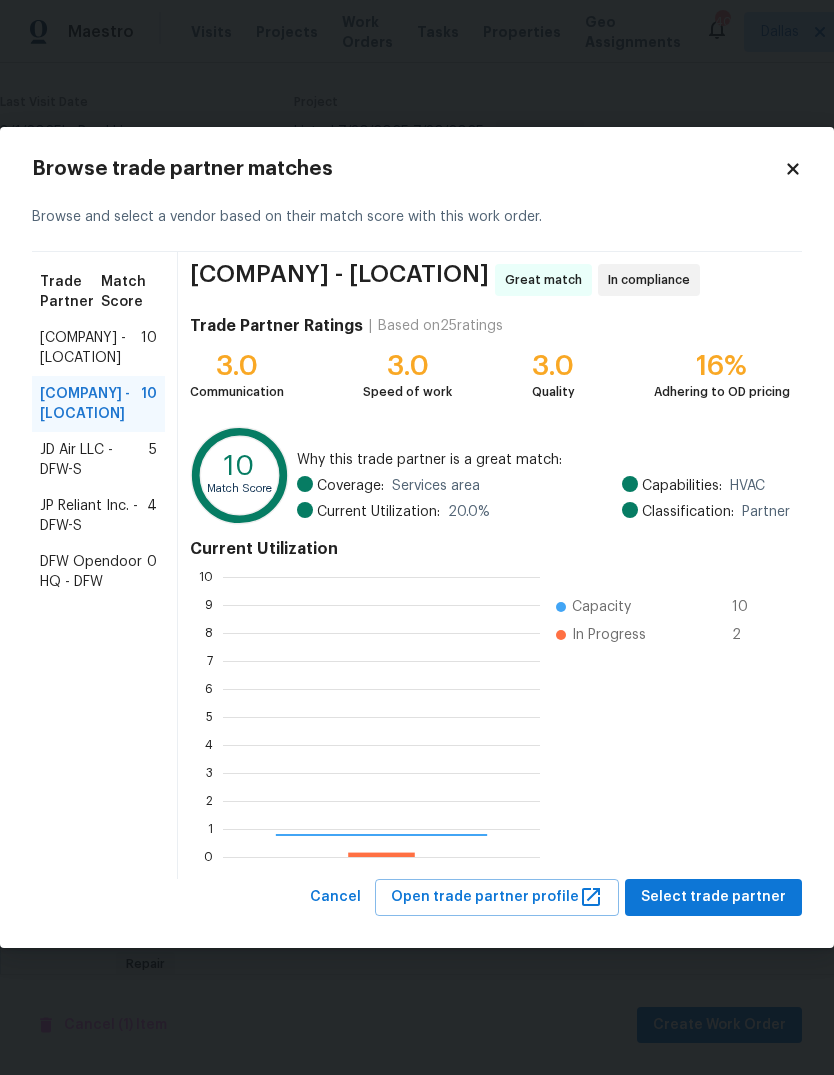 scroll, scrollTop: 2, scrollLeft: 2, axis: both 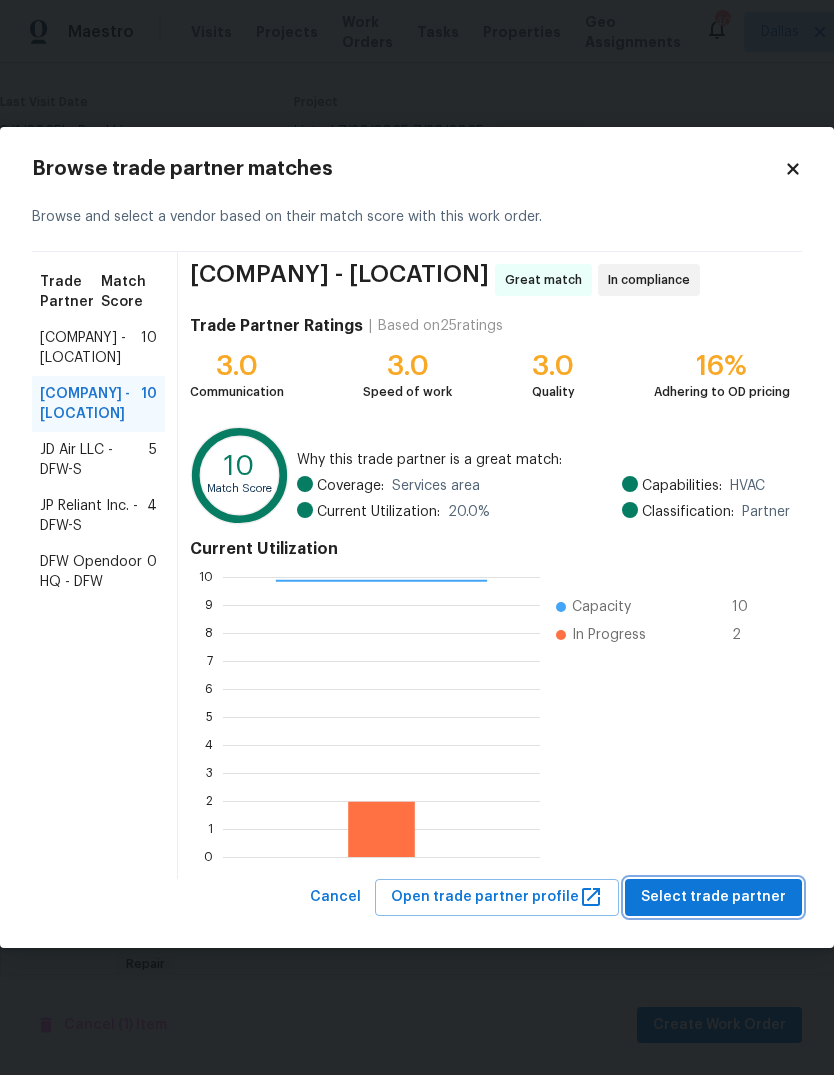 click on "Select trade partner" at bounding box center (713, 897) 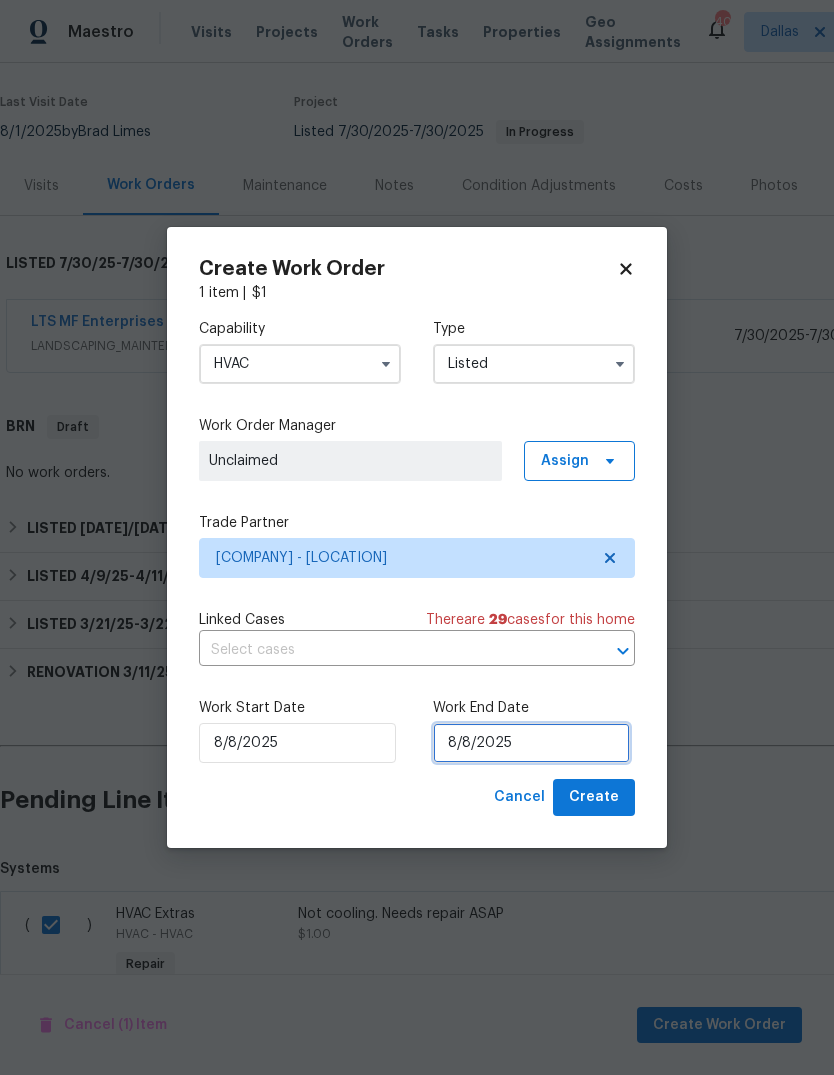 click on "8/8/2025" at bounding box center (531, 743) 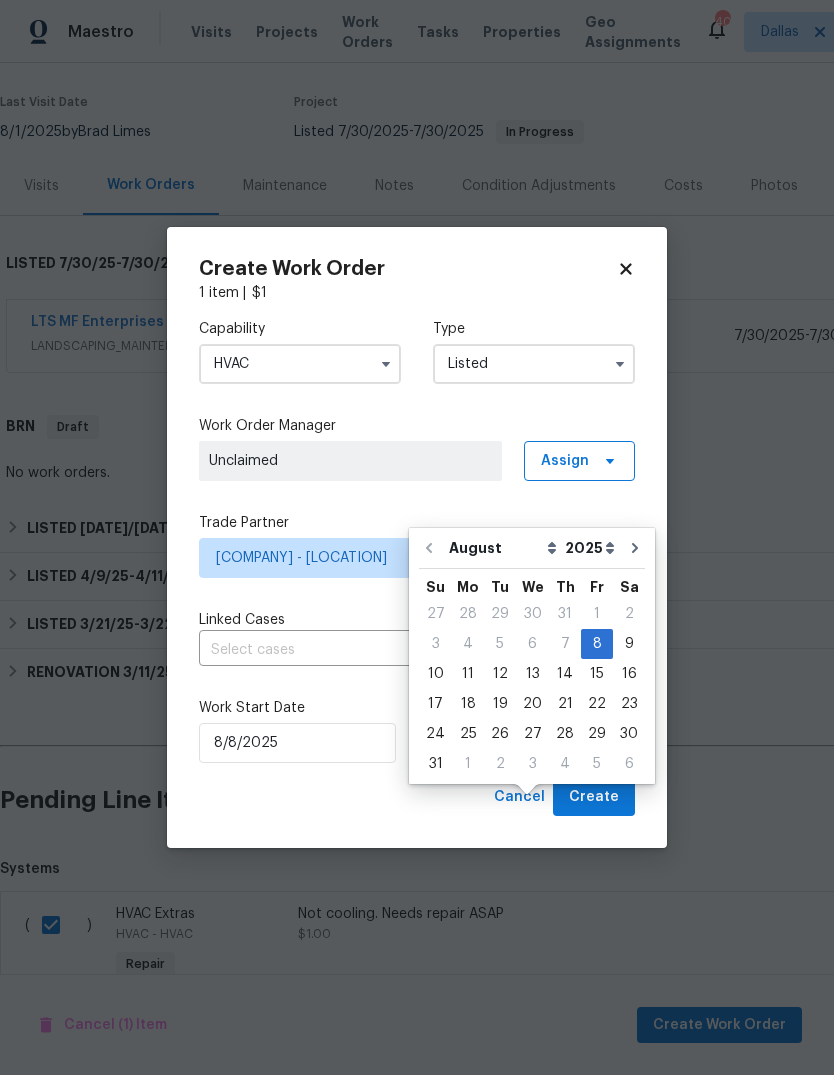scroll, scrollTop: 75, scrollLeft: 0, axis: vertical 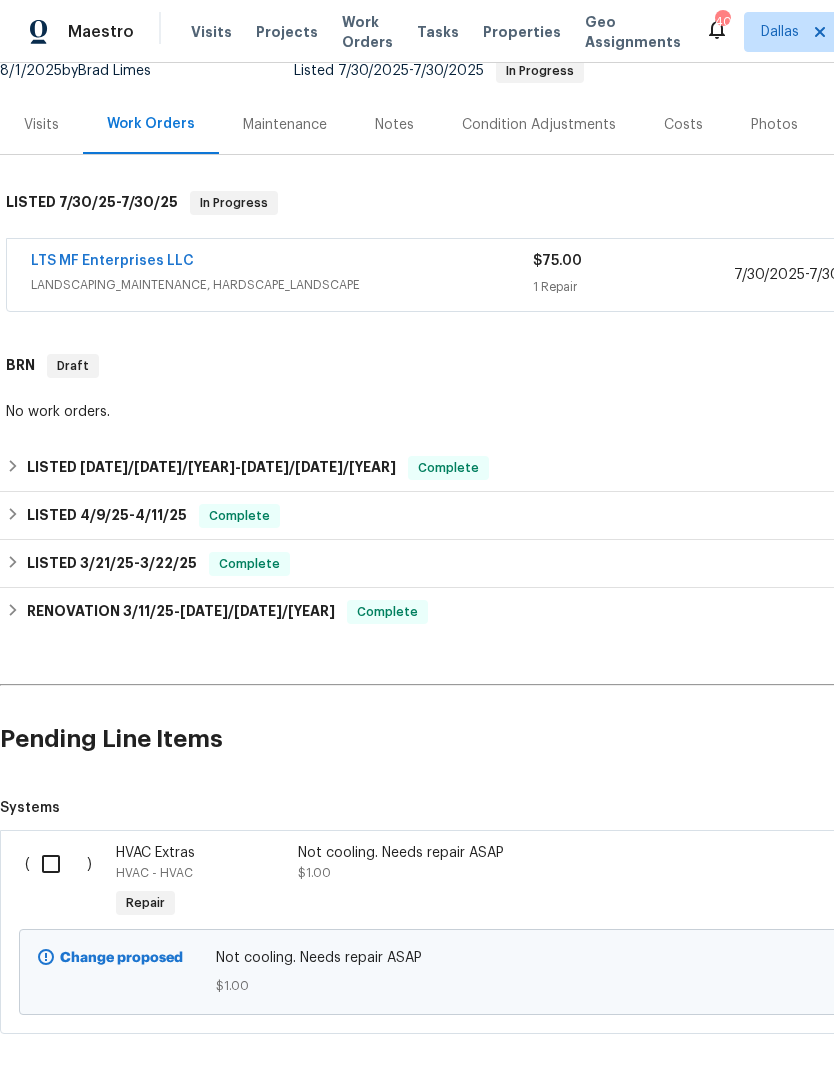 click at bounding box center (58, 864) 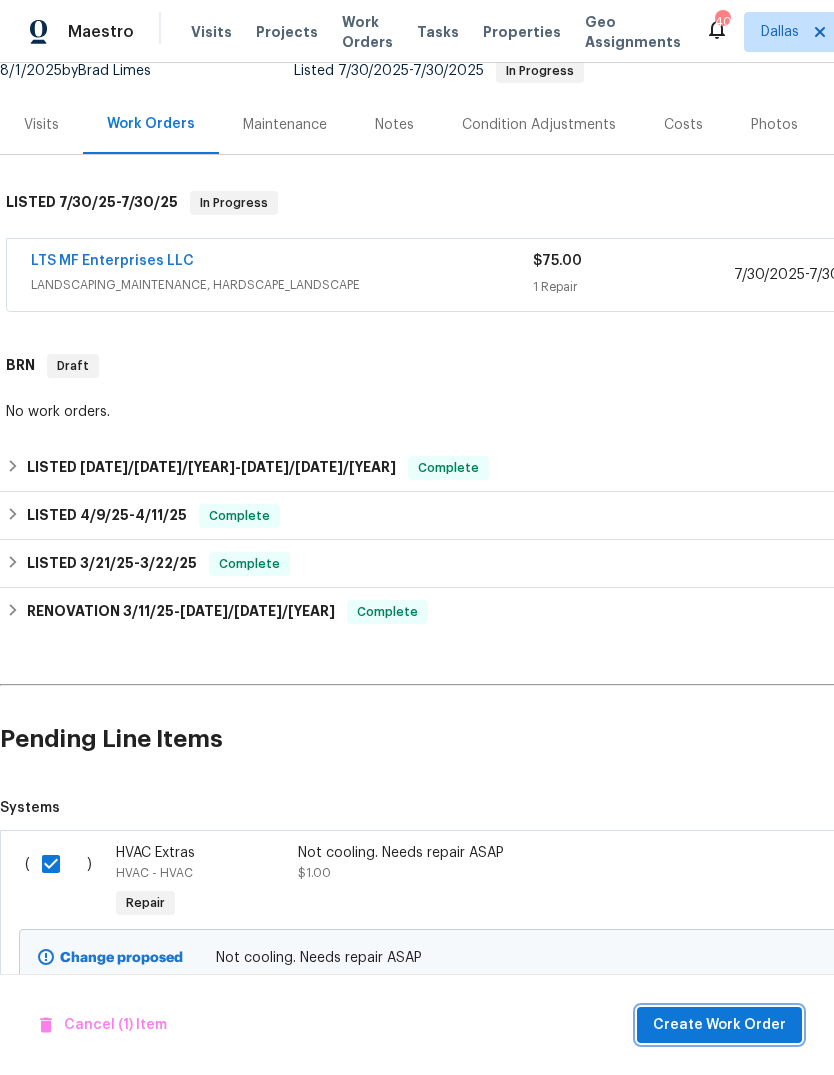 click on "Create Work Order" at bounding box center [719, 1025] 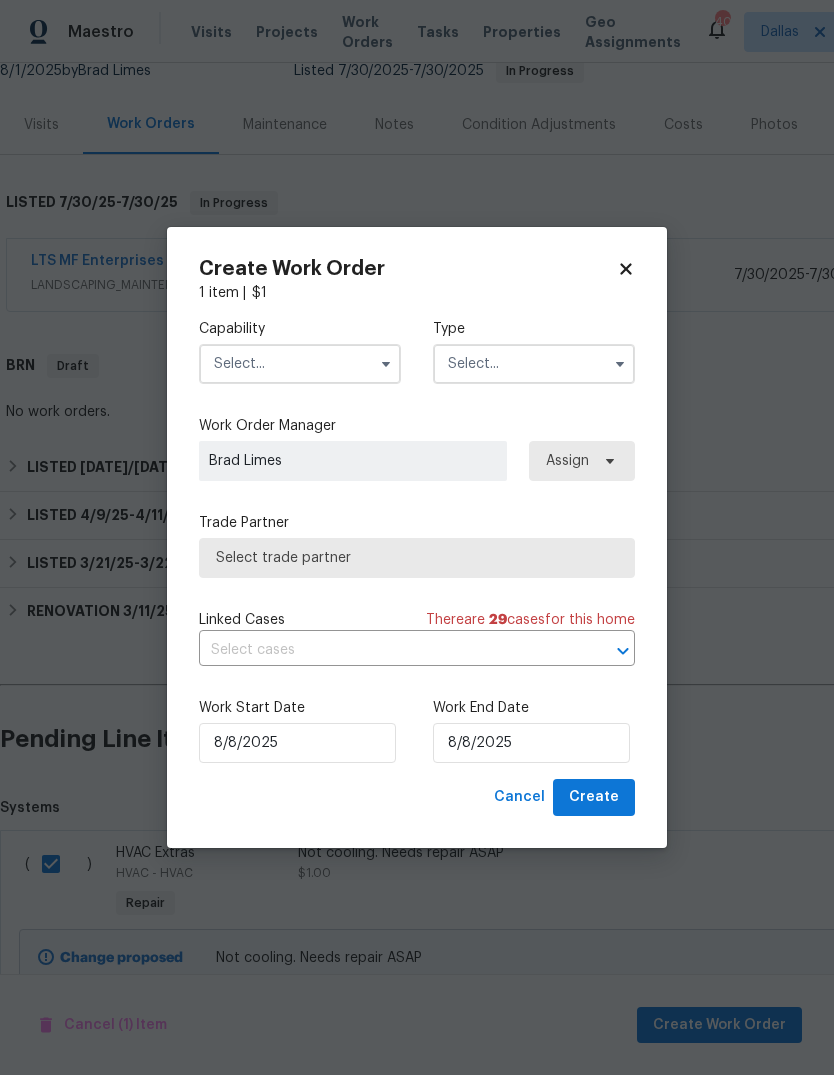 click at bounding box center [300, 364] 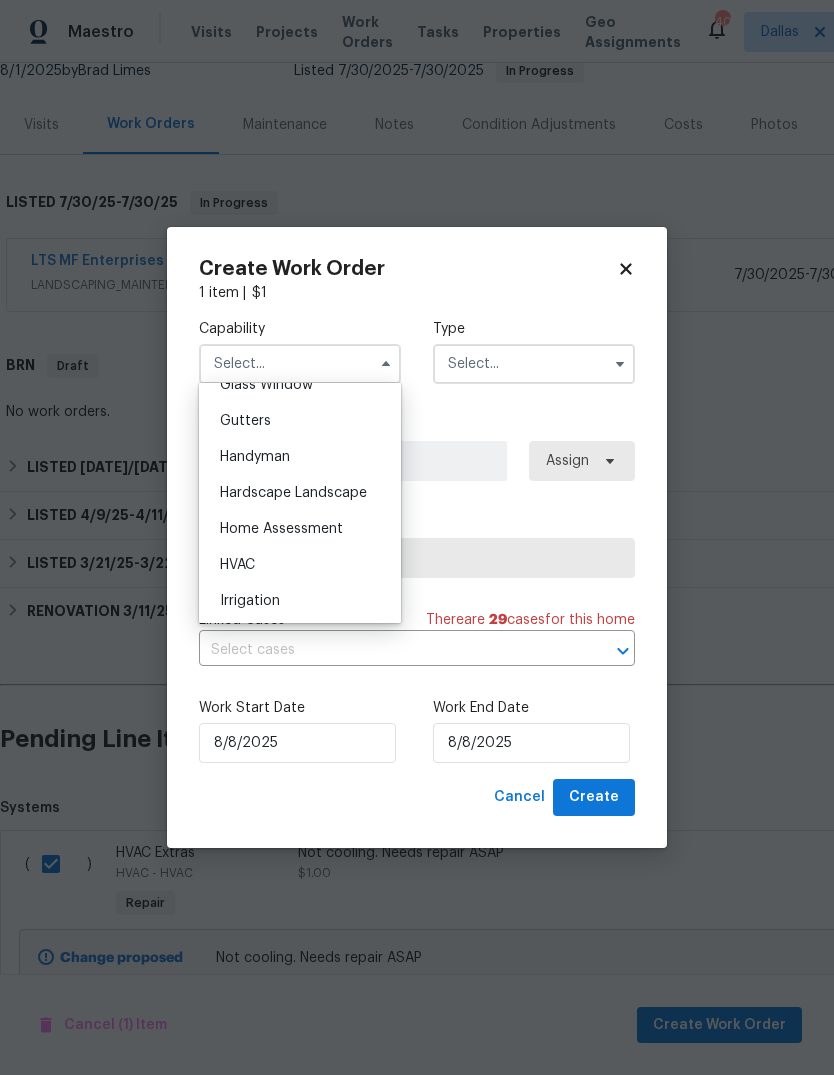 scroll, scrollTop: 1088, scrollLeft: 0, axis: vertical 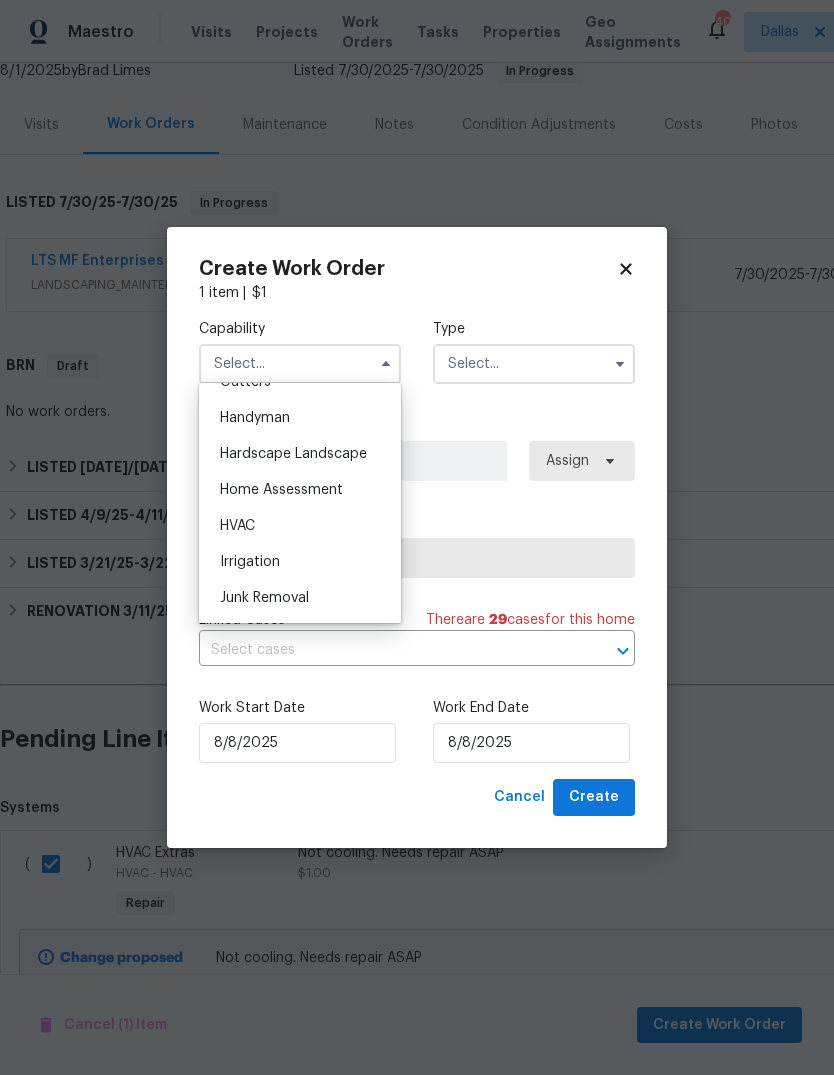 click on "HVAC" at bounding box center [300, 526] 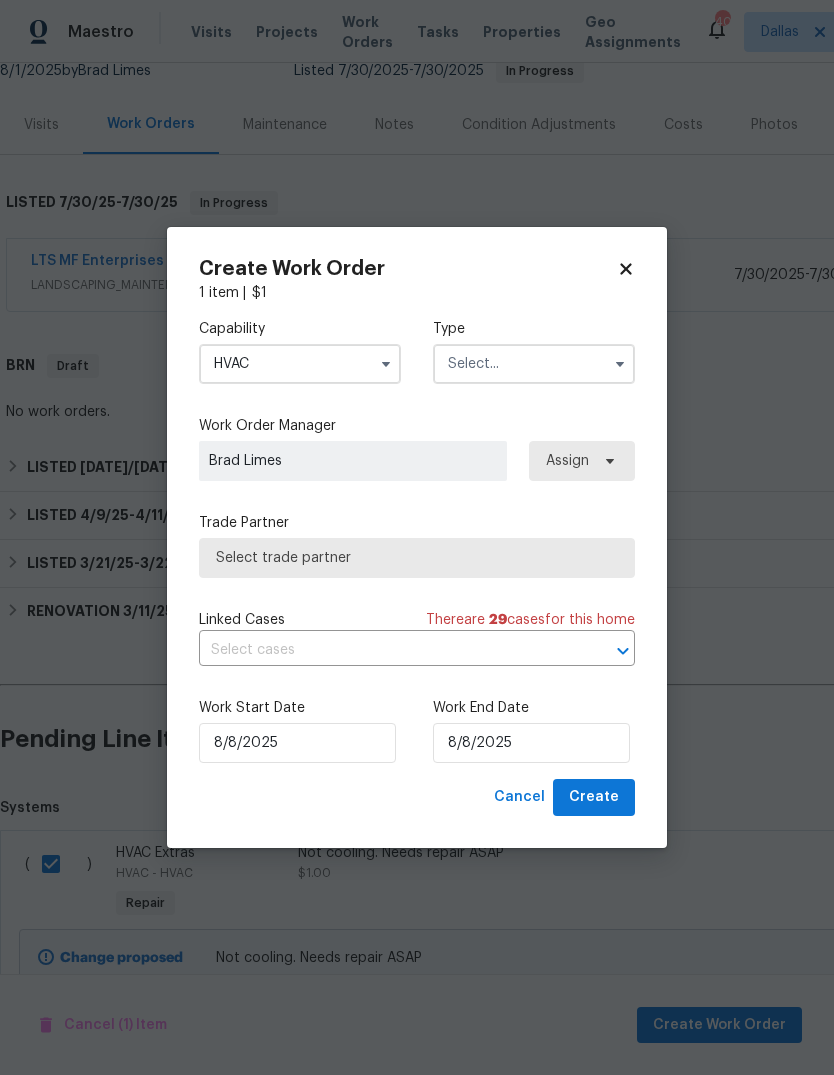 type on "HVAC" 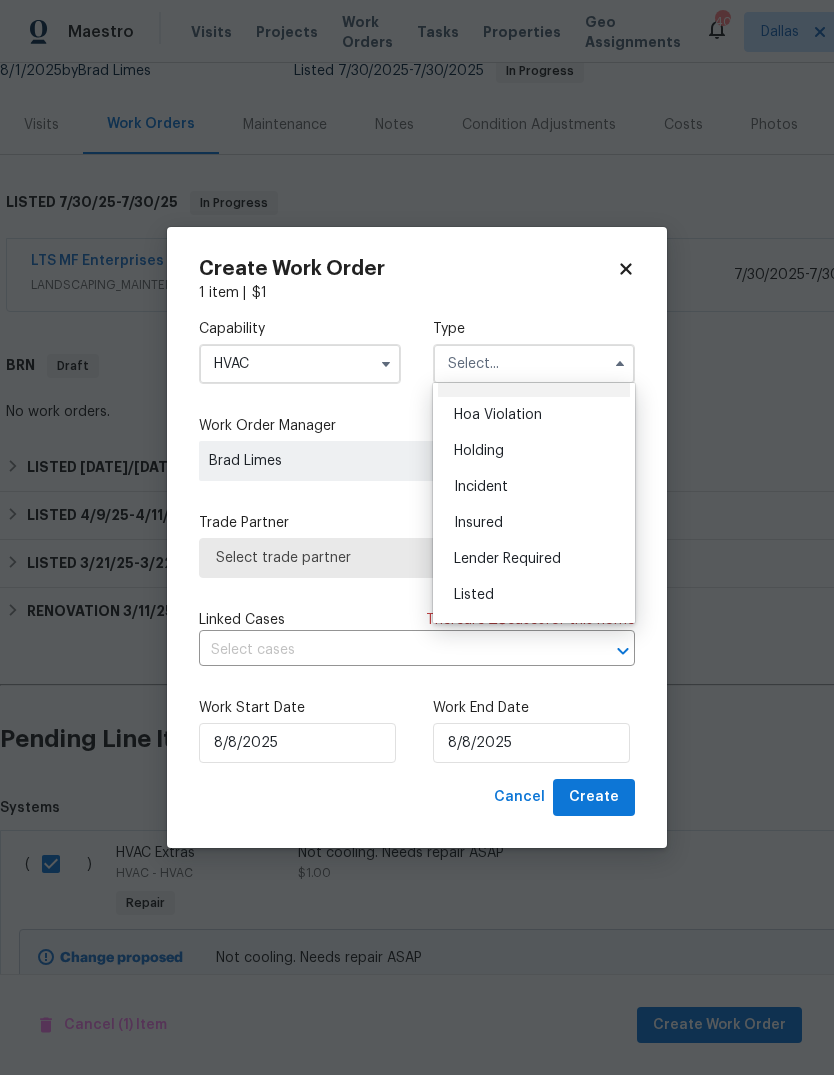 scroll, scrollTop: 41, scrollLeft: 0, axis: vertical 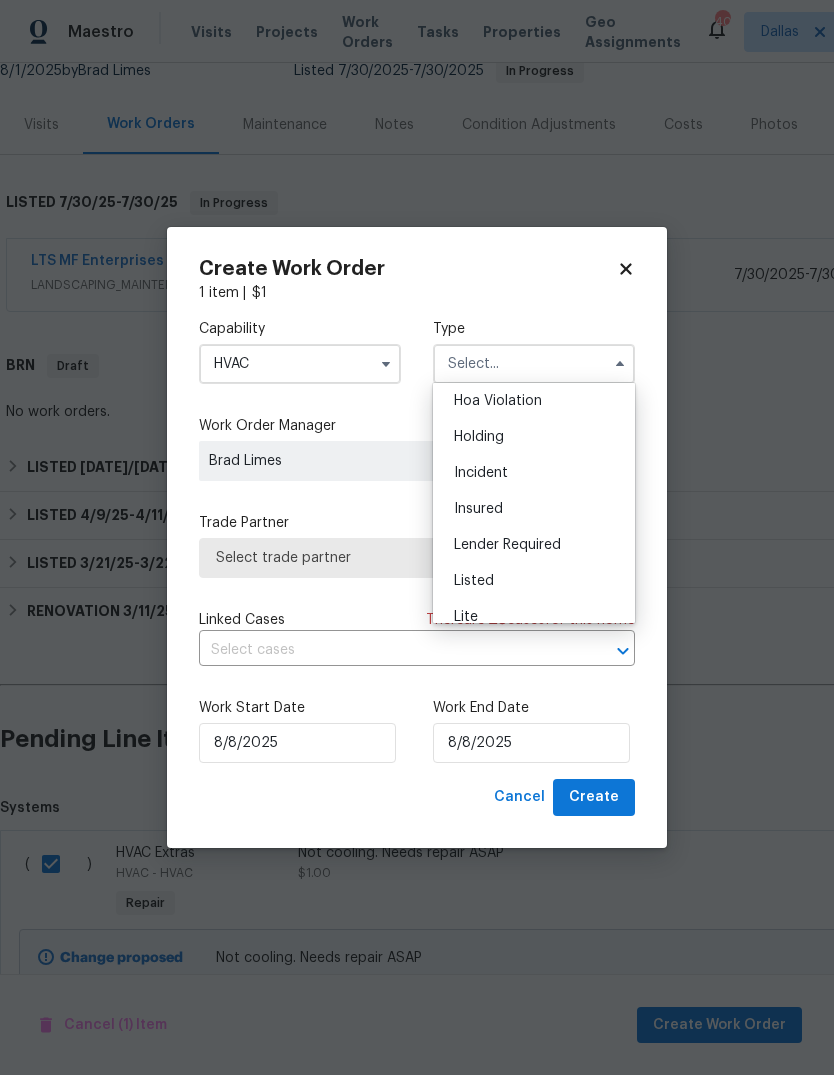 click on "Listed" at bounding box center [534, 581] 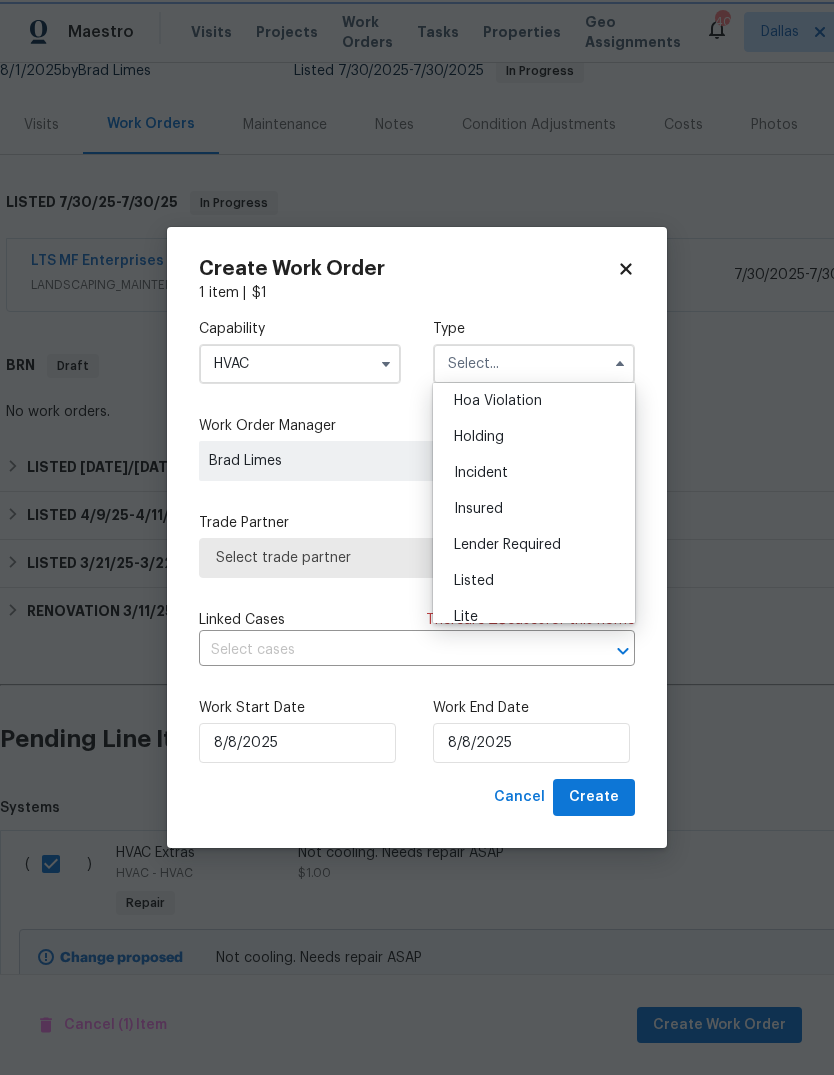 type on "Listed" 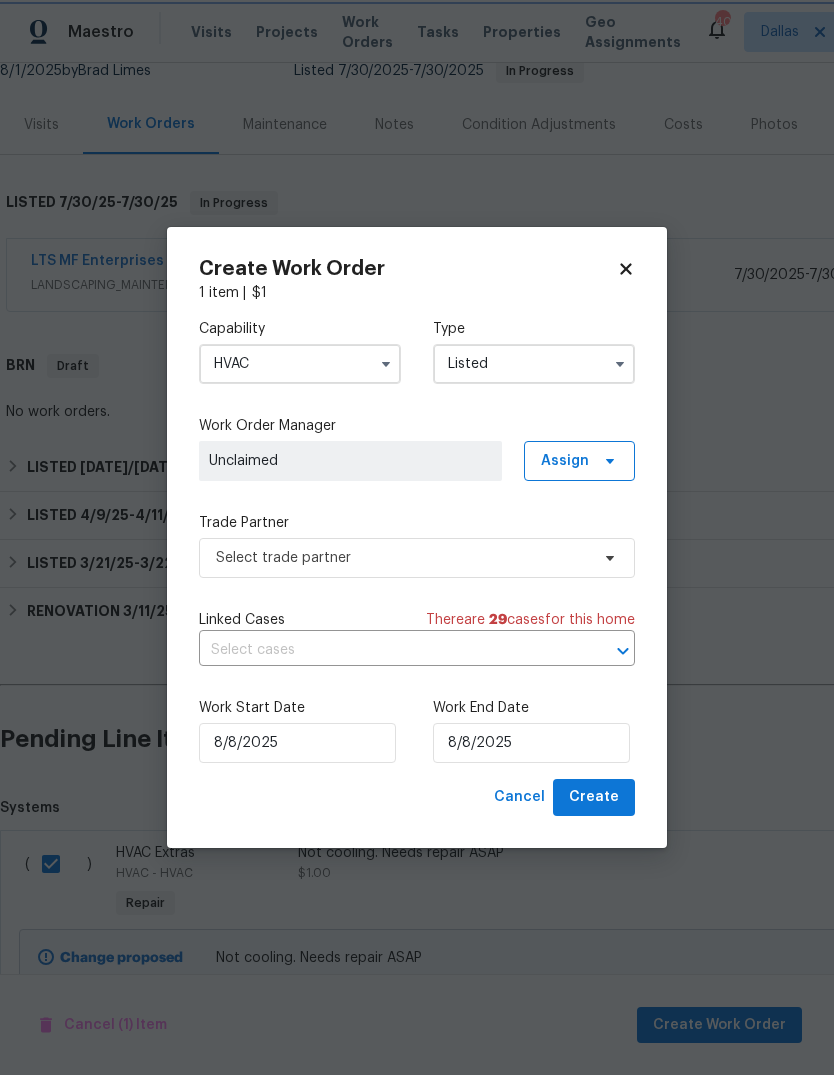 scroll, scrollTop: 0, scrollLeft: 0, axis: both 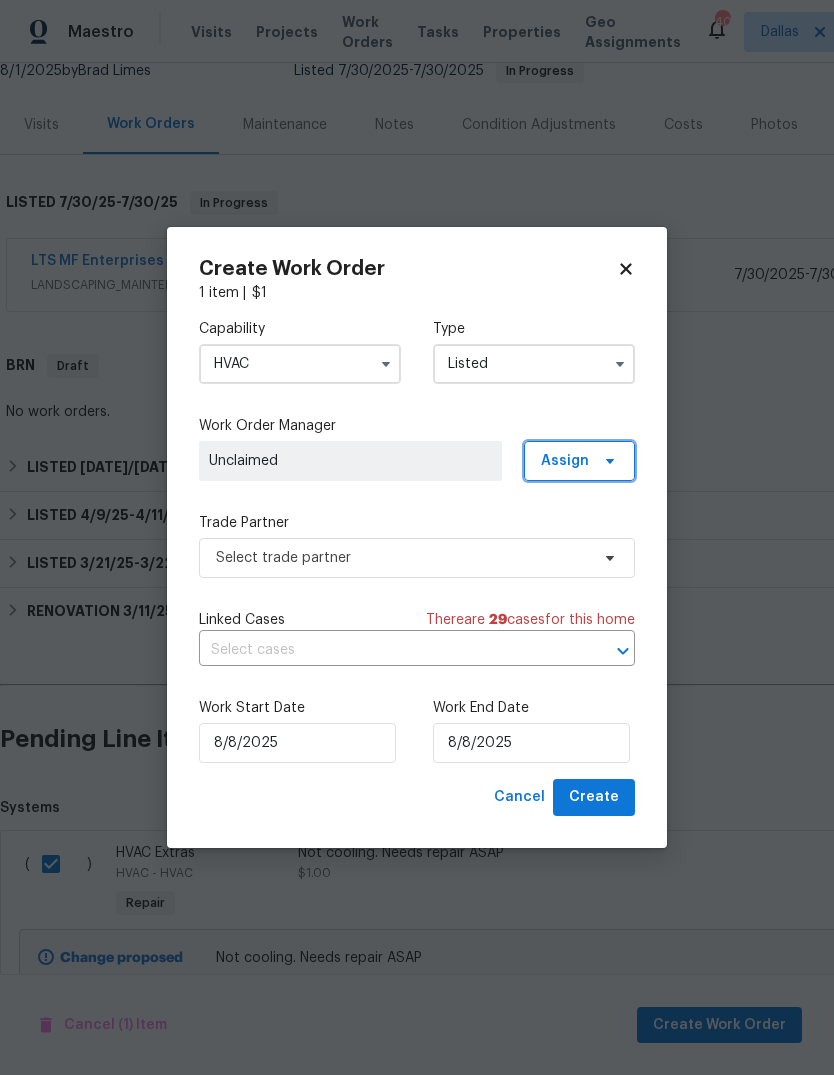 click on "Assign" at bounding box center [565, 461] 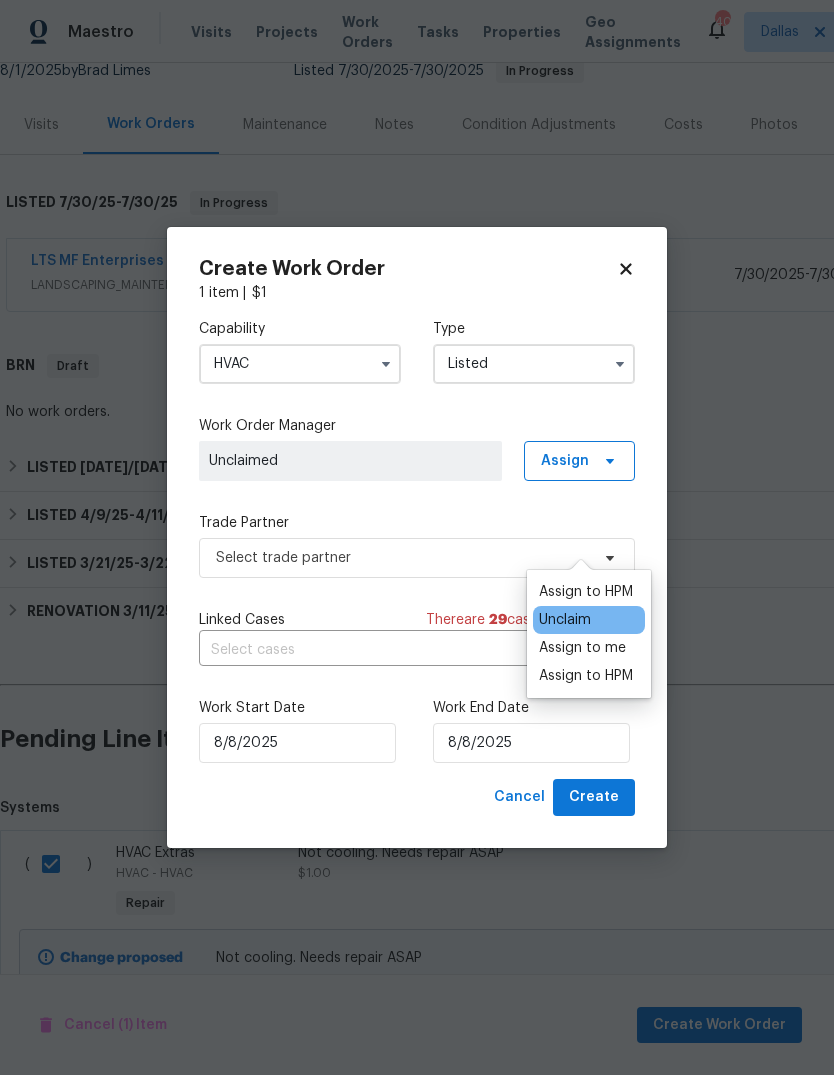 click on "Assign to me" at bounding box center [582, 648] 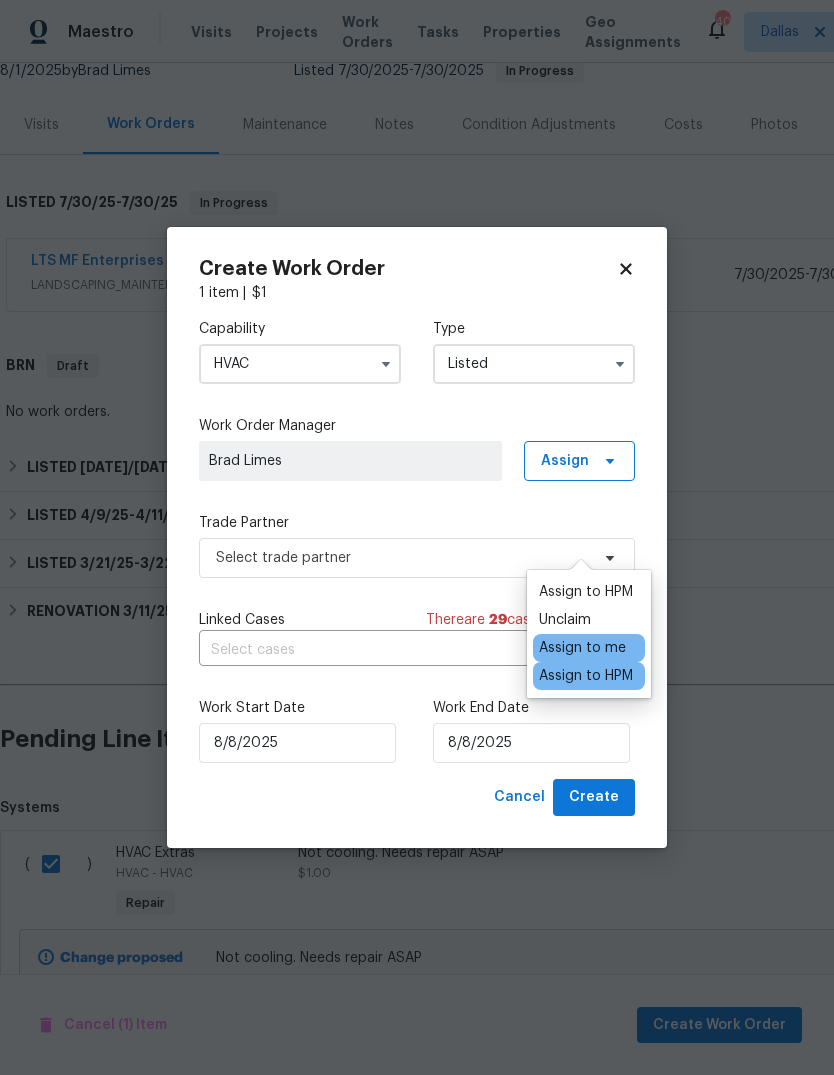 click on "Assign to me" at bounding box center [582, 648] 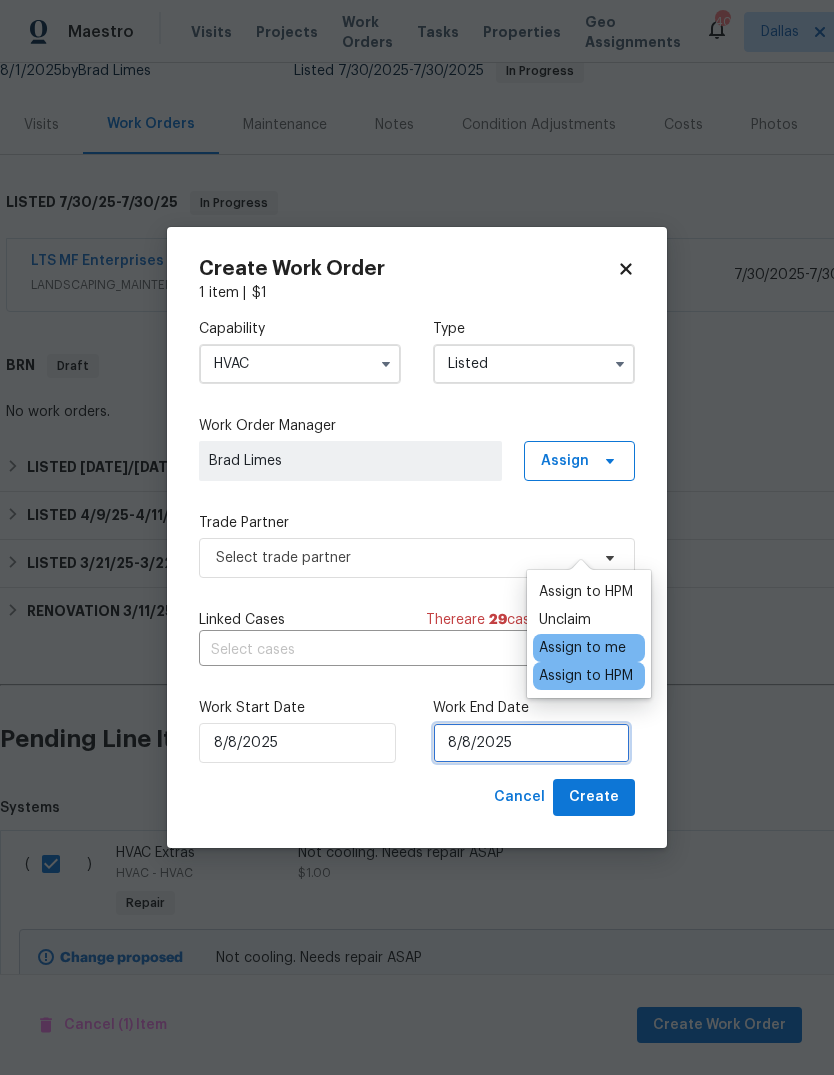 click on "8/8/2025" at bounding box center (531, 743) 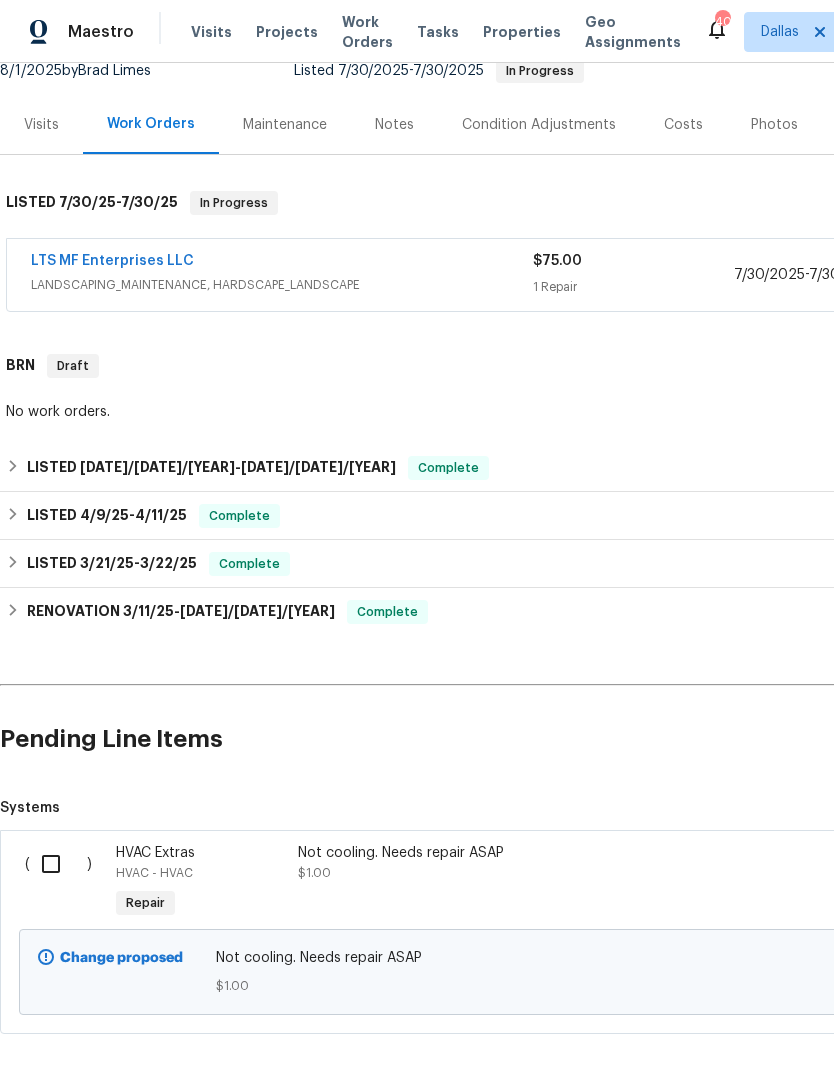 click at bounding box center (58, 864) 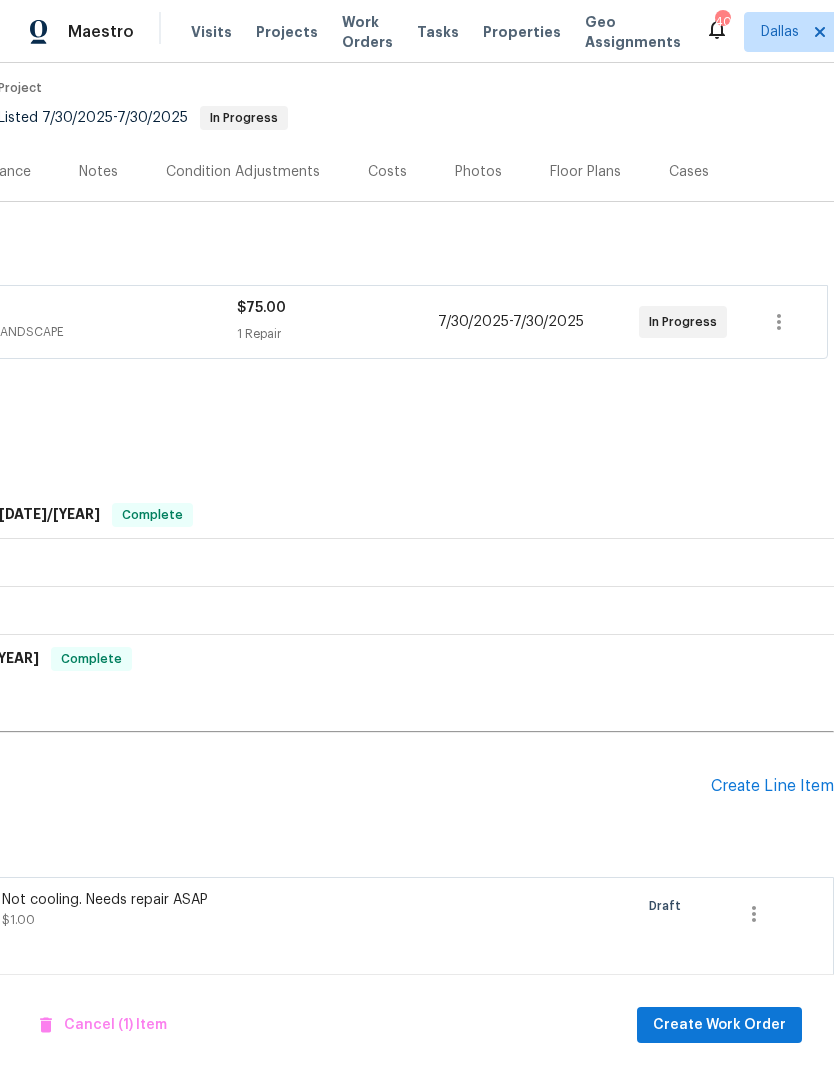 scroll, scrollTop: 180, scrollLeft: 296, axis: both 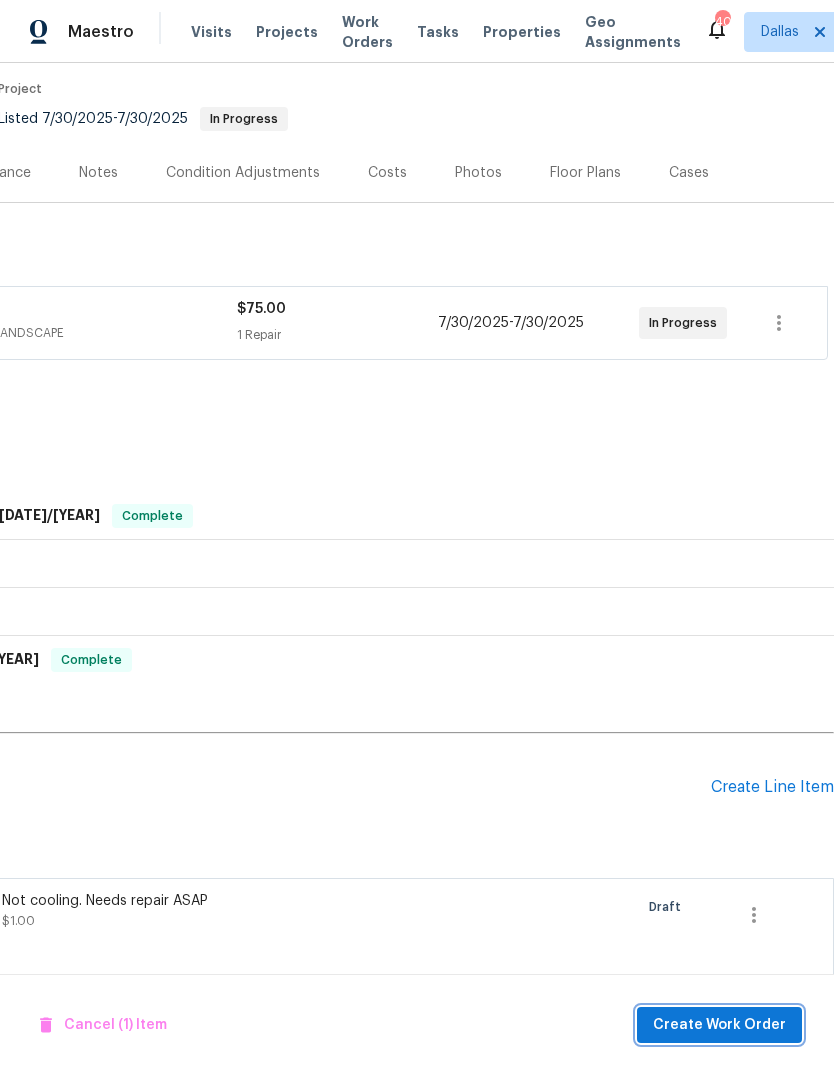 click on "Create Work Order" at bounding box center (719, 1025) 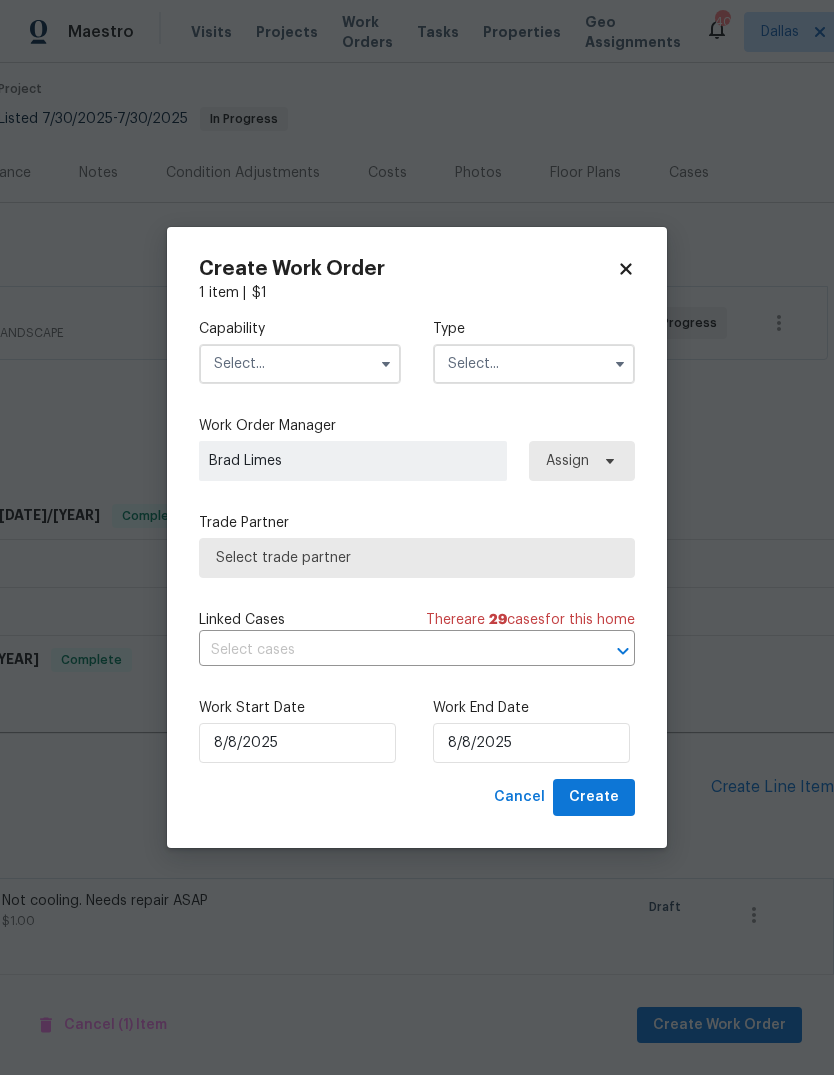 click at bounding box center (300, 364) 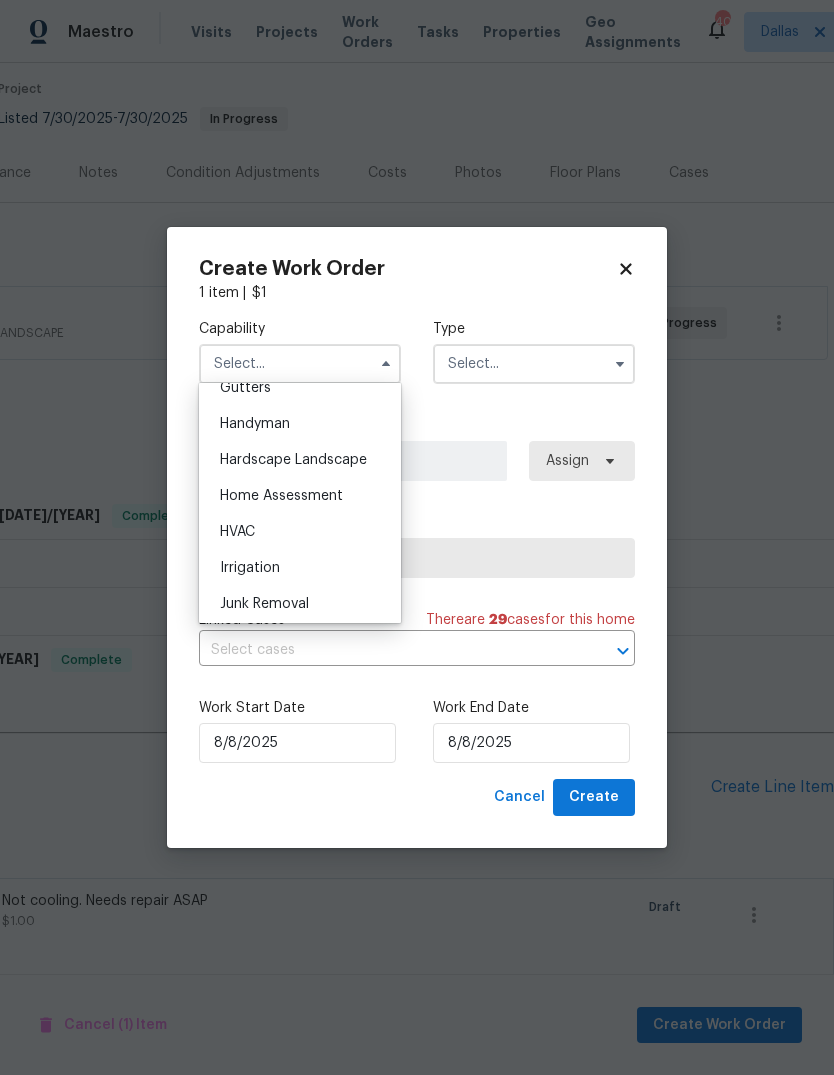 scroll, scrollTop: 1091, scrollLeft: 0, axis: vertical 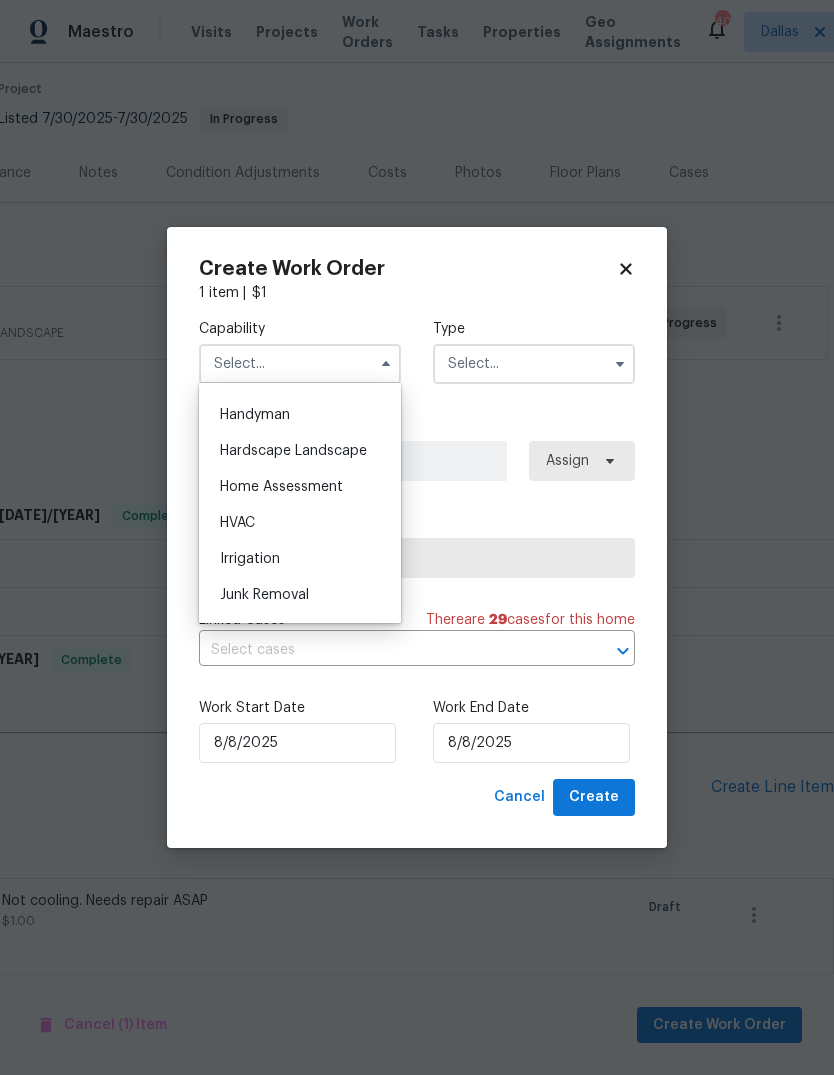 click on "HVAC" at bounding box center (300, 523) 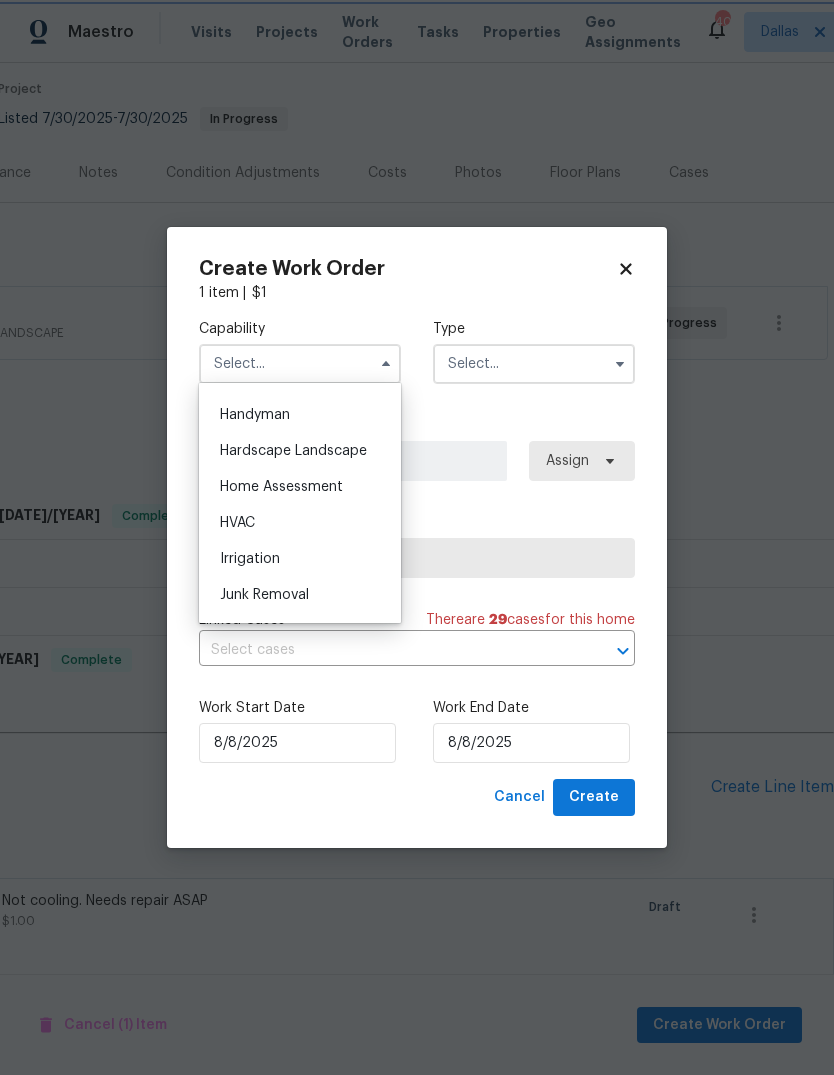 type on "HVAC" 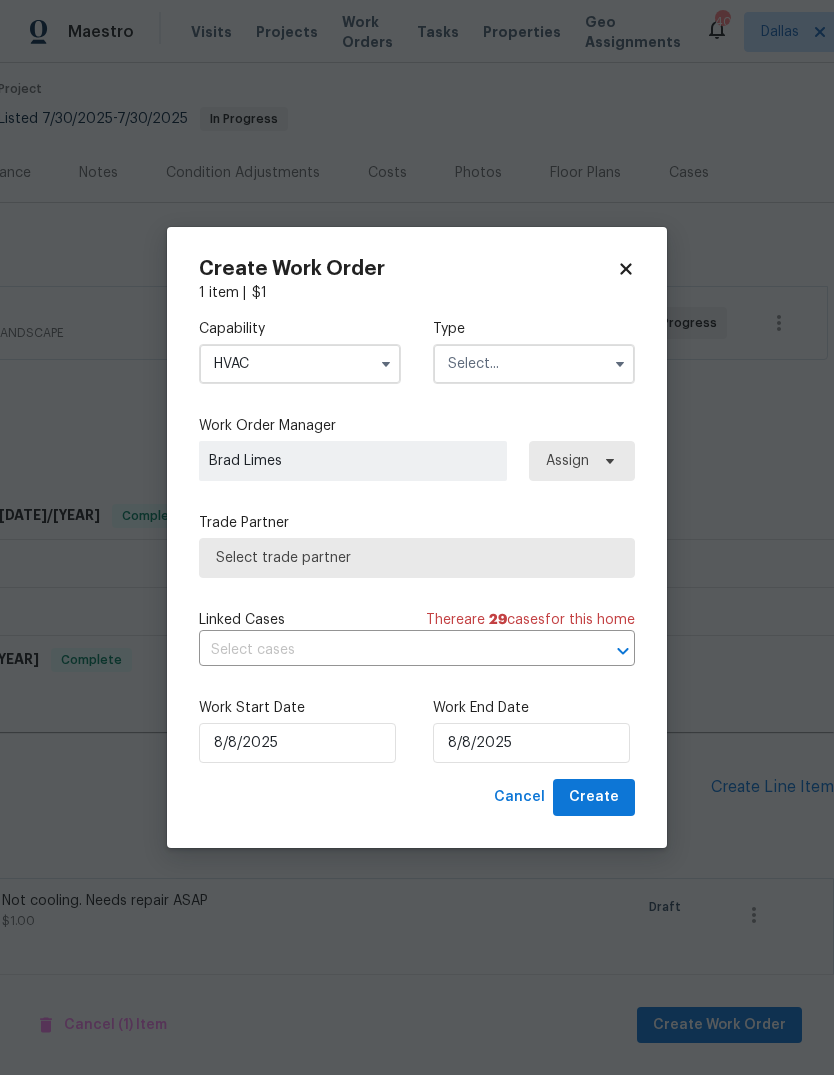 click at bounding box center [534, 364] 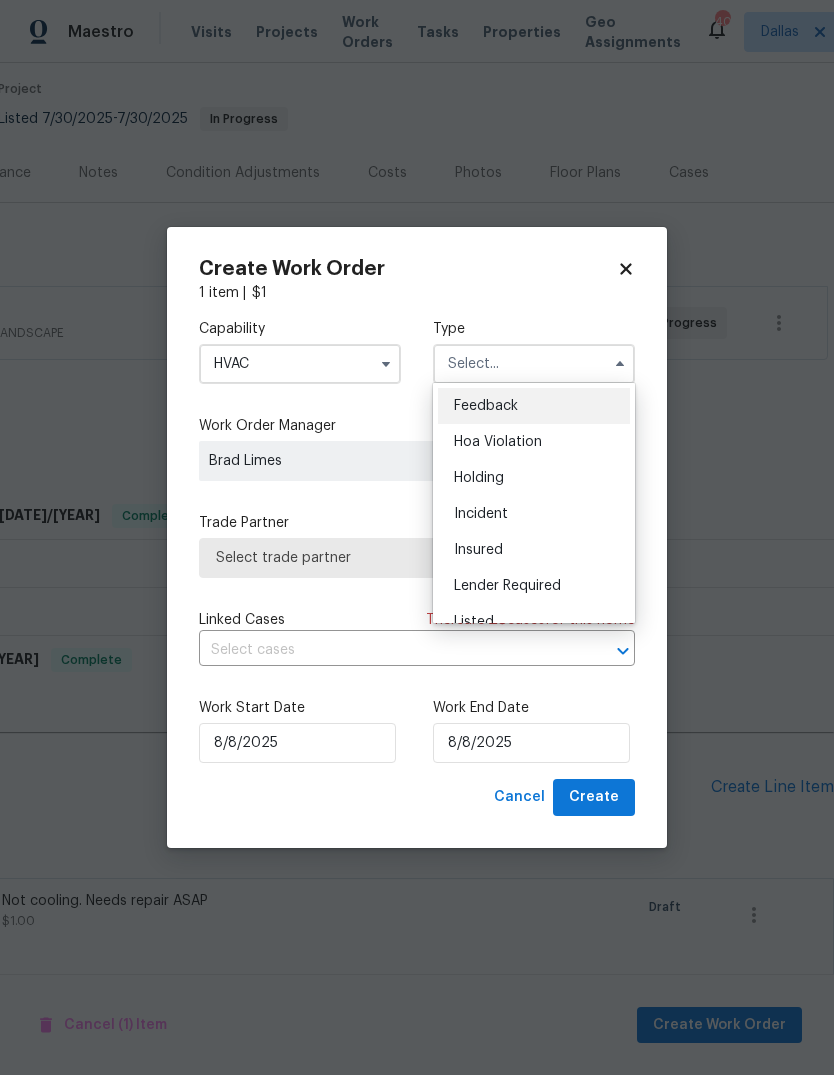 click on "Listed" at bounding box center (534, 622) 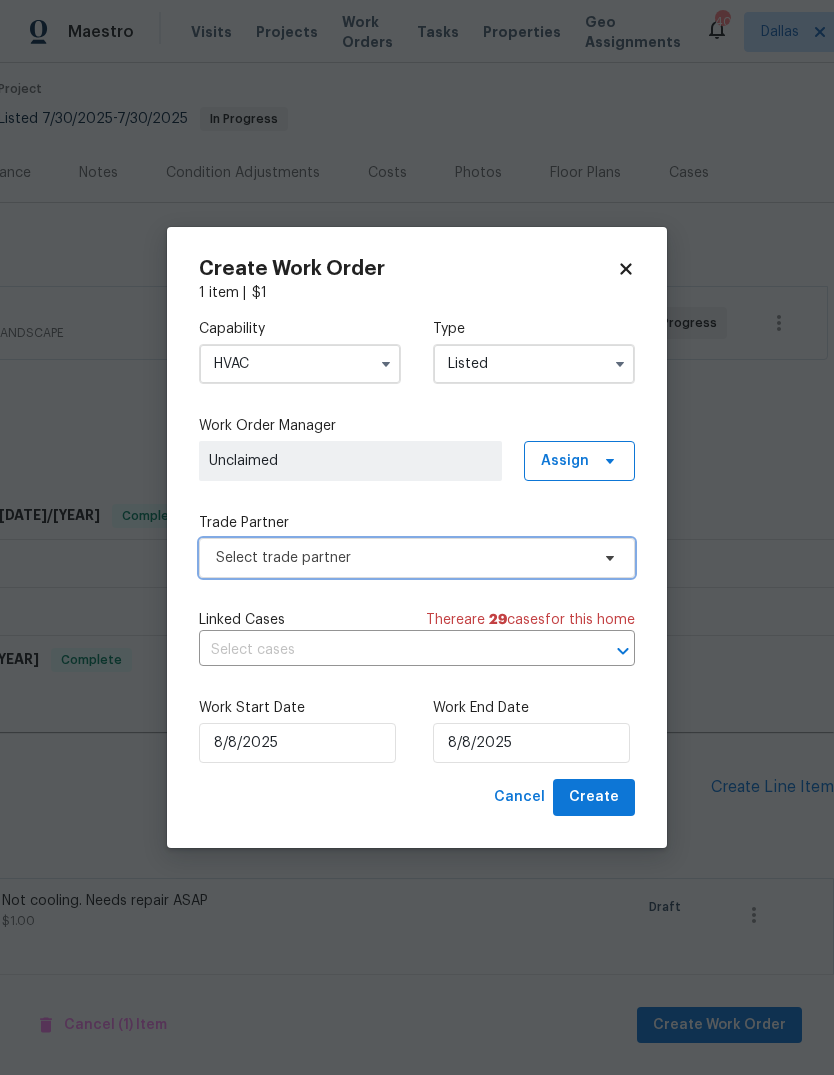 click on "Select trade partner" at bounding box center (402, 558) 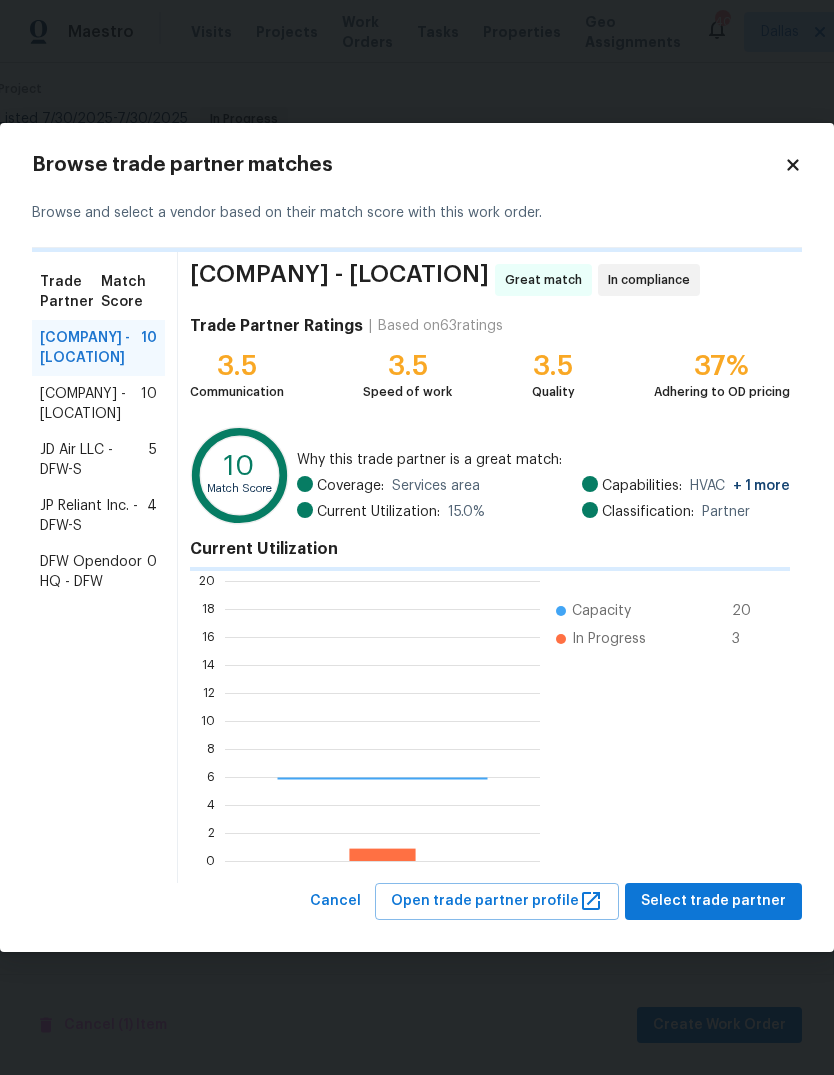scroll, scrollTop: 2, scrollLeft: 2, axis: both 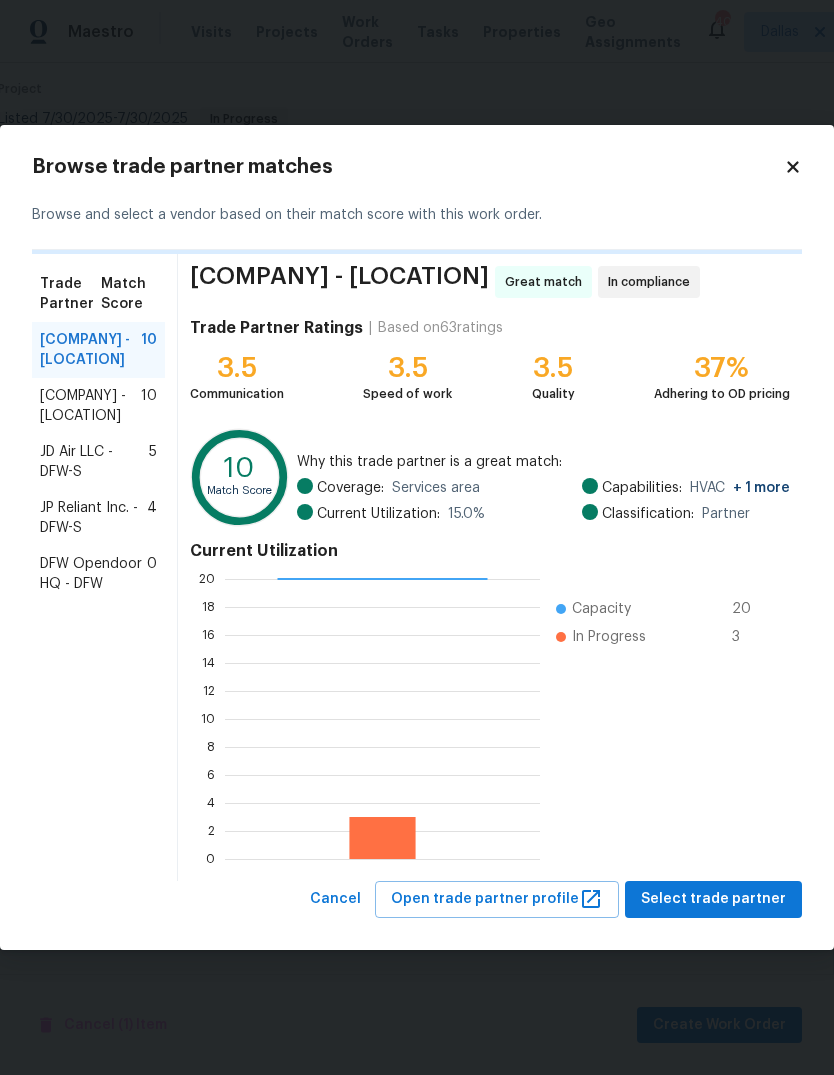 click on "M Green A/C and Heating, LLC - DFW-S" at bounding box center [90, 406] 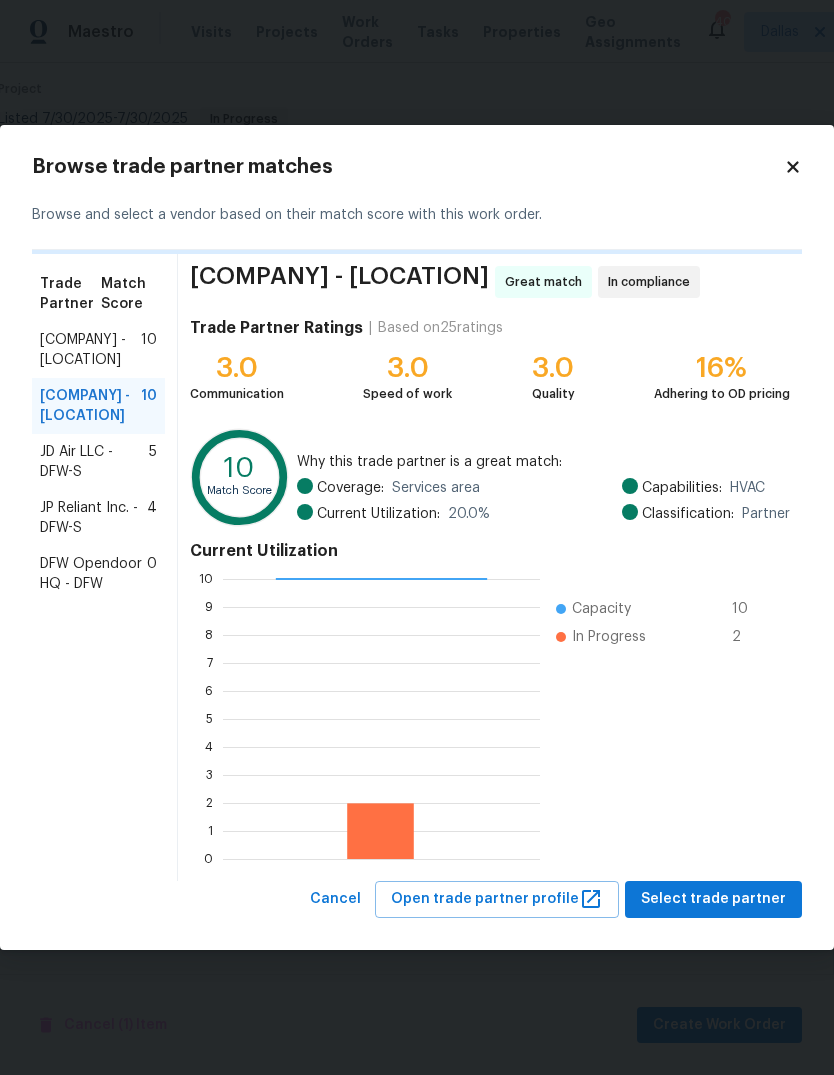 click on "Select trade partner" at bounding box center (713, 899) 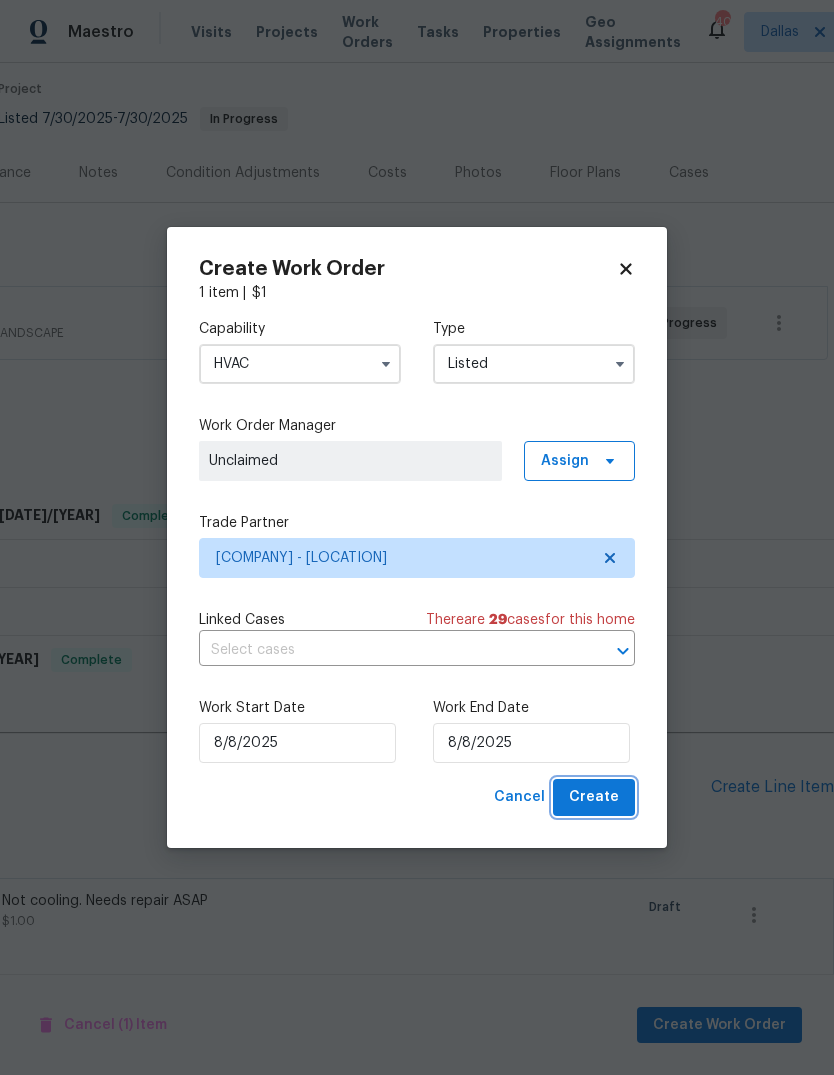 click on "Create" at bounding box center [594, 797] 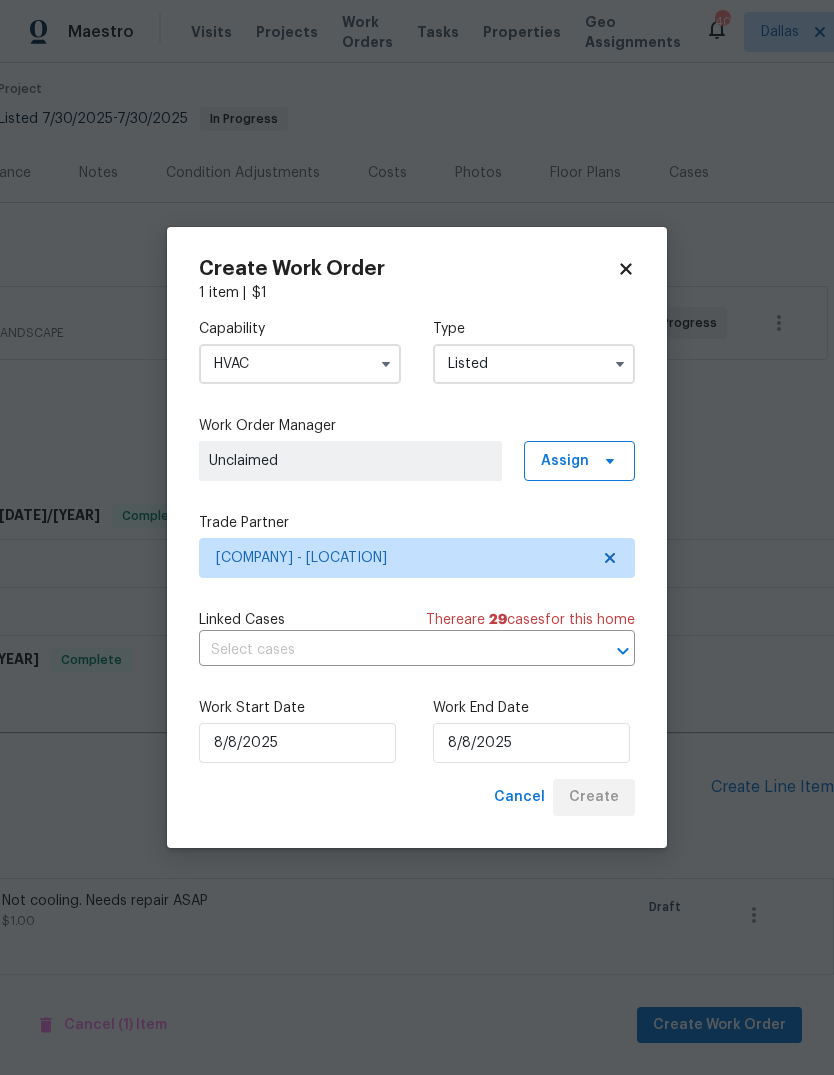 checkbox on "false" 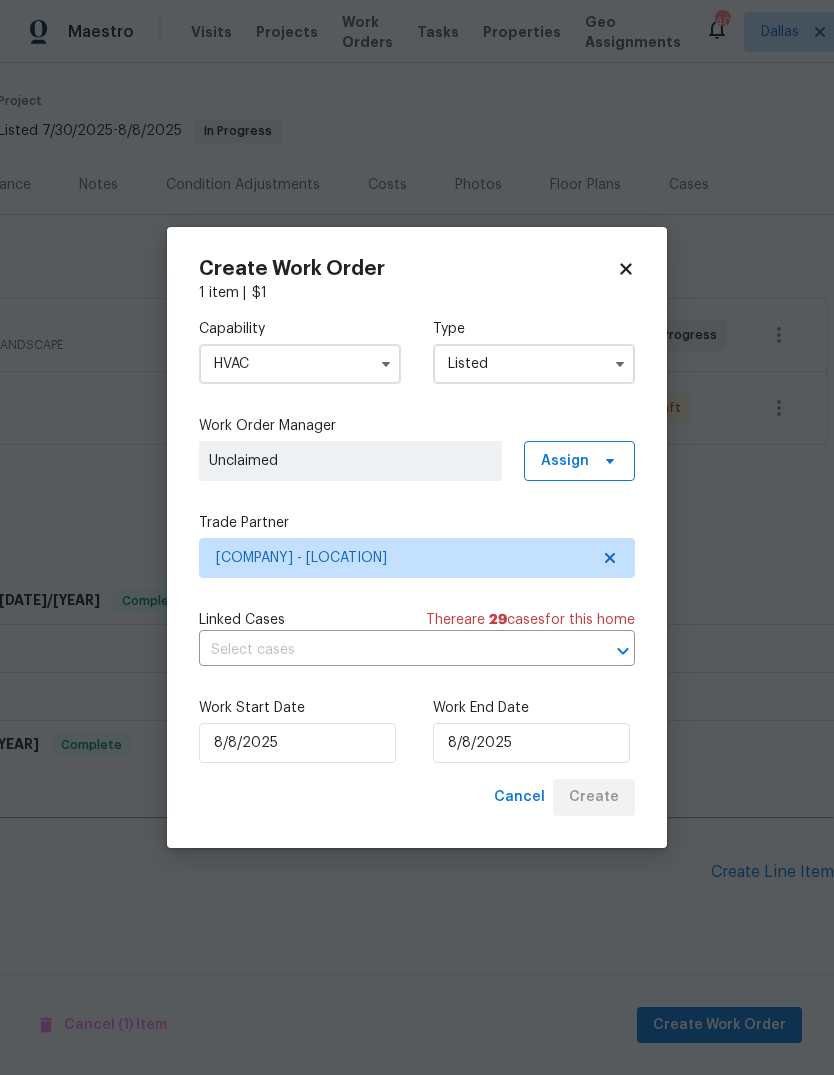 scroll, scrollTop: 72, scrollLeft: 296, axis: both 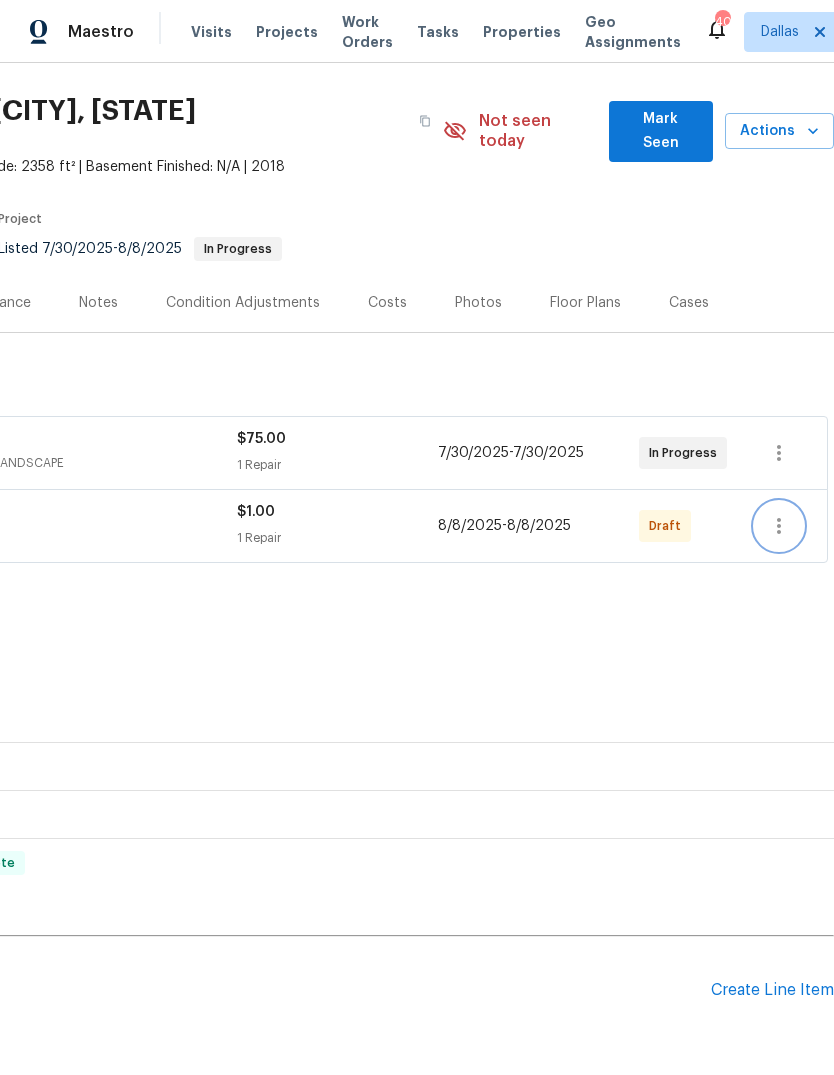 click 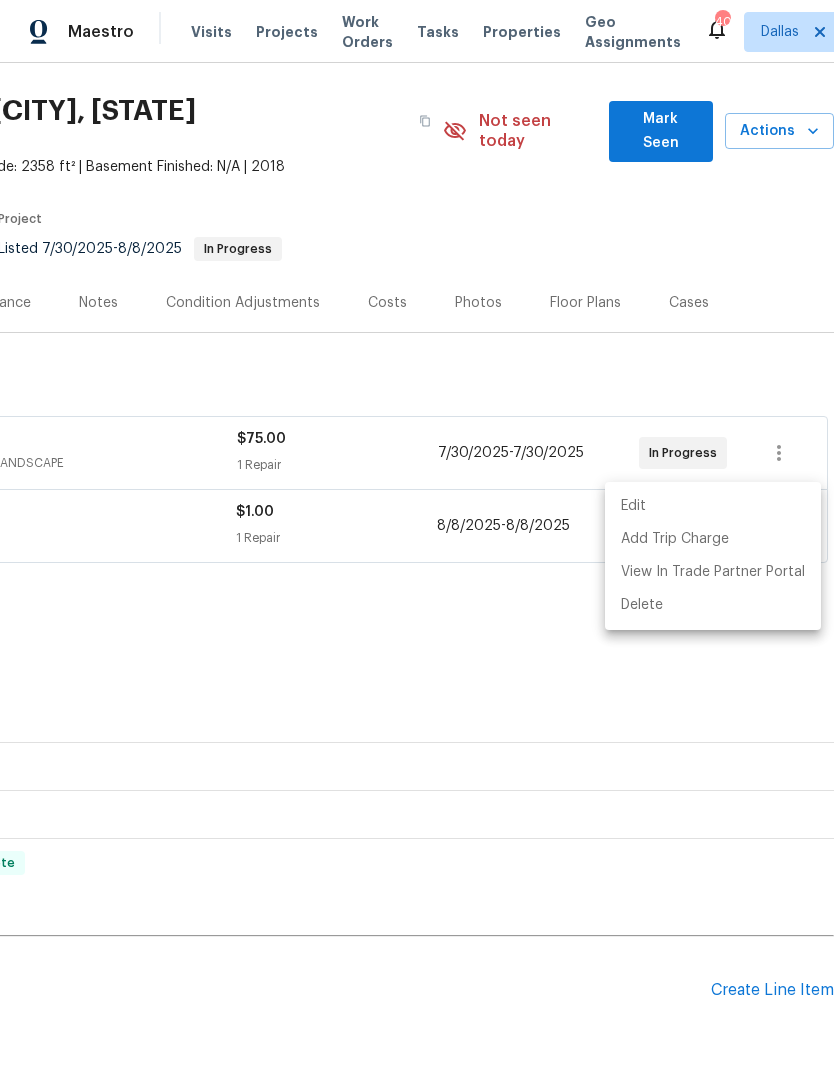 click at bounding box center (417, 537) 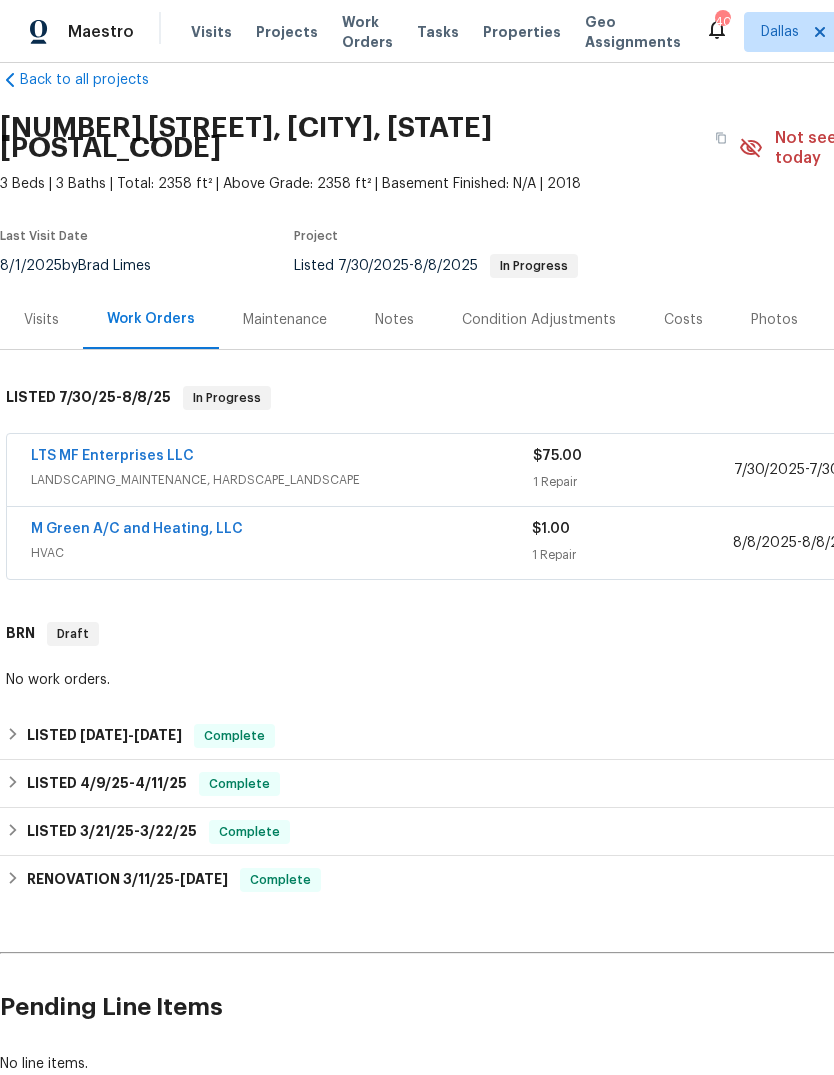 scroll, scrollTop: 33, scrollLeft: 0, axis: vertical 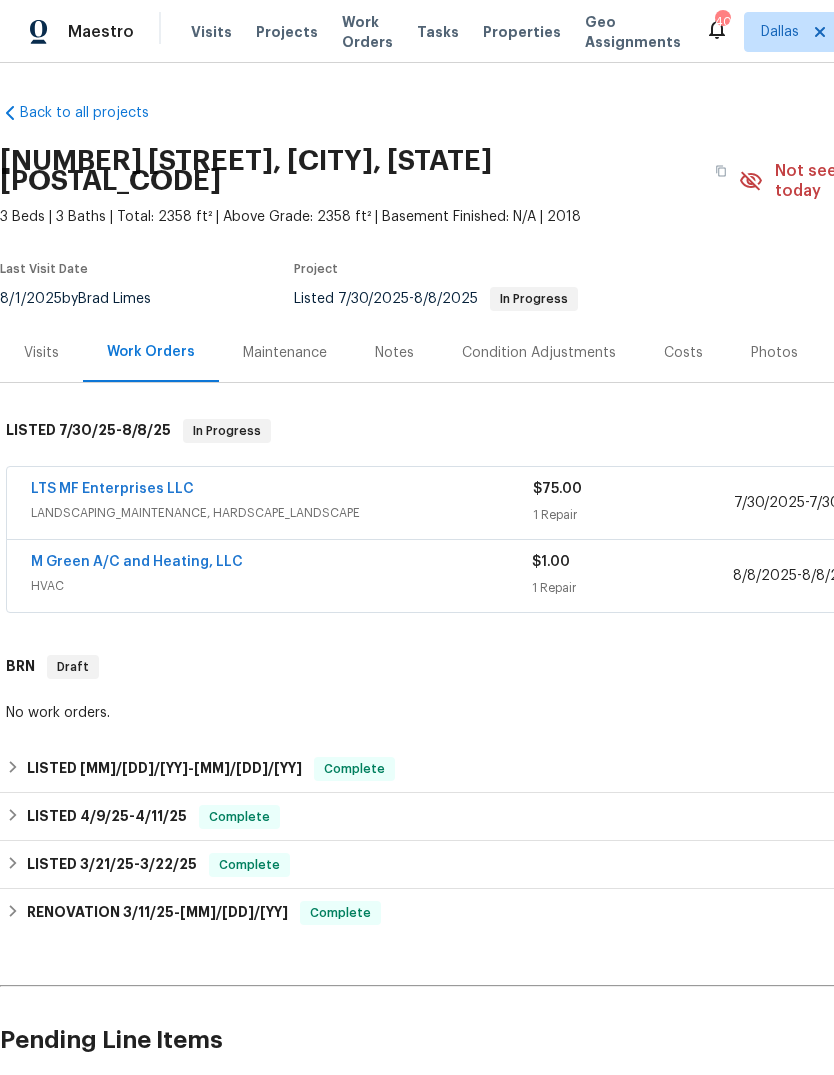 click on "M Green A/C and Heating, LLC" at bounding box center [137, 562] 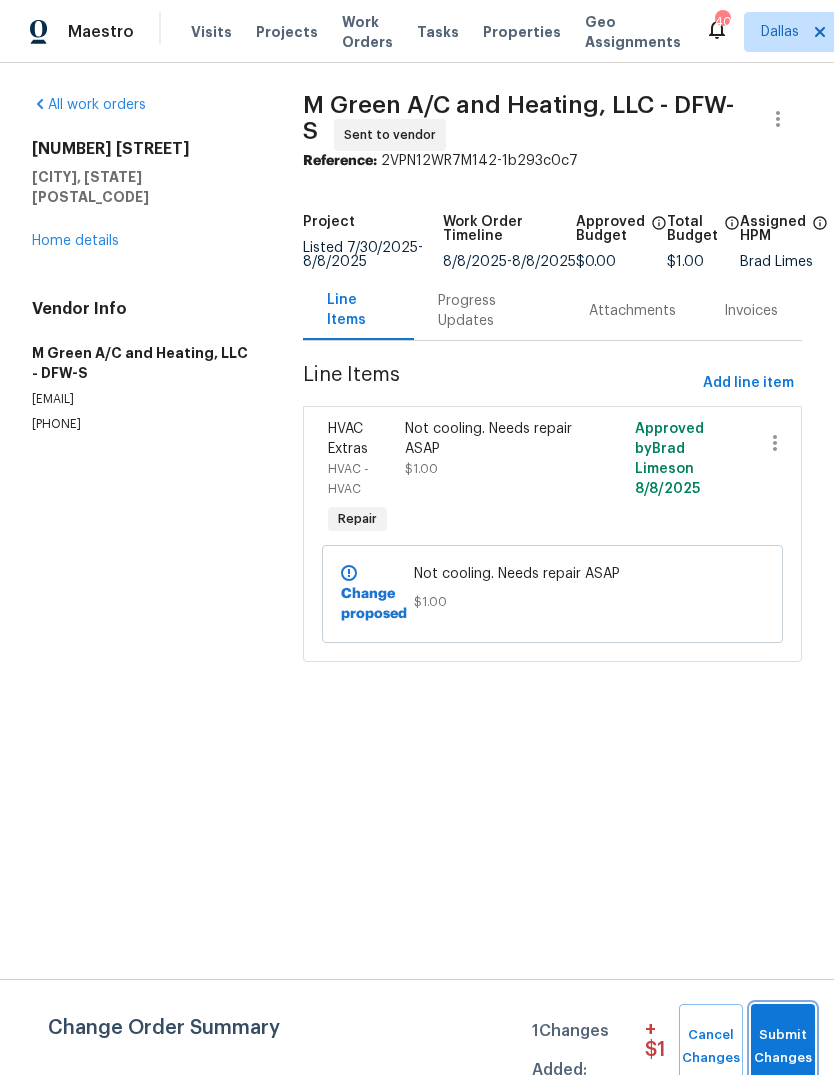 click on "Submit Changes" at bounding box center [783, 1047] 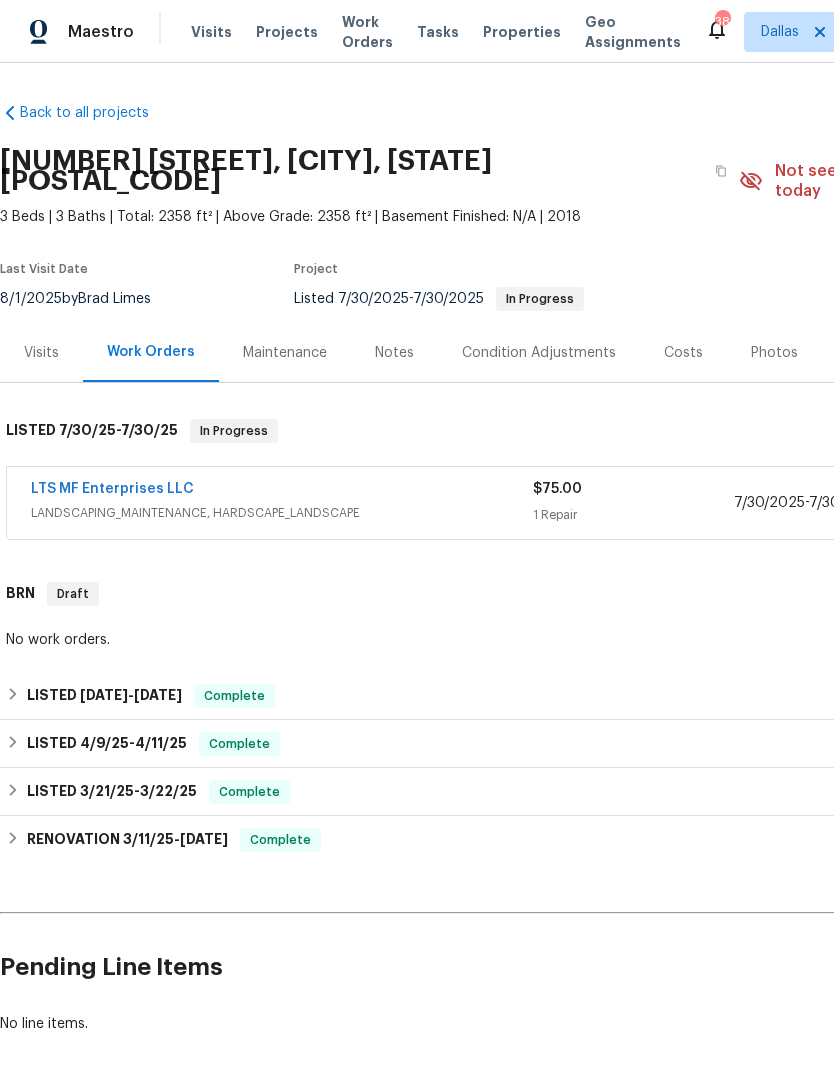 scroll, scrollTop: 74, scrollLeft: 0, axis: vertical 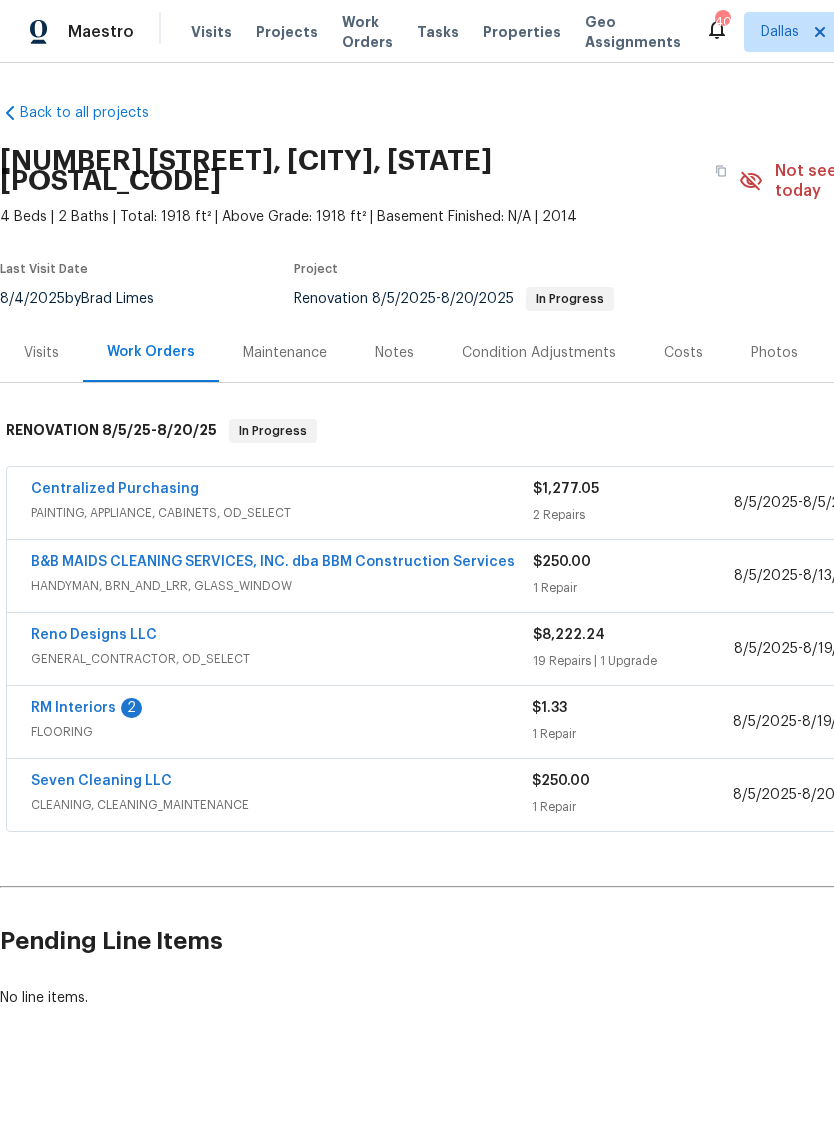 click on "RM Interiors" at bounding box center (73, 708) 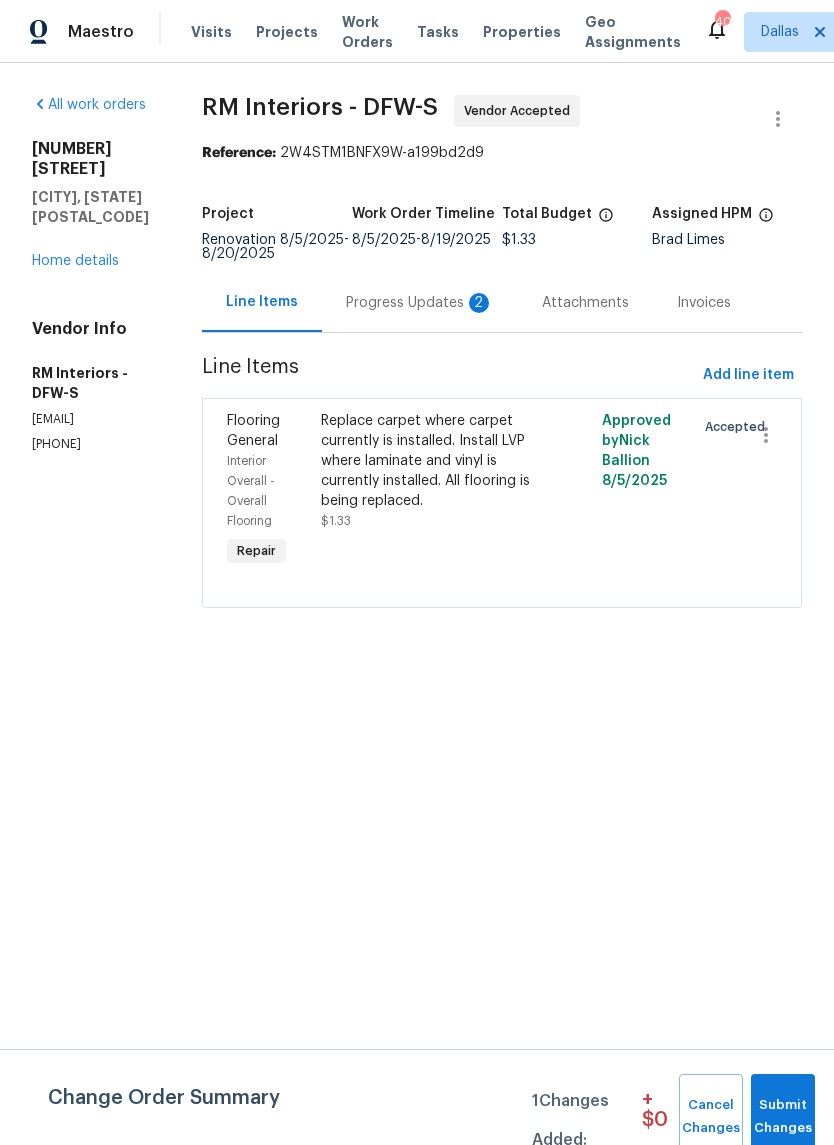 click on "Progress Updates 2" at bounding box center (420, 303) 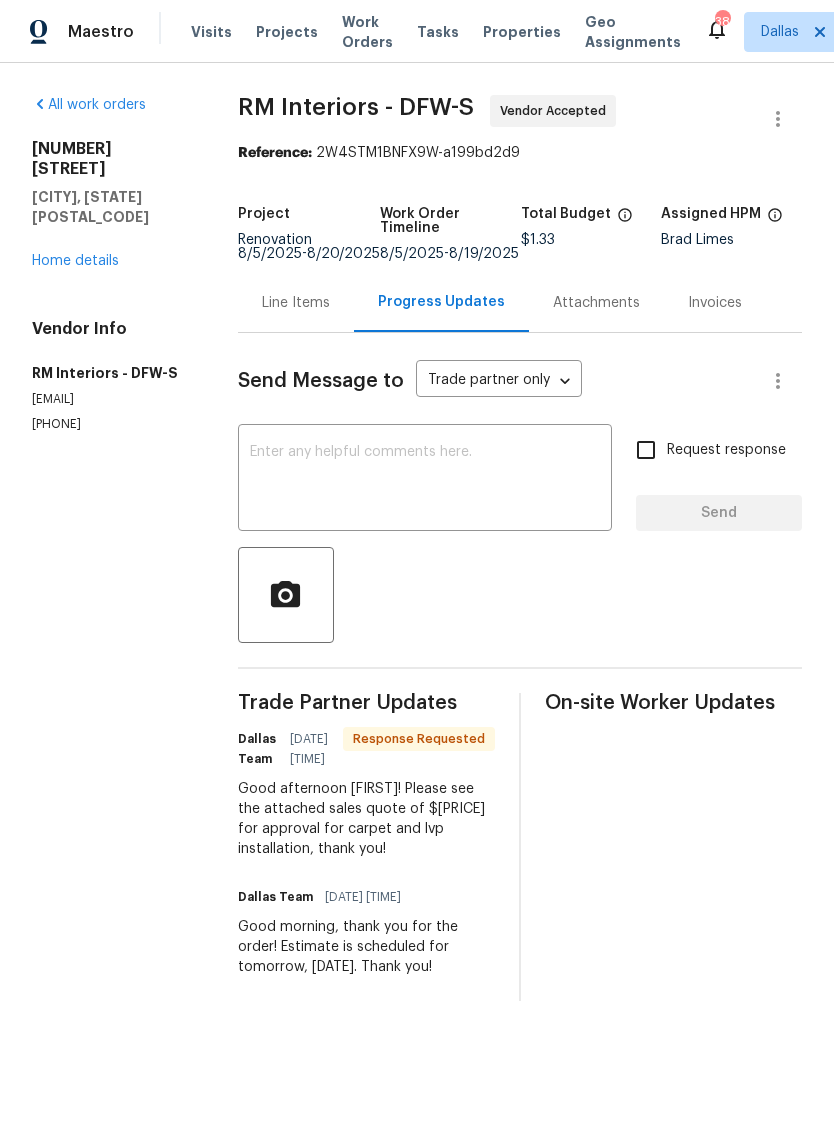 click on "Home details" at bounding box center [75, 261] 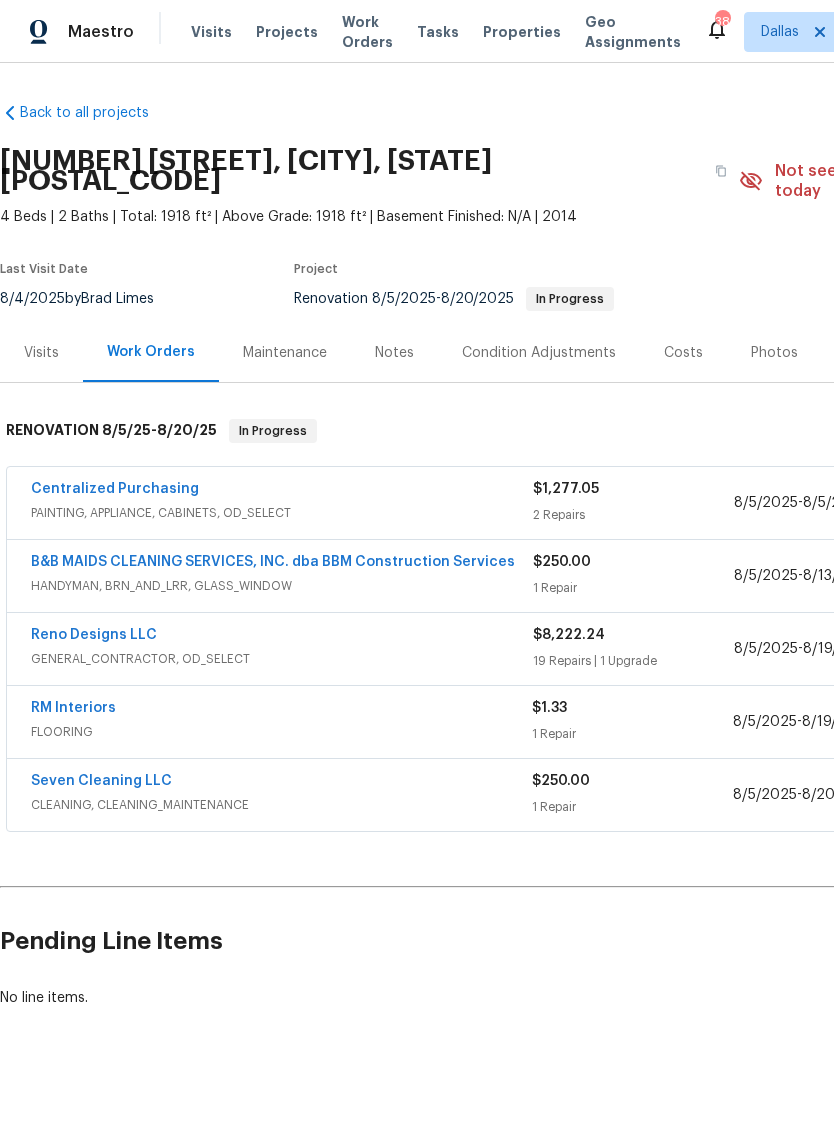 click on "FLOORING" at bounding box center (281, 732) 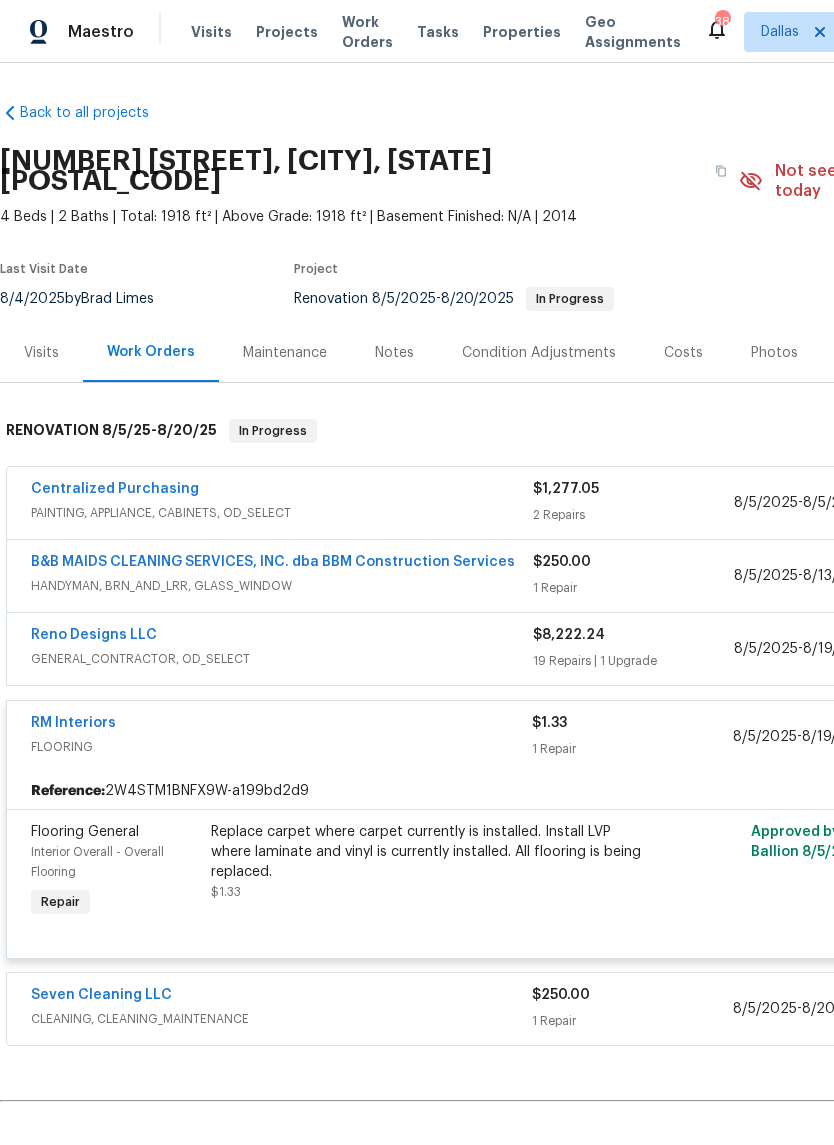 click on "Replace carpet where carpet currently is installed.
Install LVP where laminate and vinyl is currently installed.
All flooring is being replaced. $1.33" at bounding box center (430, 862) 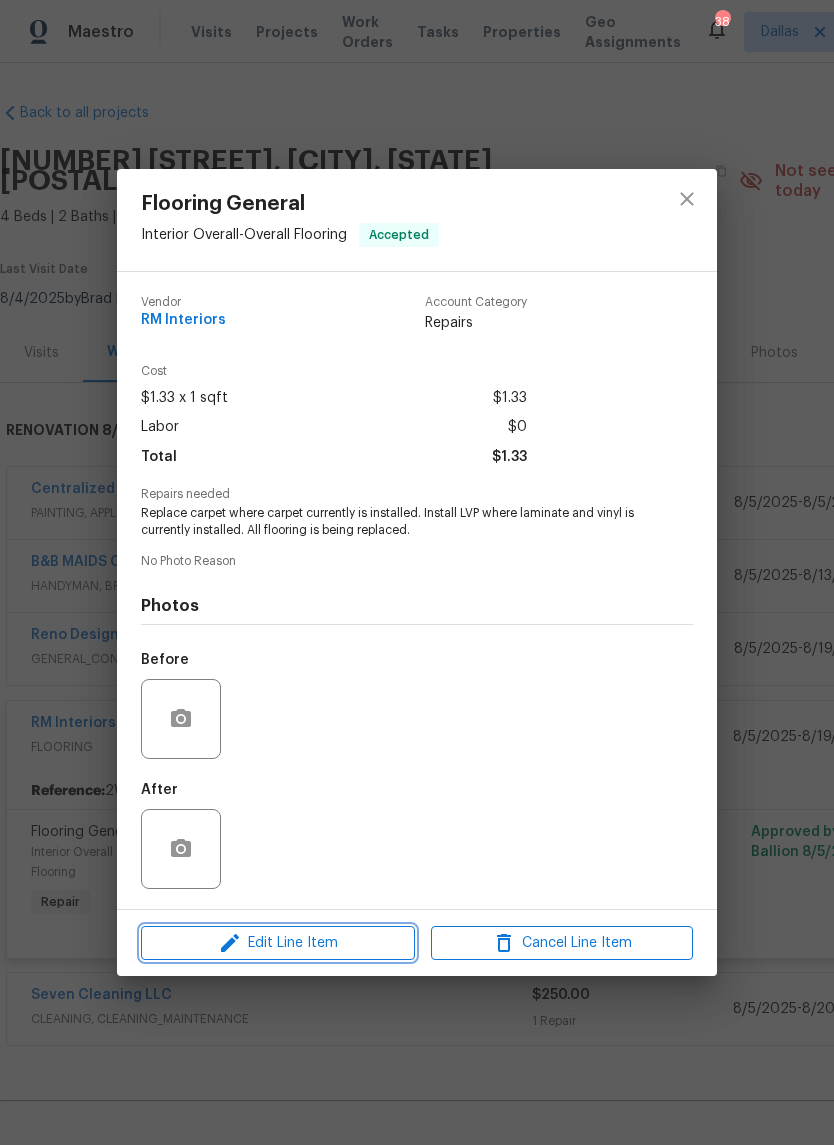 click on "Edit Line Item" at bounding box center [278, 943] 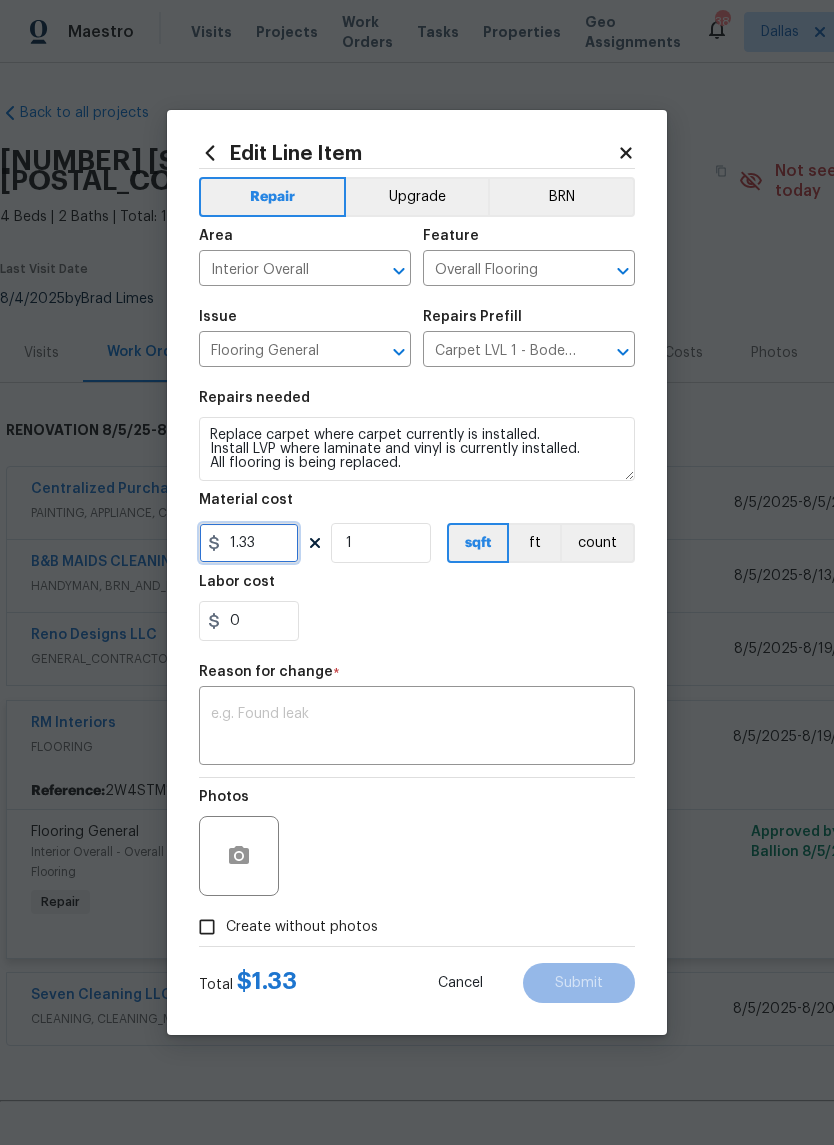 click on "1.33" at bounding box center (249, 543) 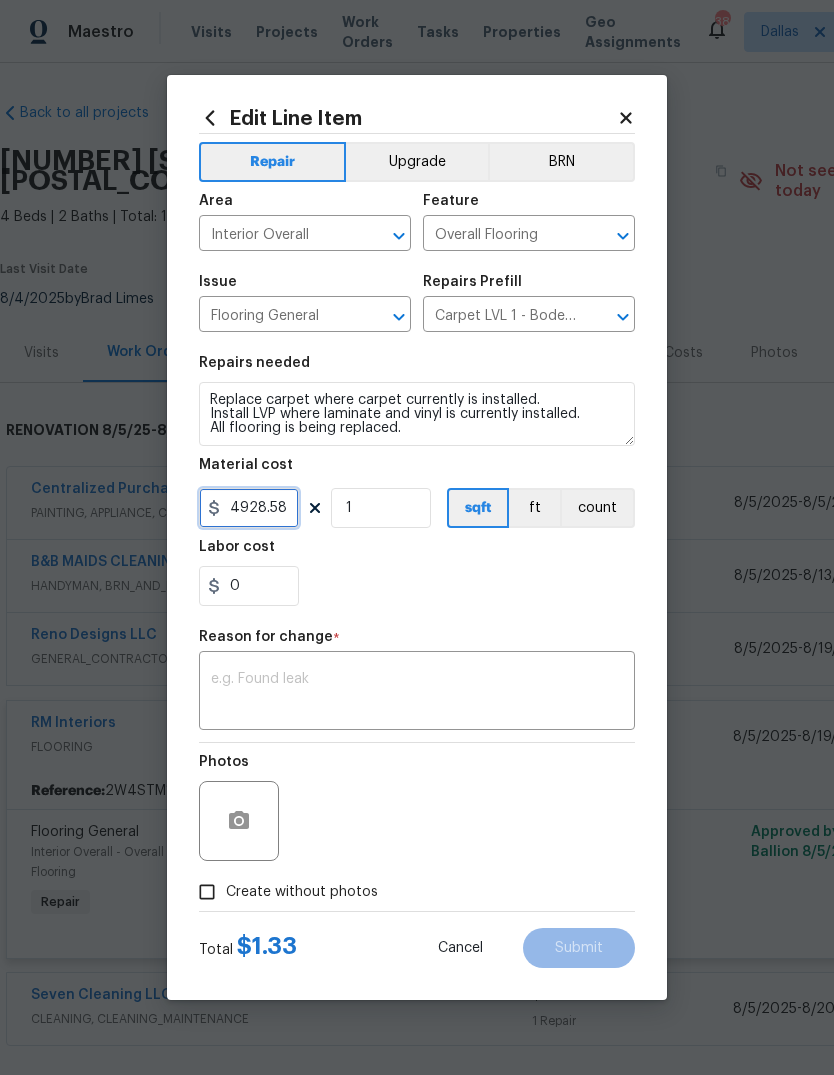 type on "4928.58" 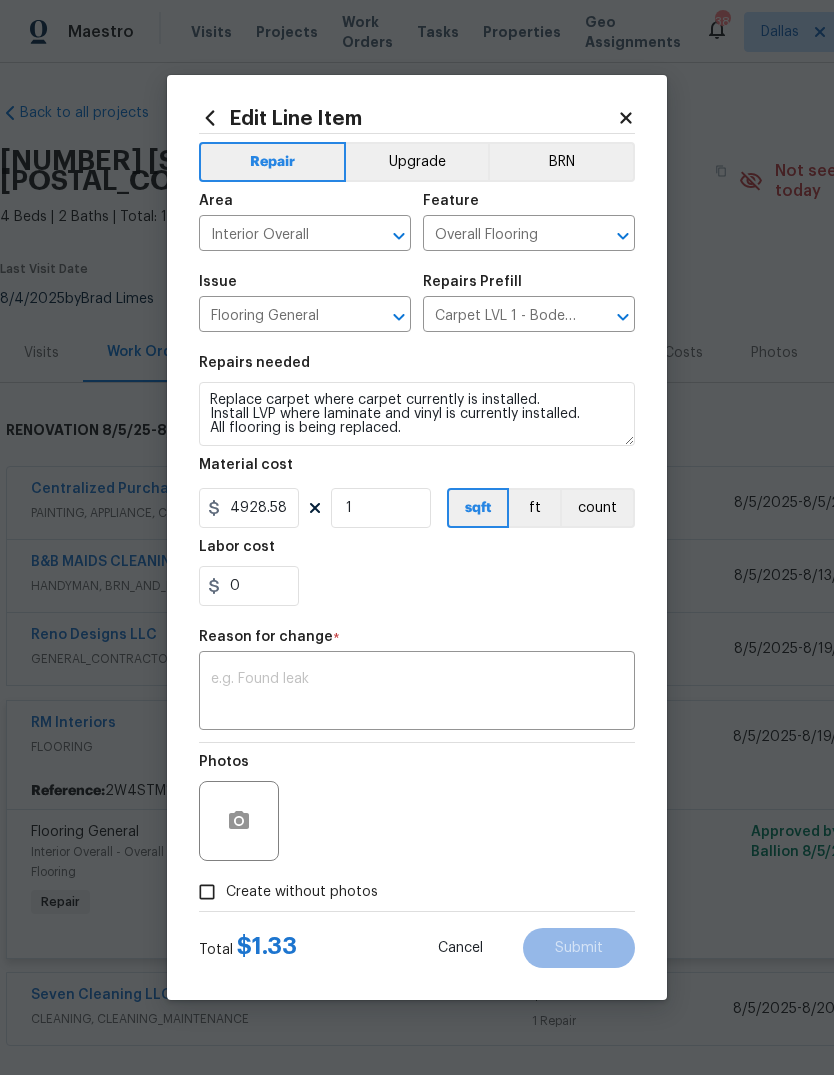 click on "x ​" at bounding box center (417, 693) 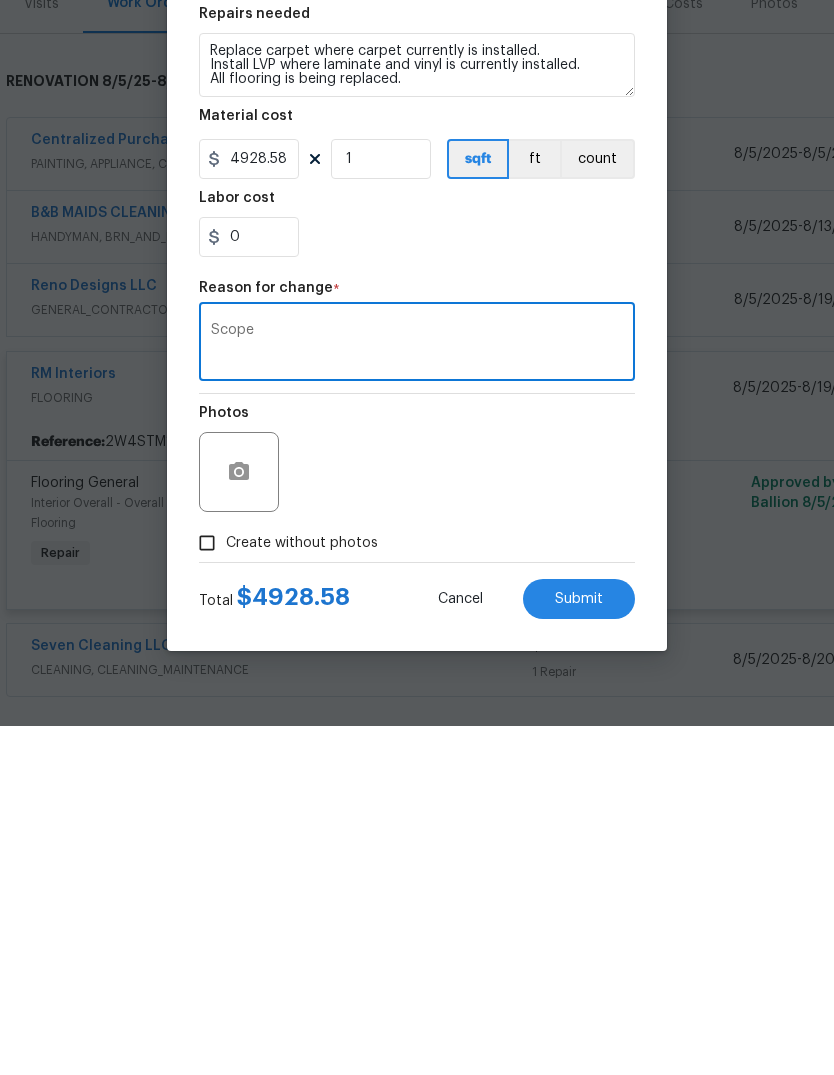 type on "Scope" 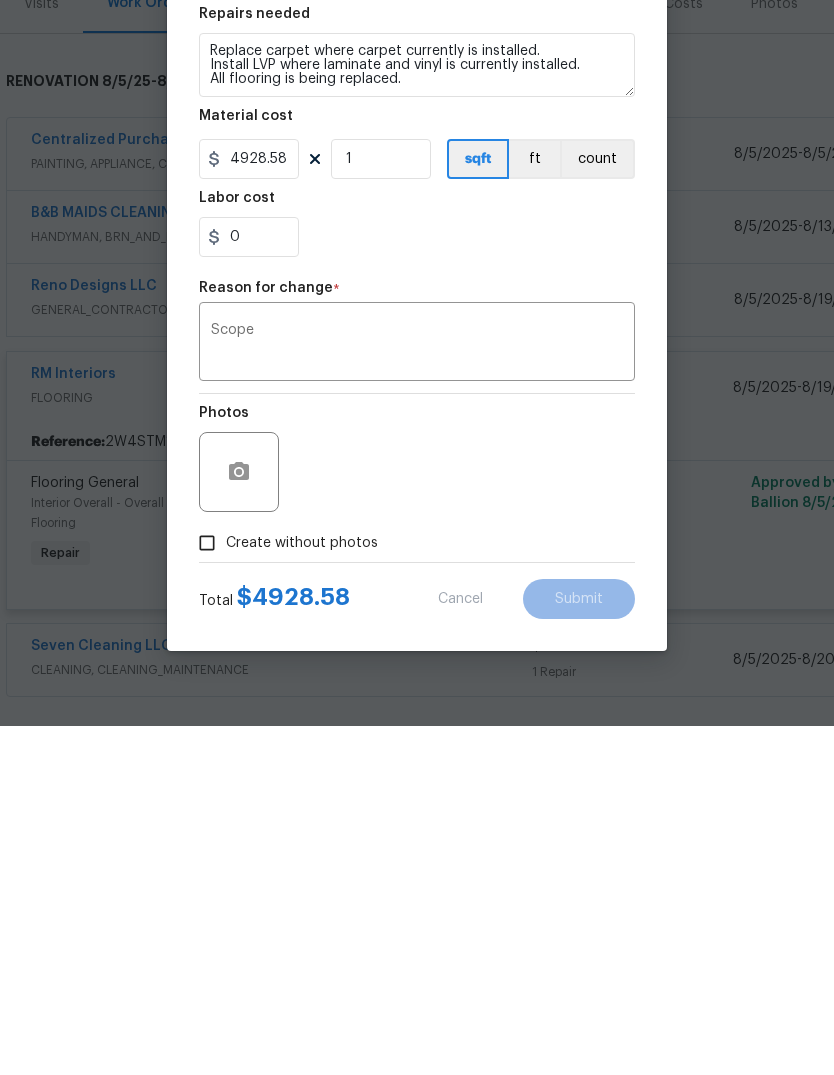 scroll, scrollTop: 75, scrollLeft: 0, axis: vertical 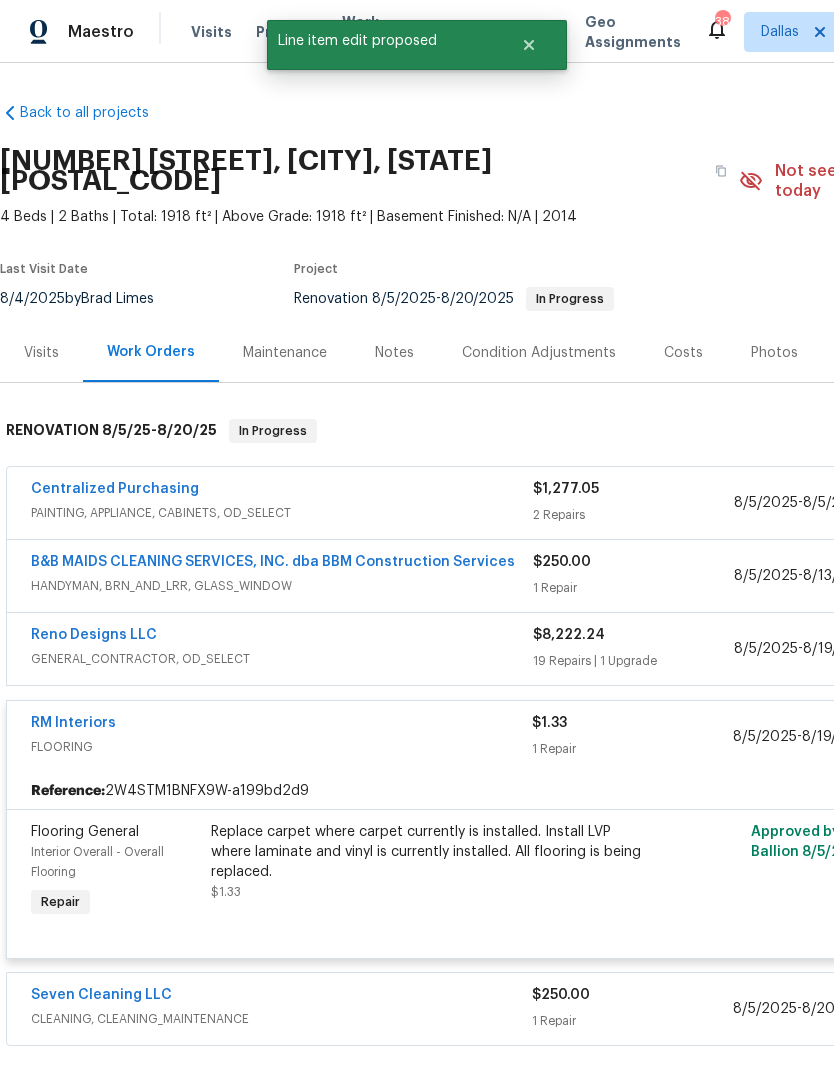 click on "RM Interiors" at bounding box center (73, 723) 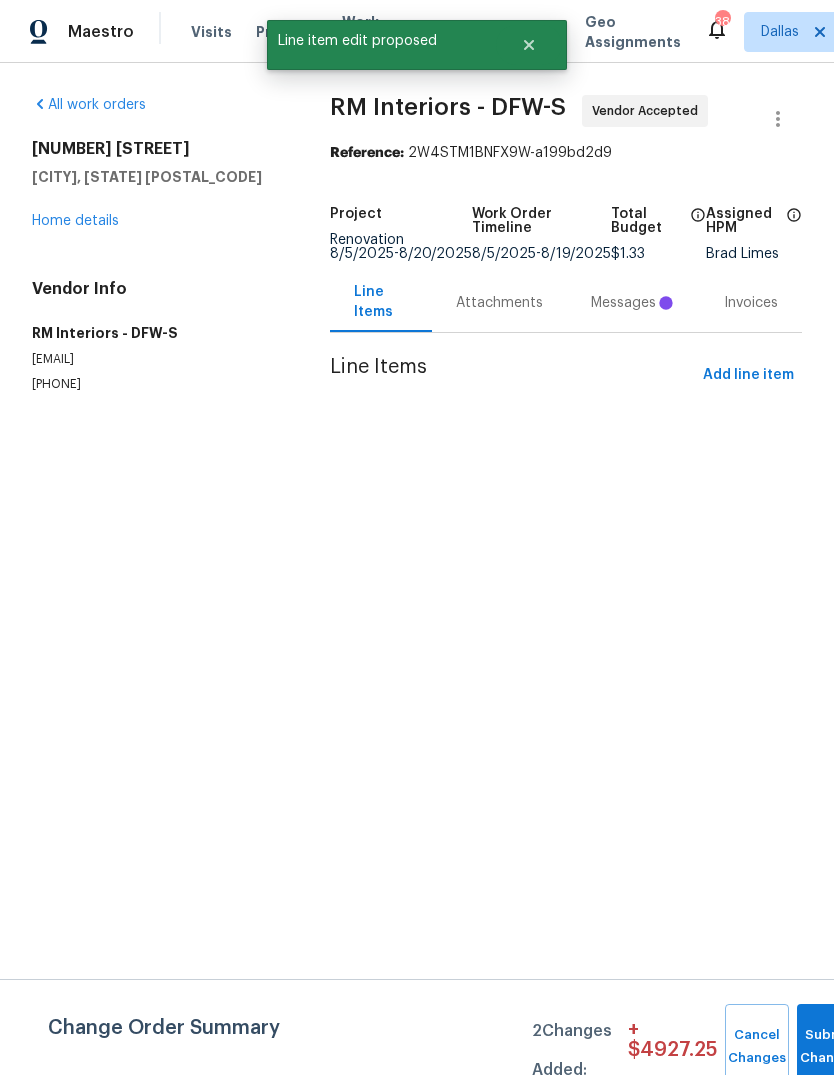 scroll, scrollTop: 0, scrollLeft: 0, axis: both 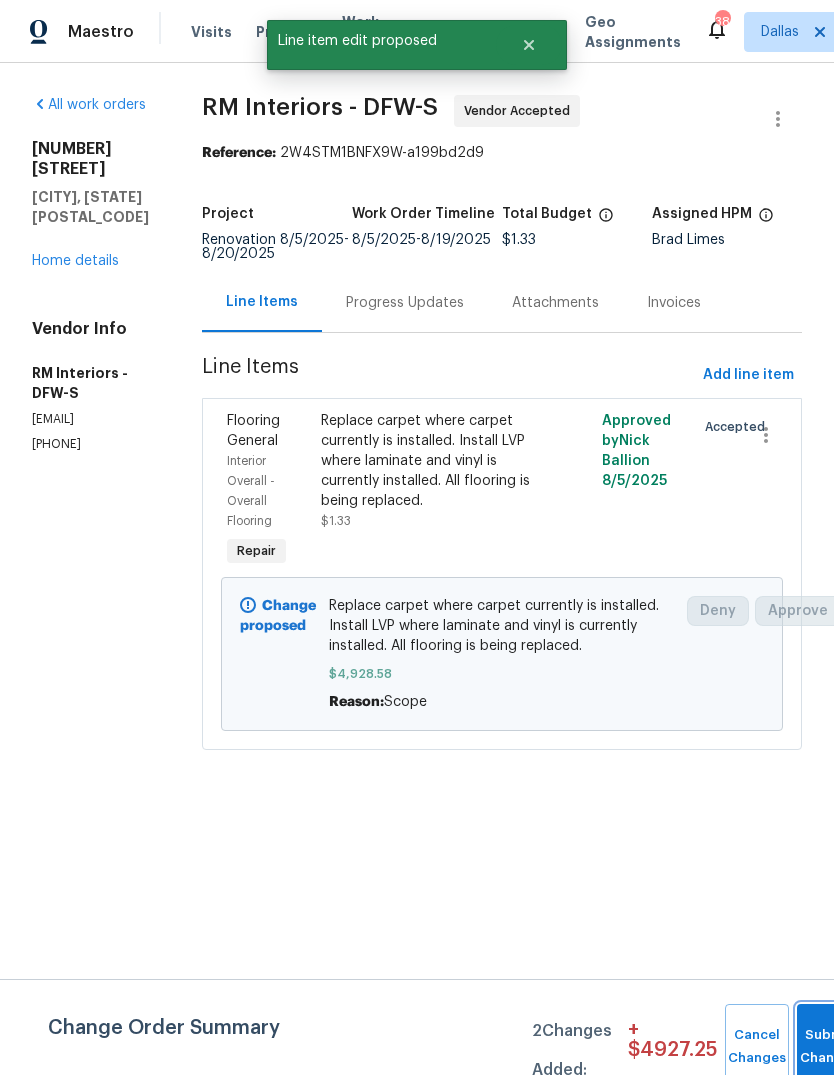 click on "Submit Changes" at bounding box center [829, 1047] 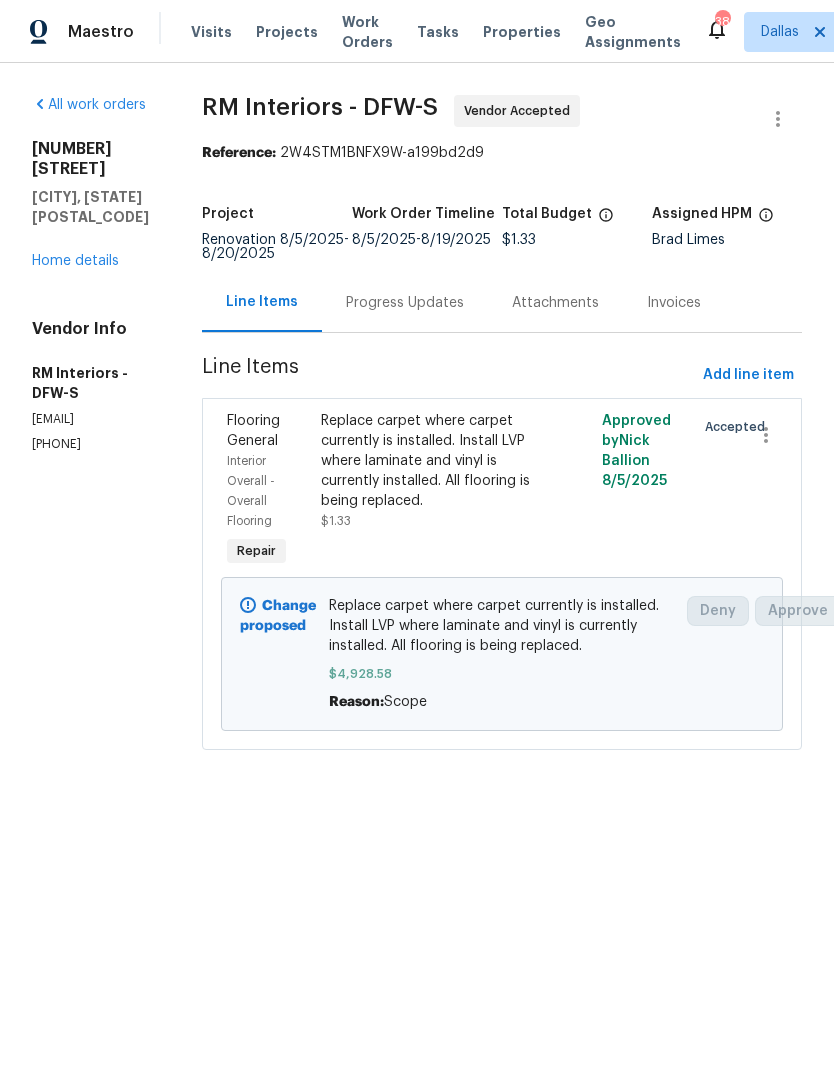 click on "Home details" at bounding box center [75, 261] 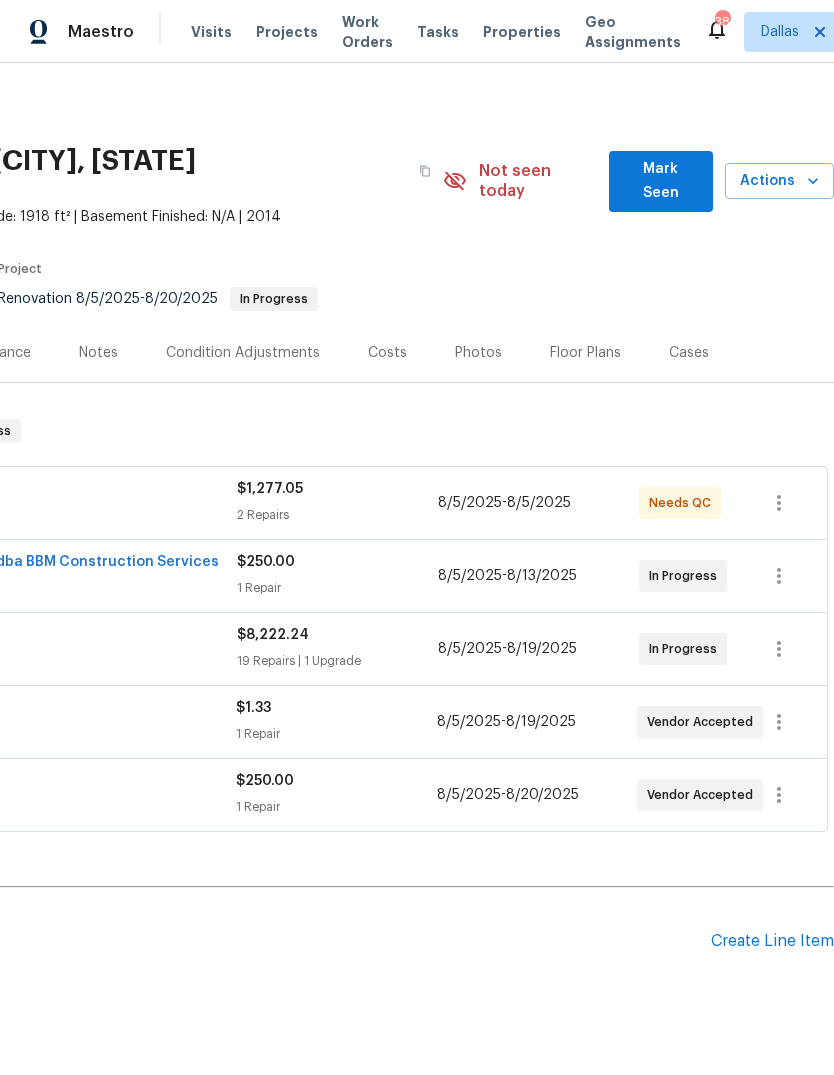 scroll, scrollTop: 0, scrollLeft: 296, axis: horizontal 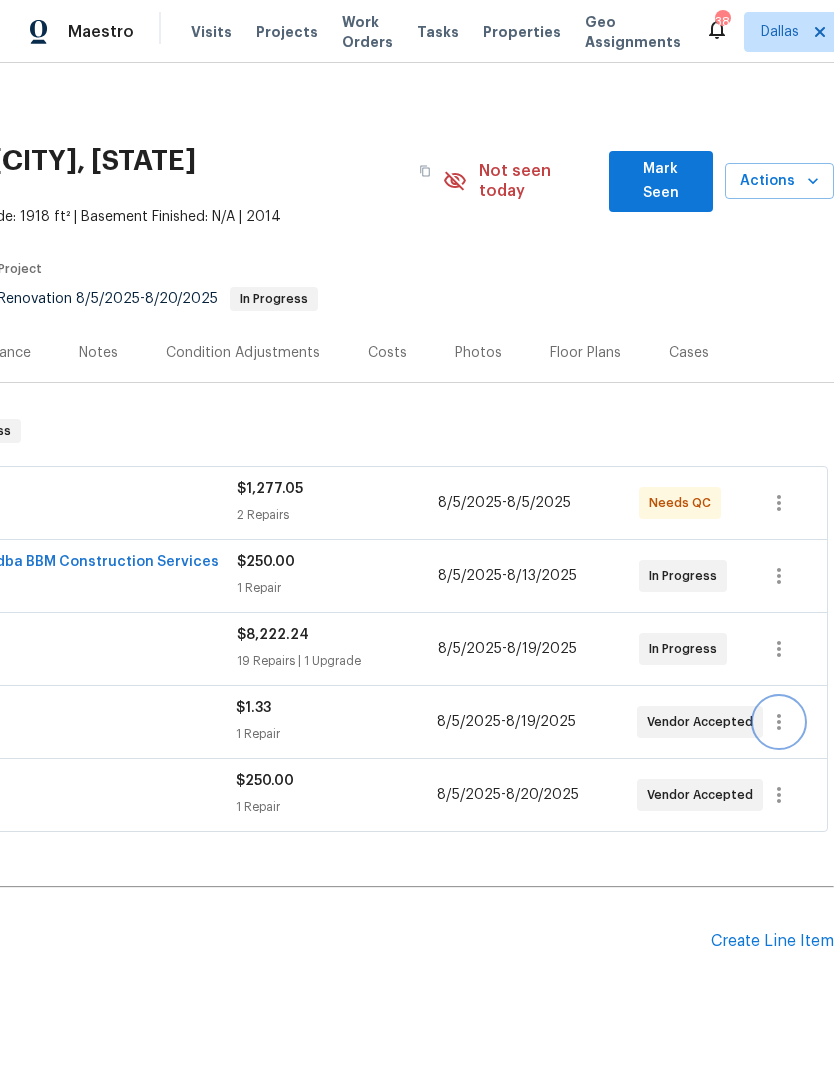 click 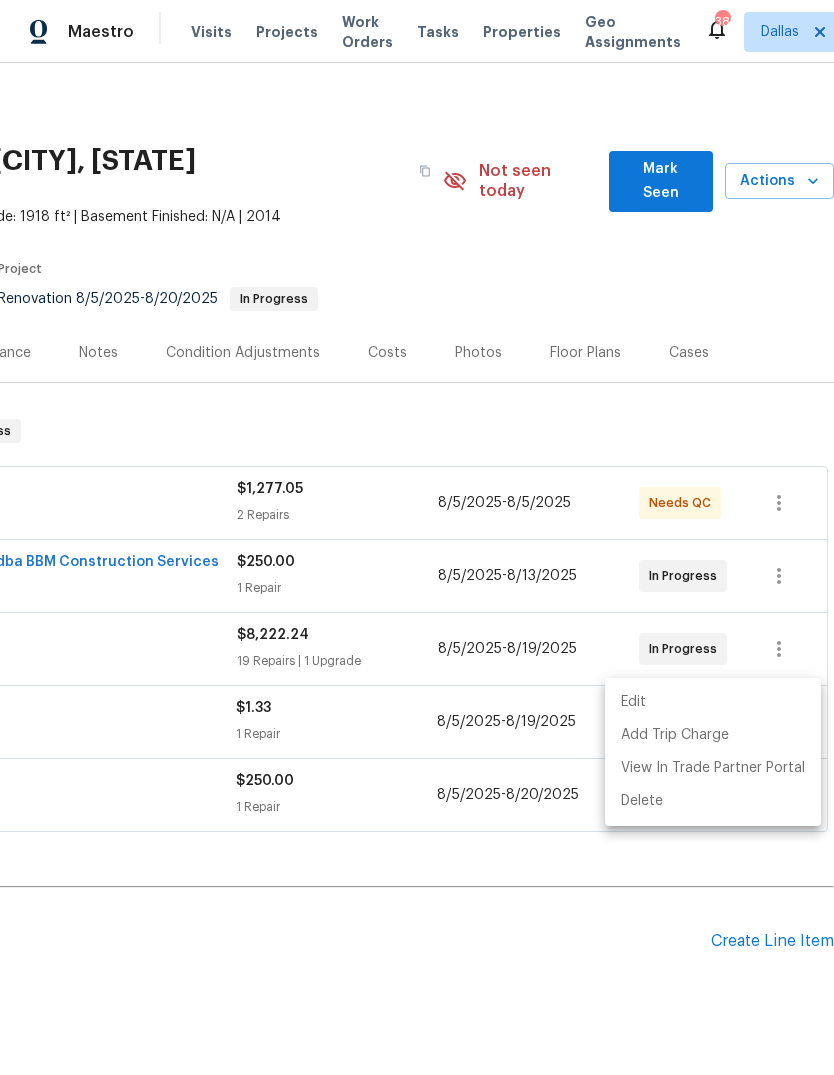 click at bounding box center [417, 537] 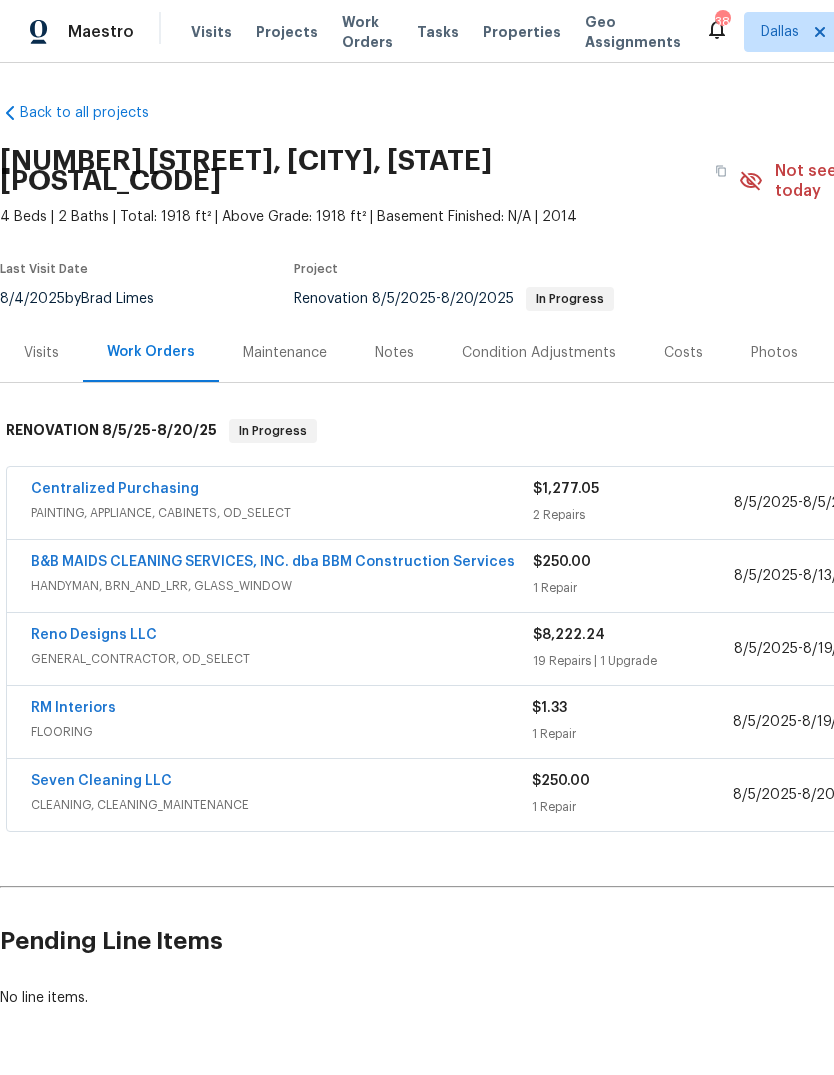 scroll, scrollTop: 0, scrollLeft: -1, axis: horizontal 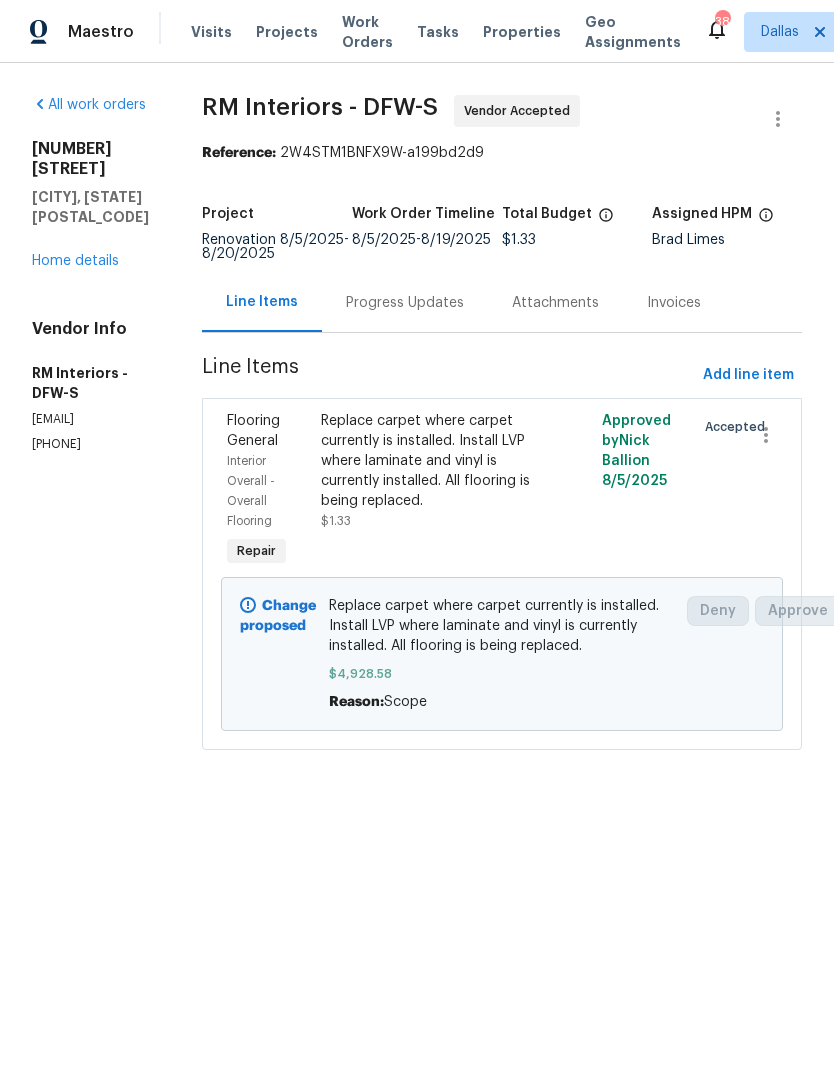 click on "Progress Updates" at bounding box center (405, 303) 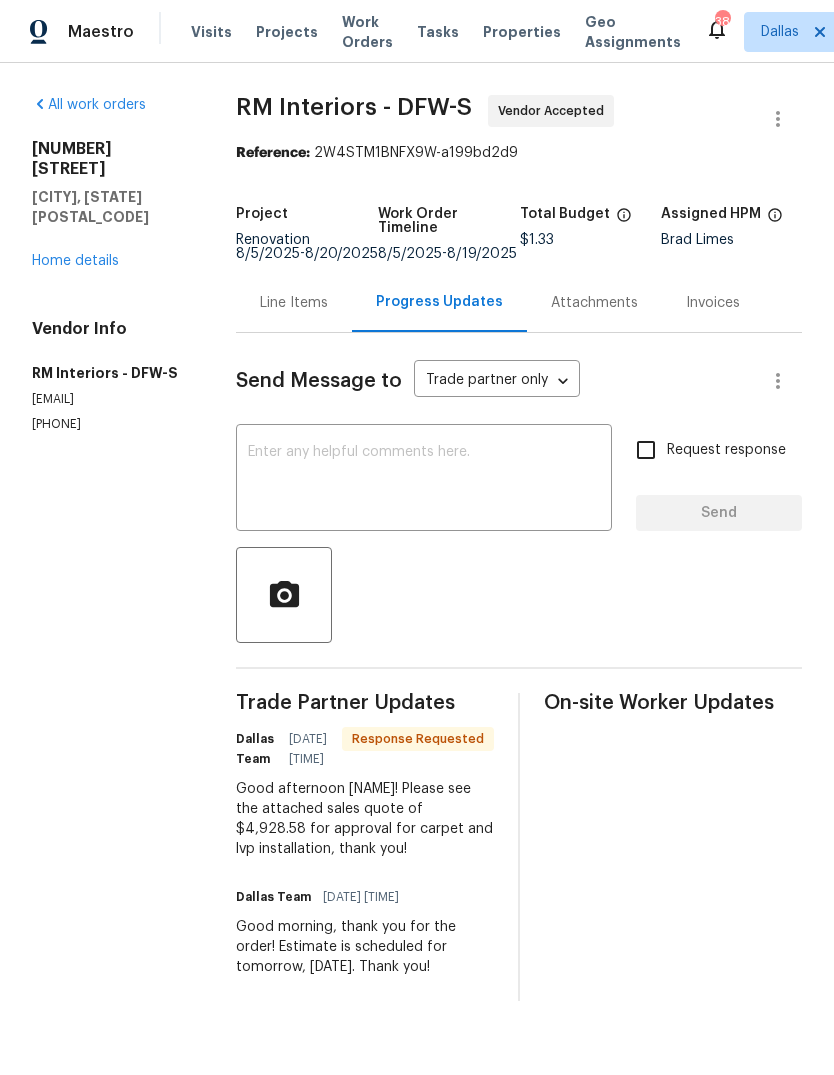 click at bounding box center [424, 480] 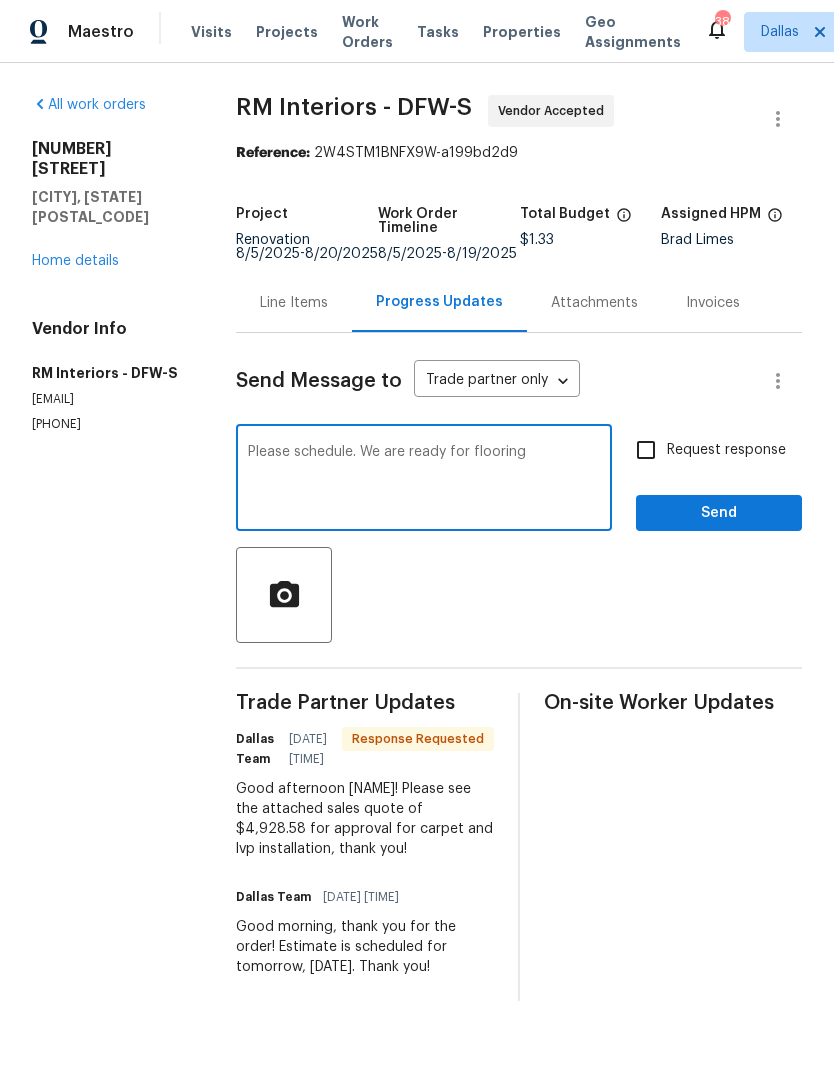 type on "Please schedule. We are ready for flooring" 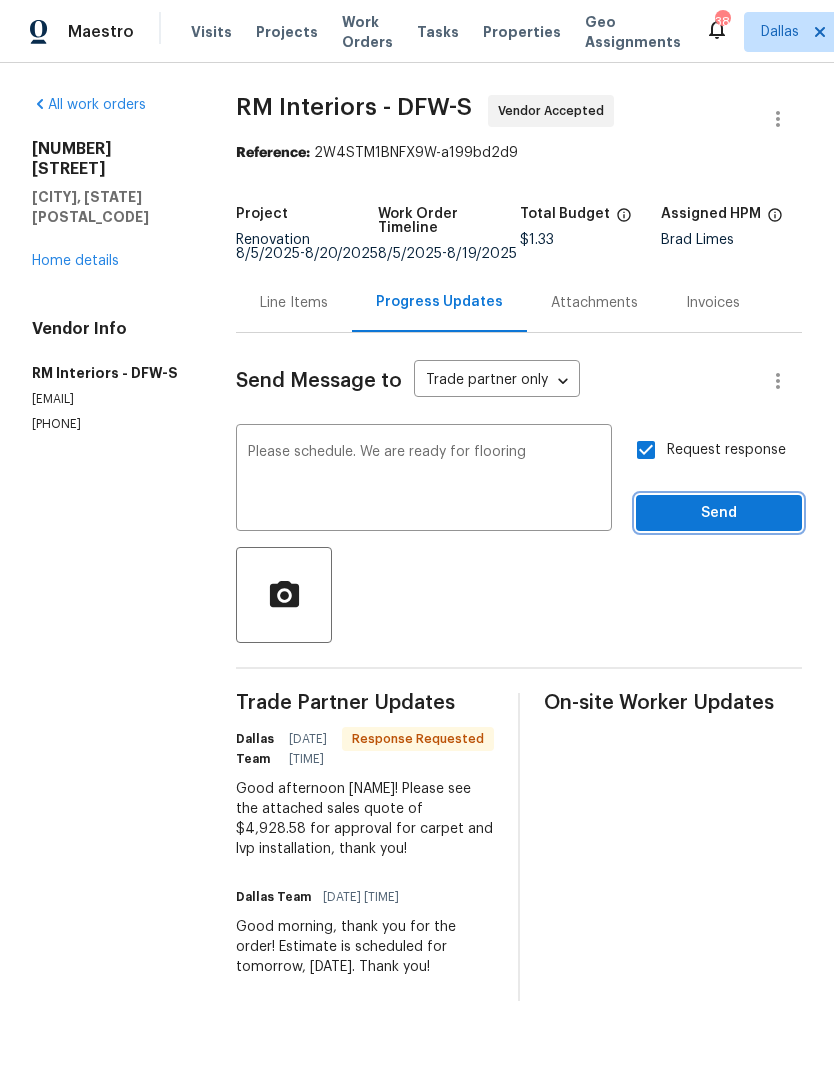 click on "Send" at bounding box center [719, 513] 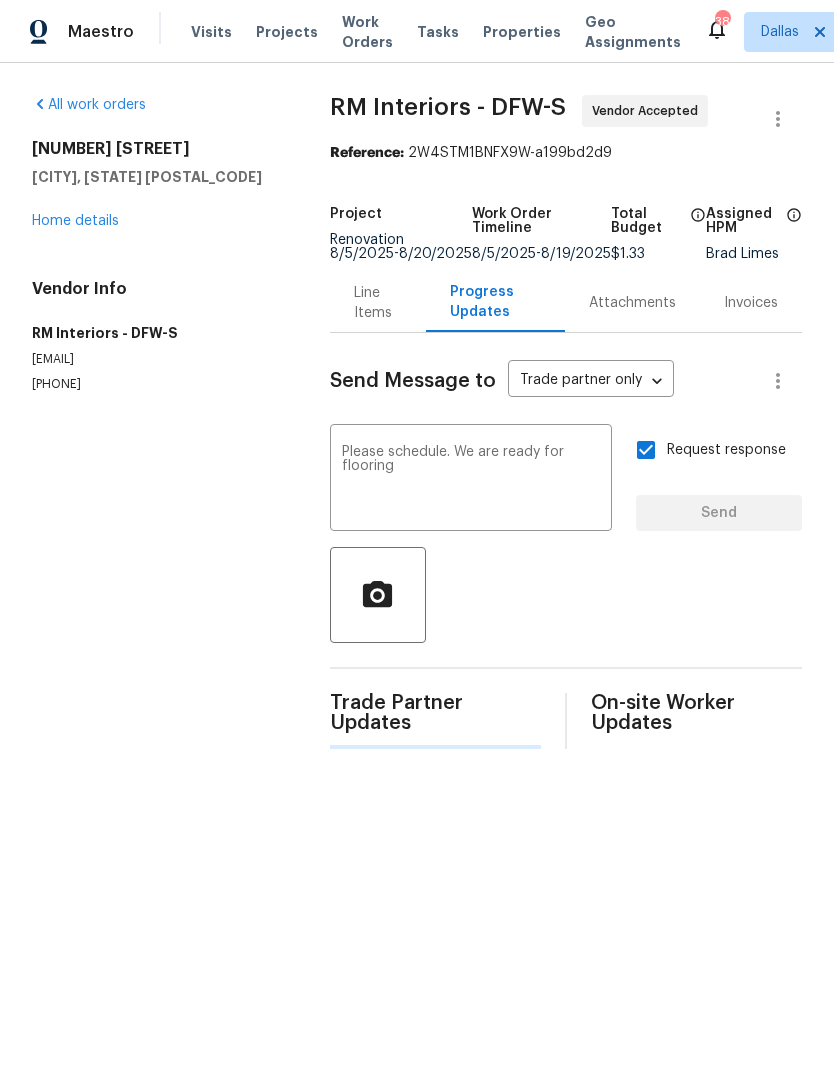 type 